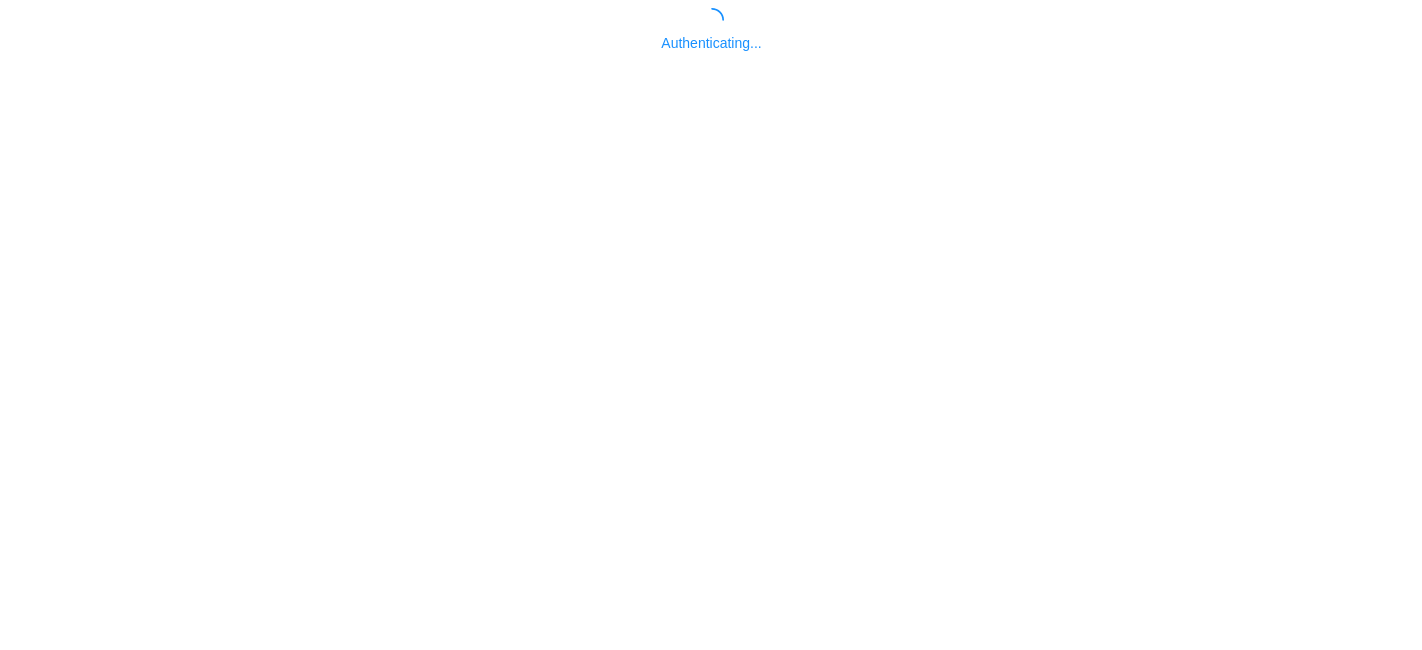 scroll, scrollTop: 0, scrollLeft: 0, axis: both 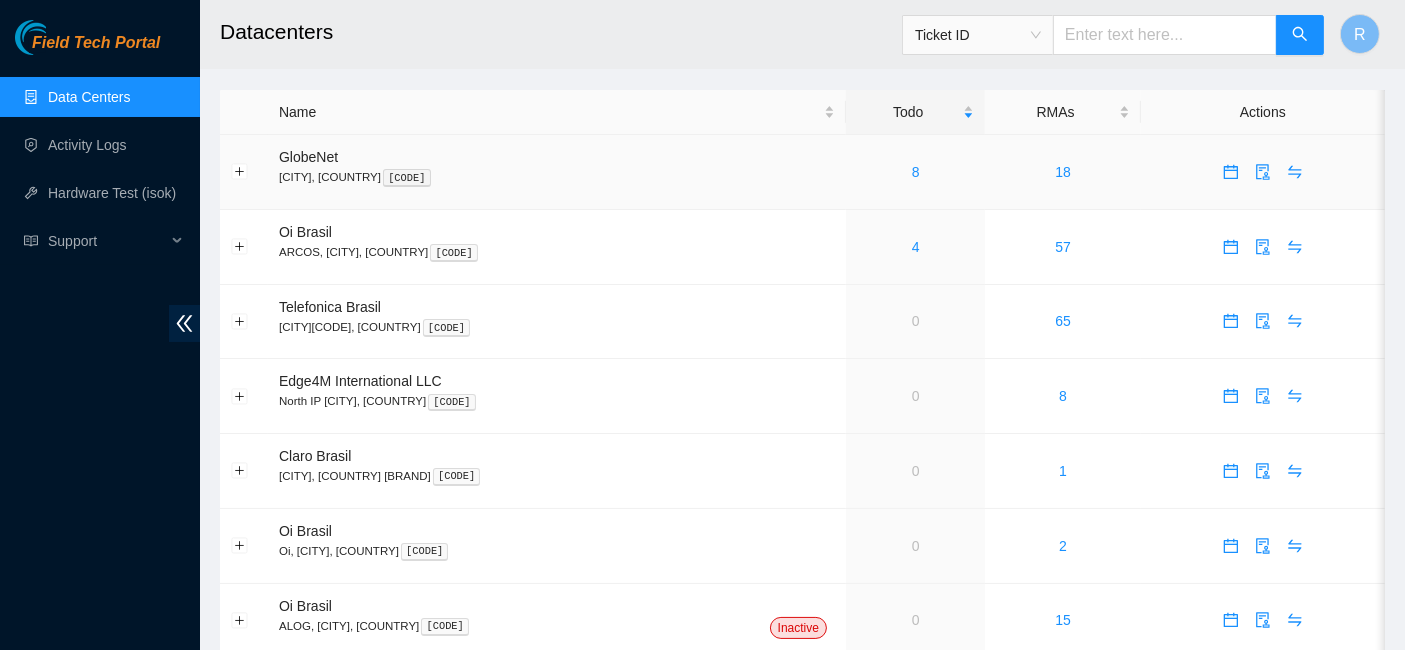 click on "8" at bounding box center [915, 172] 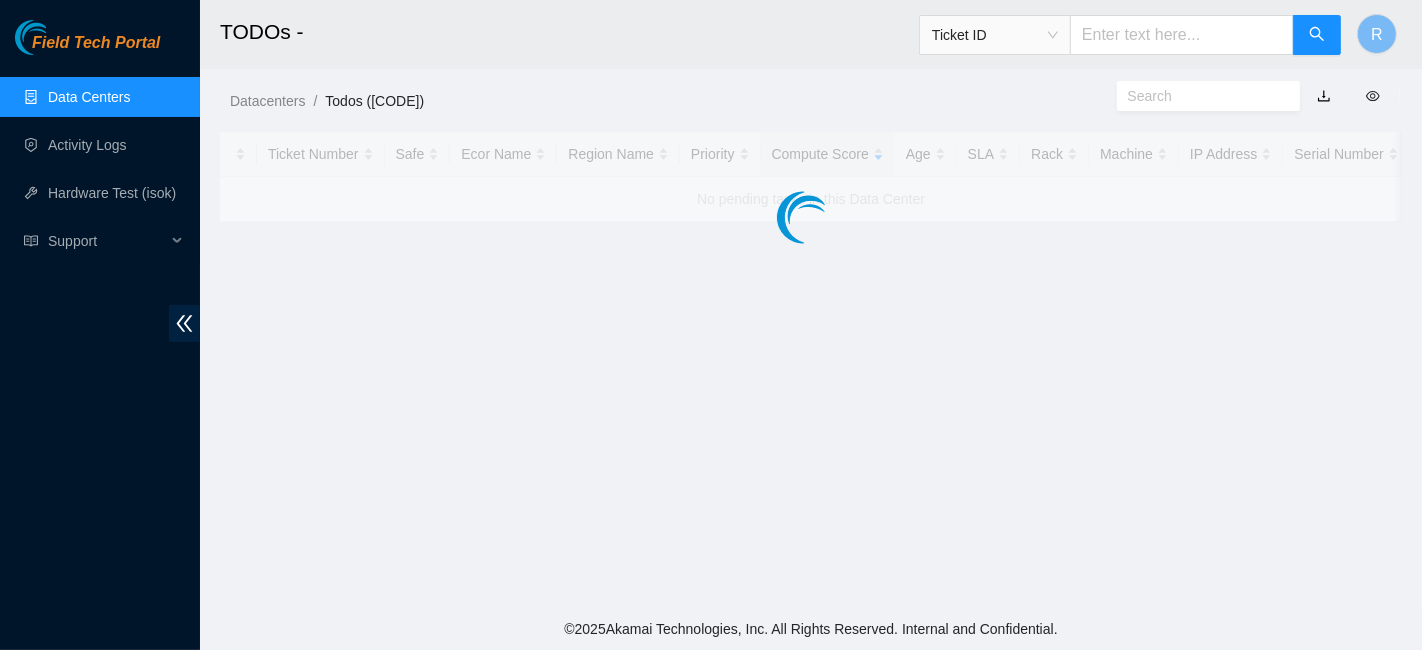 click at bounding box center (811, 177) 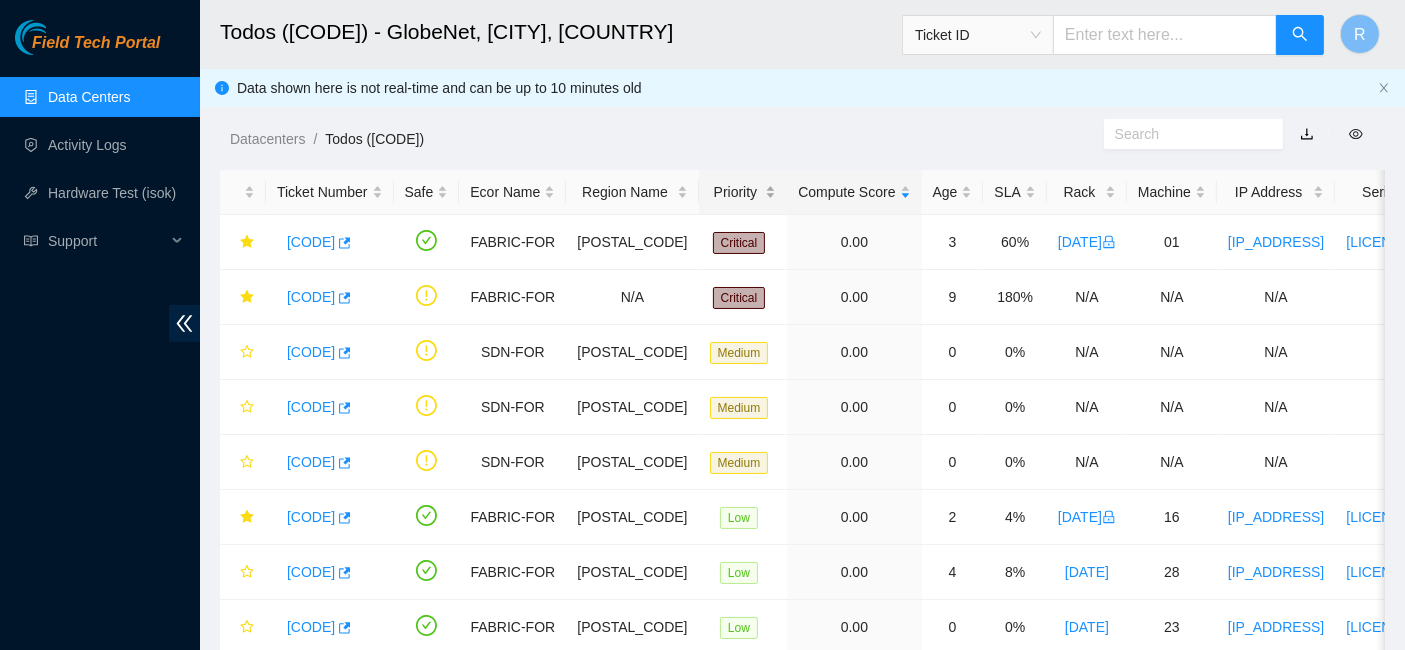 click on "Priority" at bounding box center (743, 192) 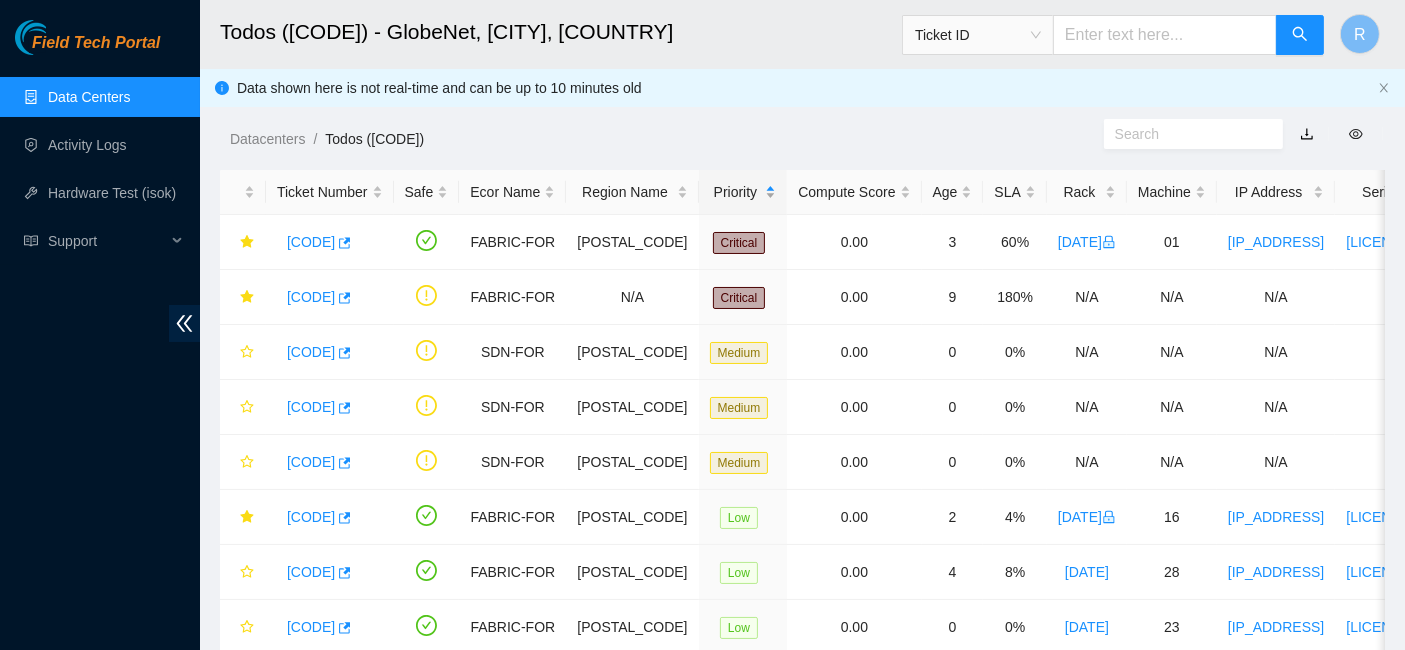 click on "Priority" at bounding box center (743, 192) 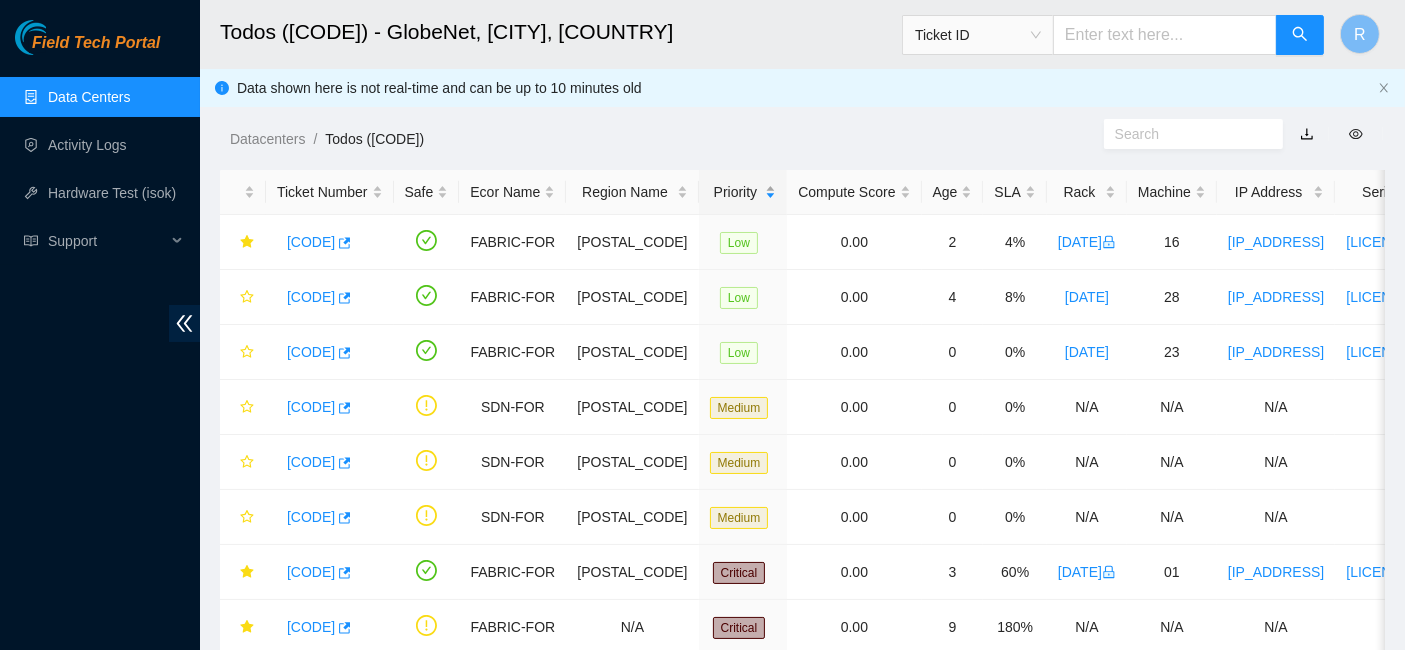click on "Priority" at bounding box center (743, 192) 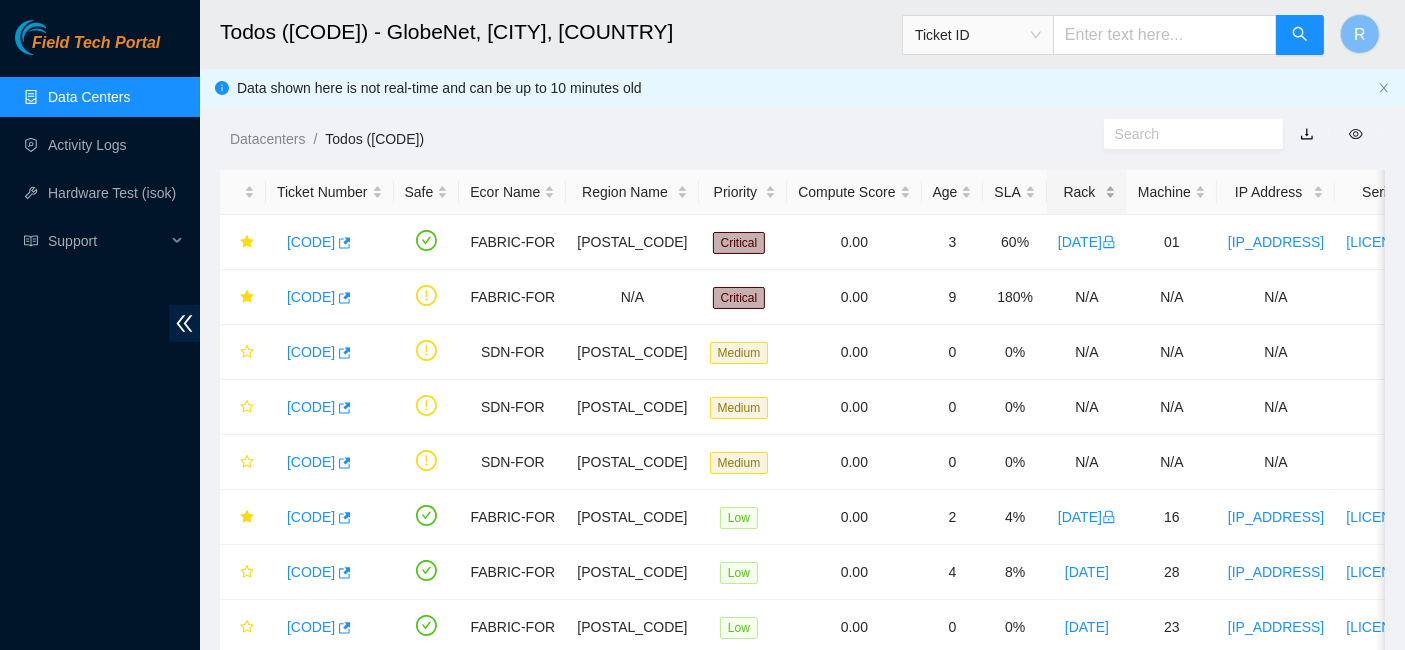 click on "Rack" at bounding box center [1087, 192] 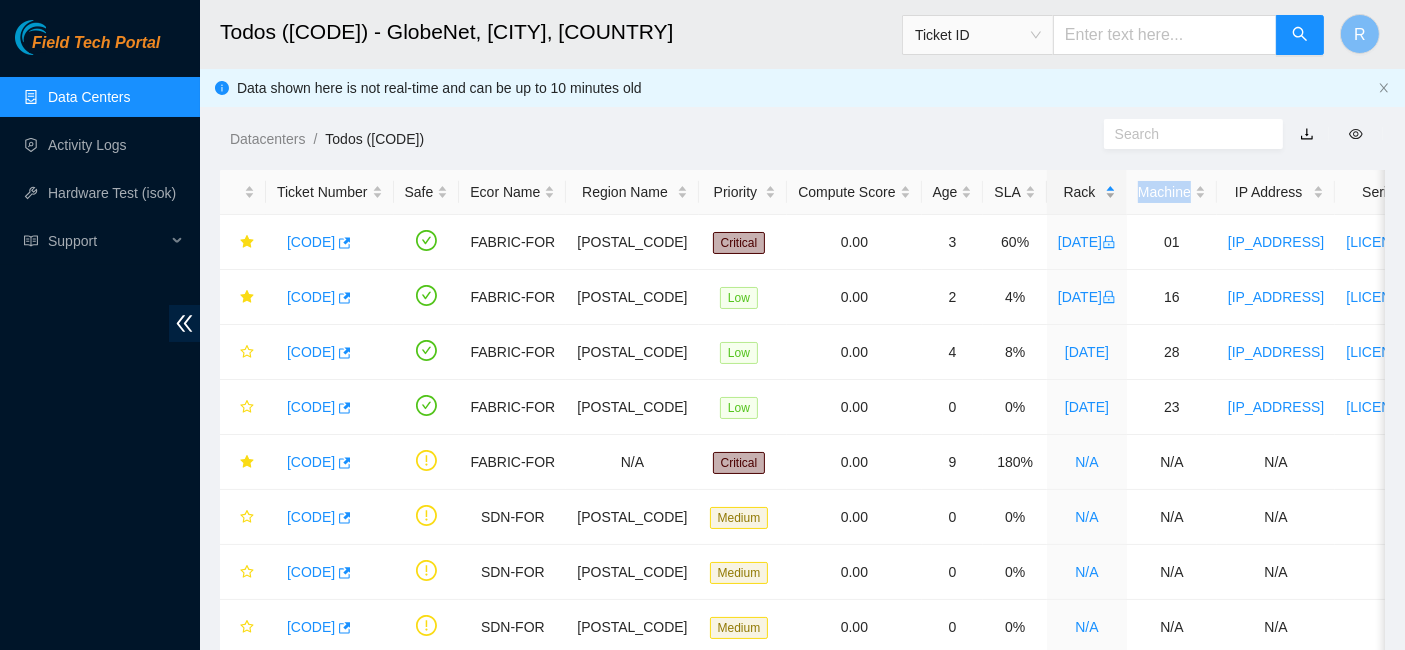 click on "Rack" at bounding box center (1087, 192) 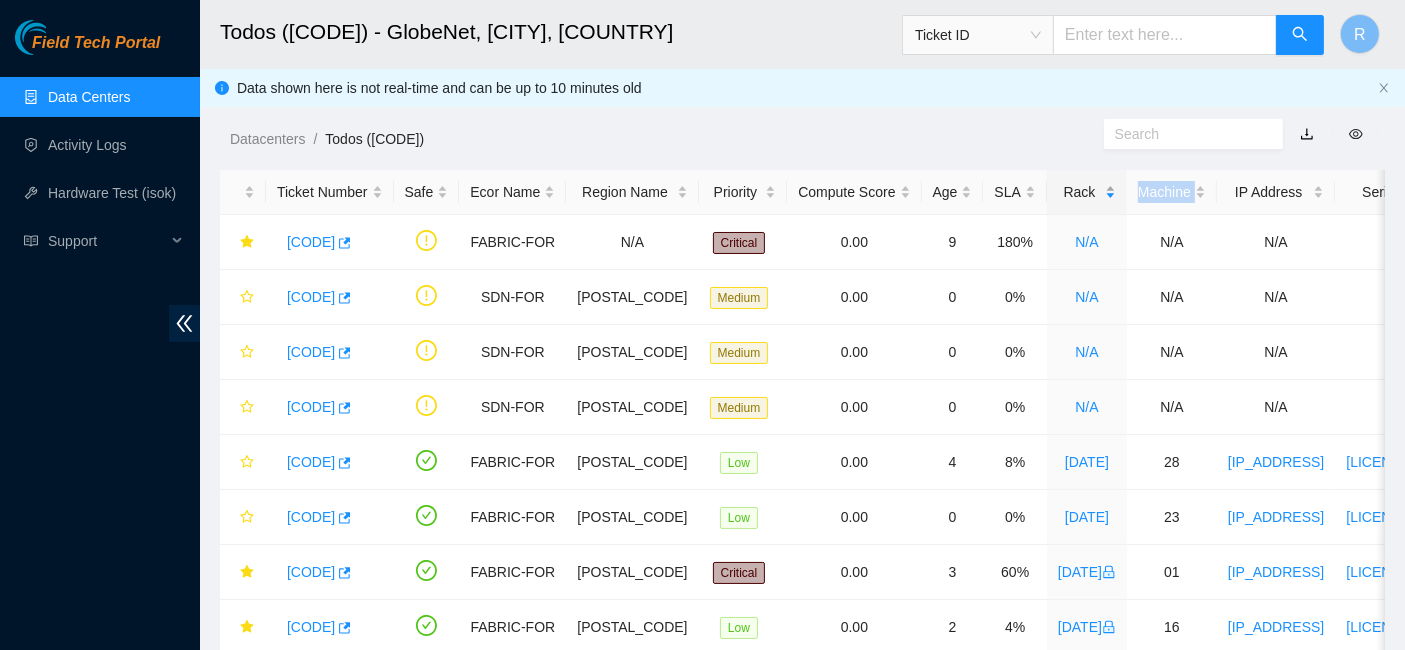 click on "Rack" at bounding box center [1087, 192] 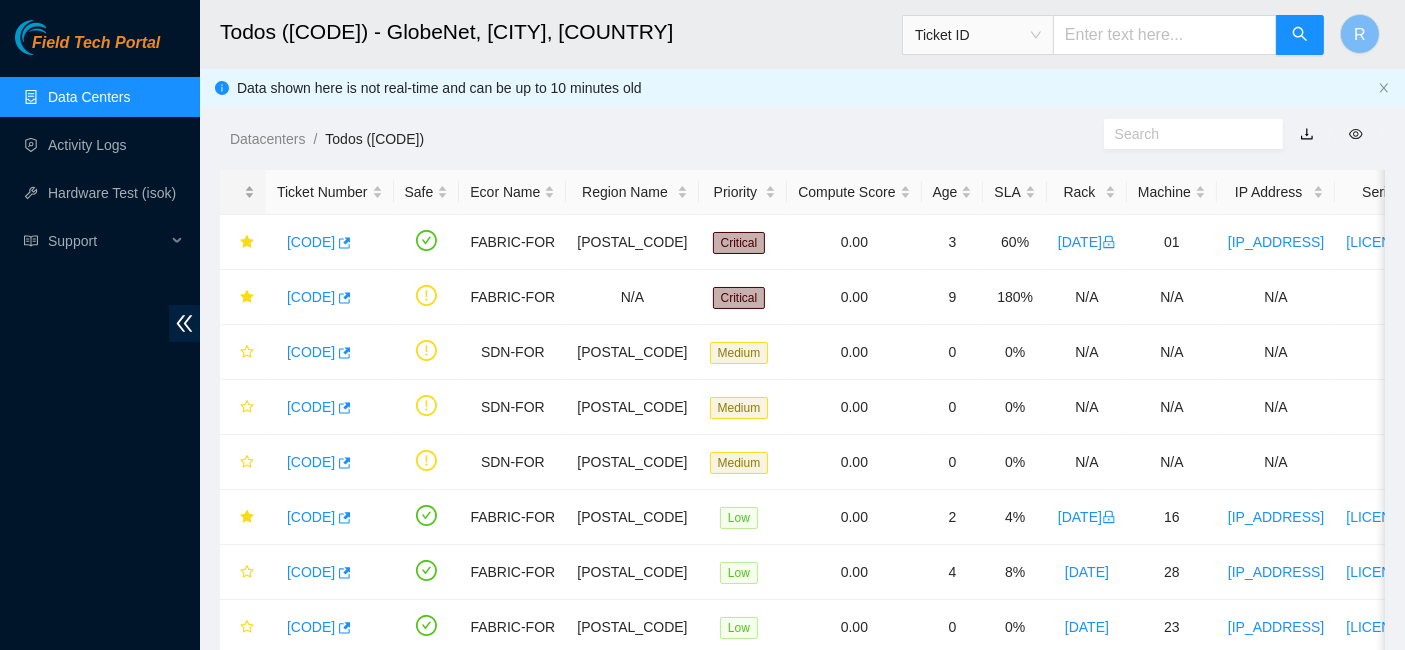 click at bounding box center (243, 192) 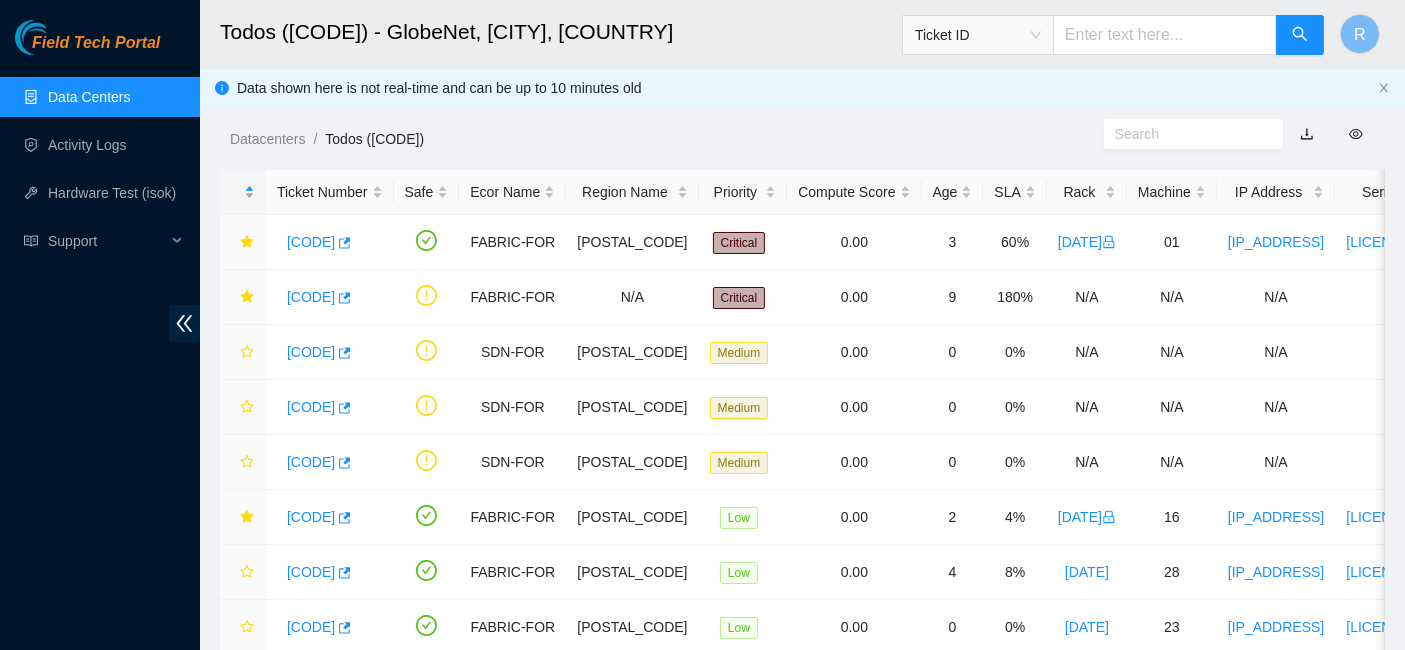 click at bounding box center [243, 192] 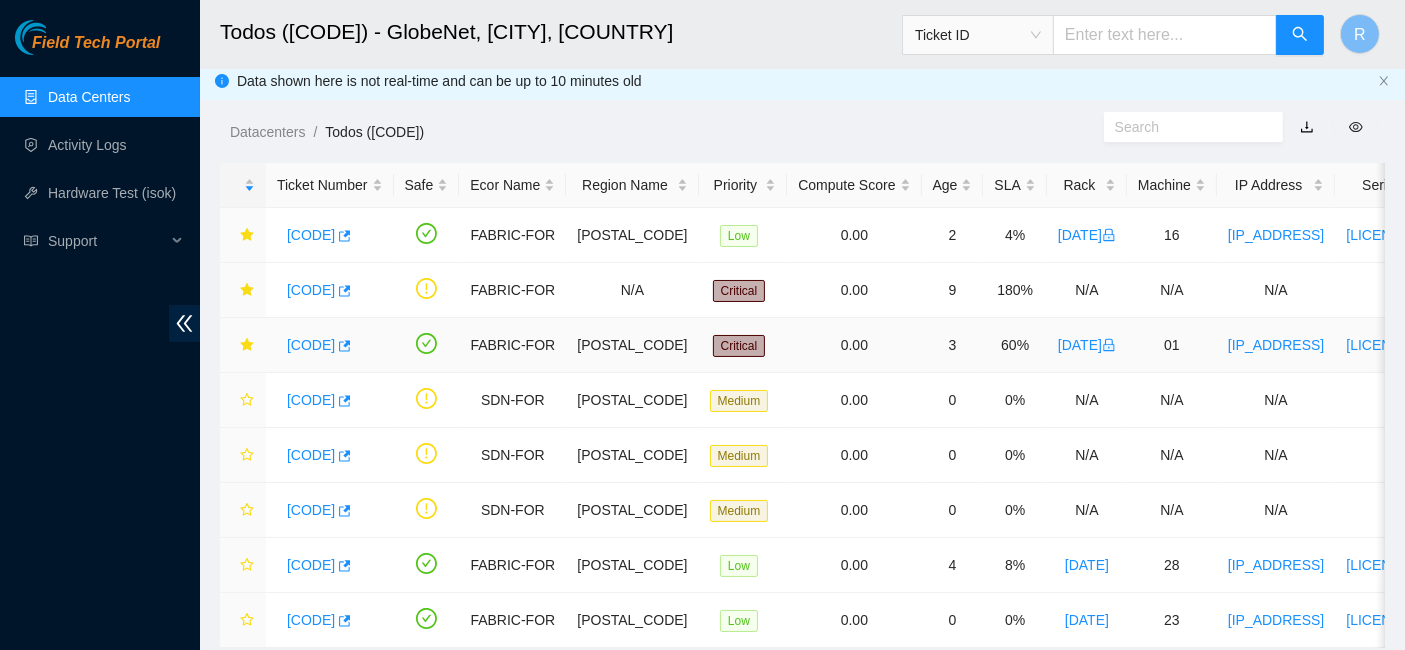 scroll, scrollTop: 0, scrollLeft: 0, axis: both 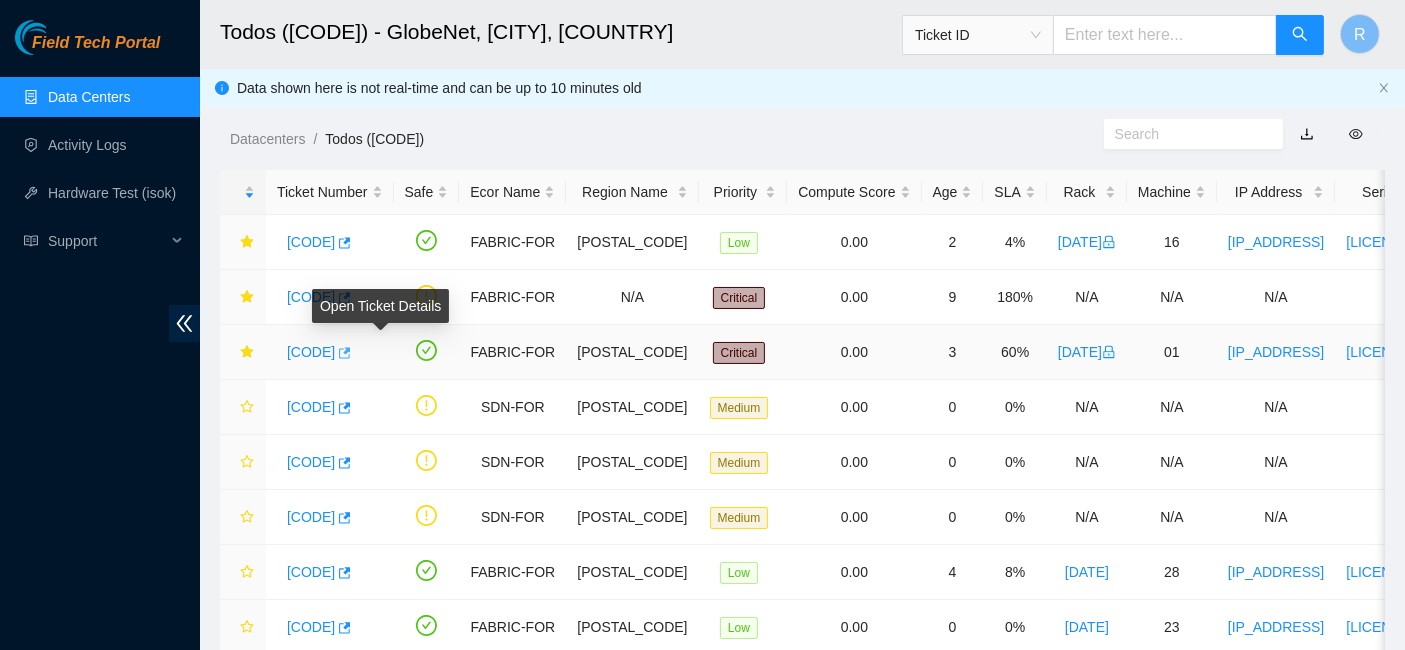 click 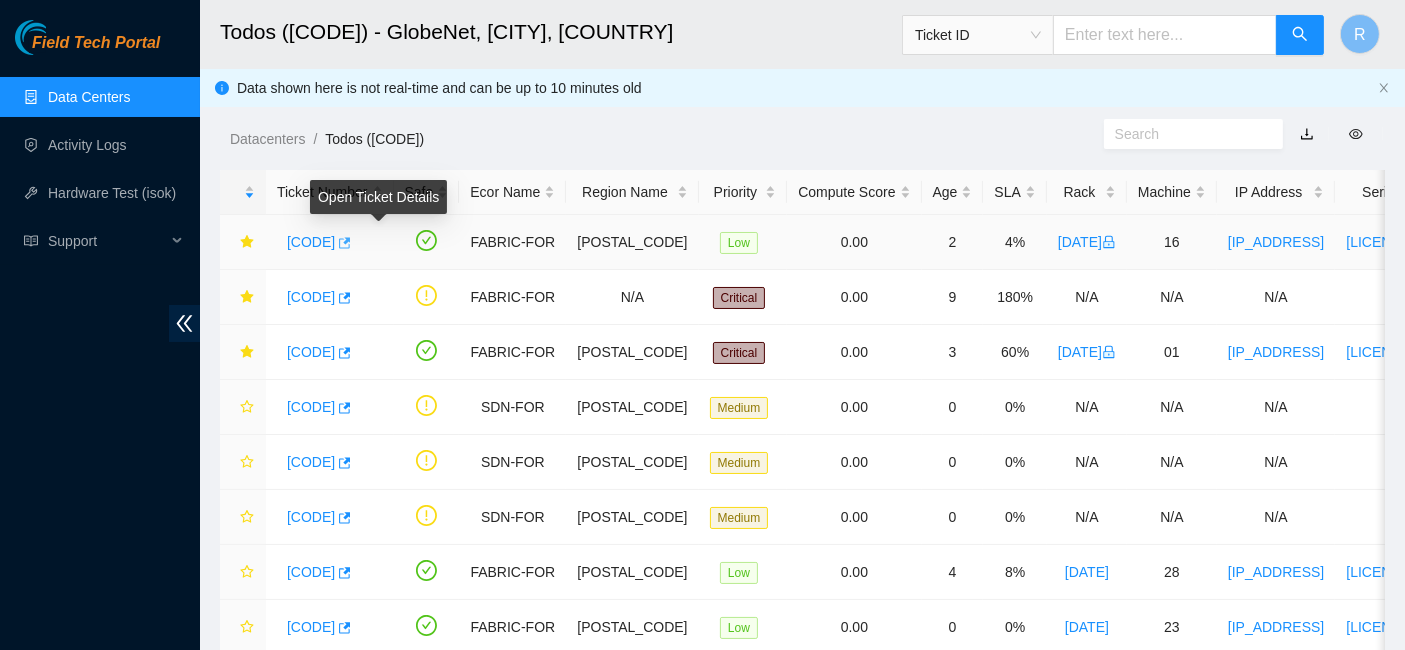 click at bounding box center [343, 244] 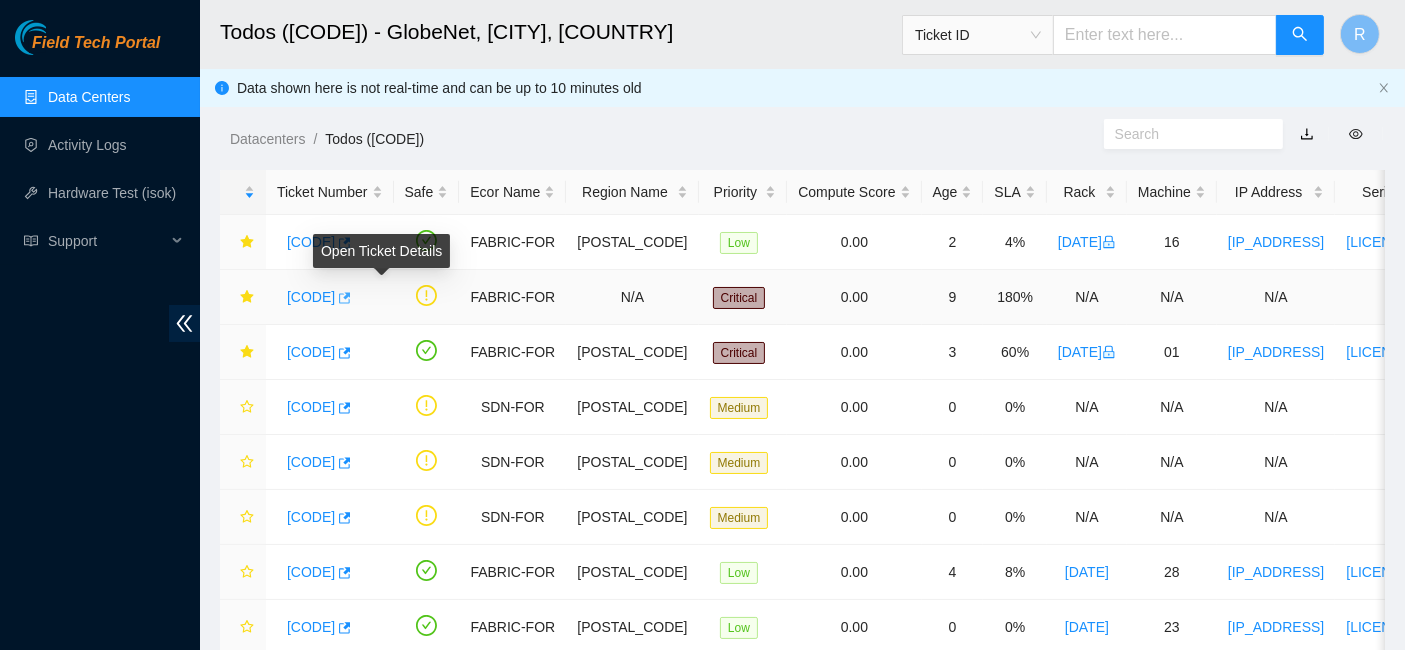 click 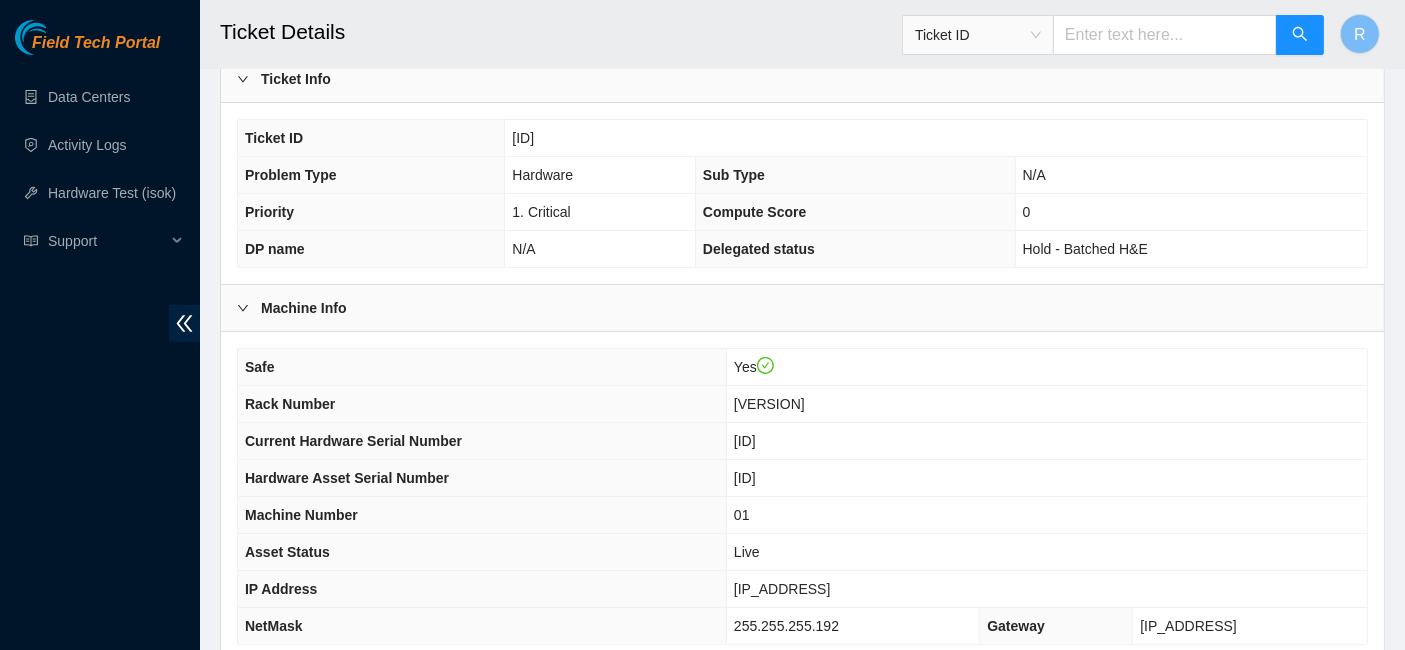 scroll, scrollTop: 587, scrollLeft: 0, axis: vertical 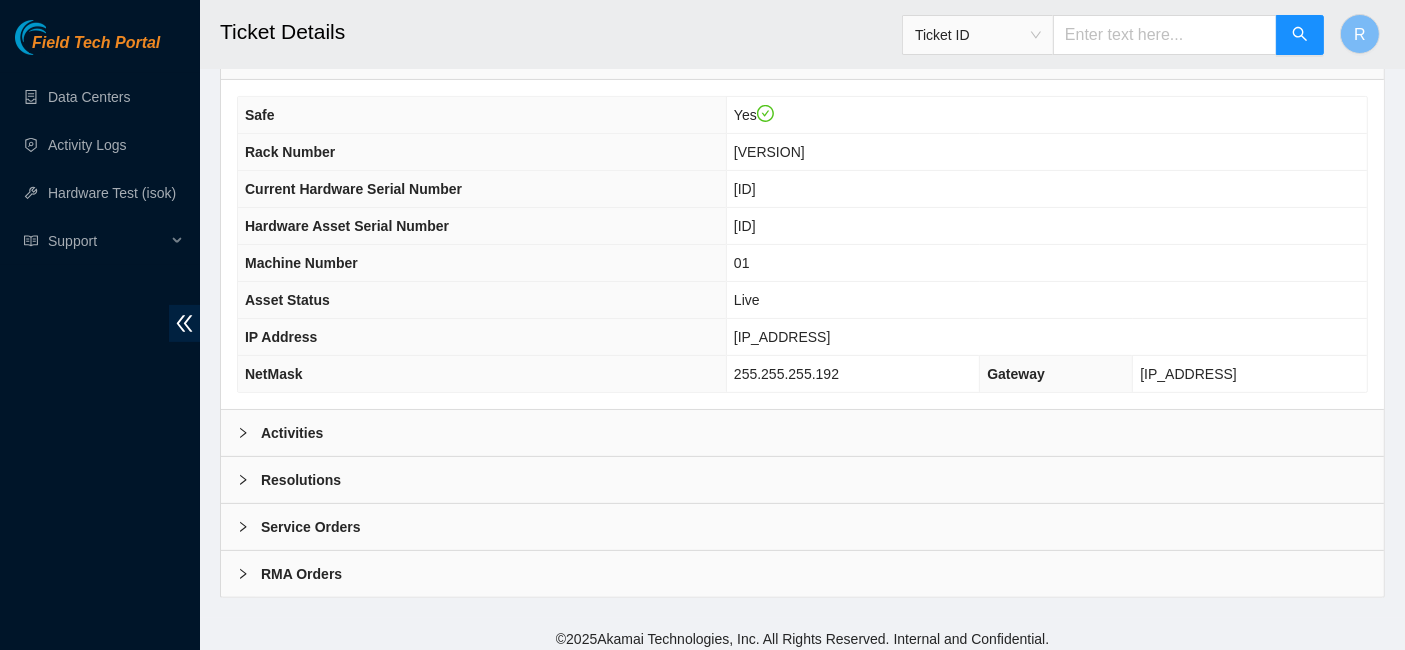 click on "Activities" at bounding box center [292, 433] 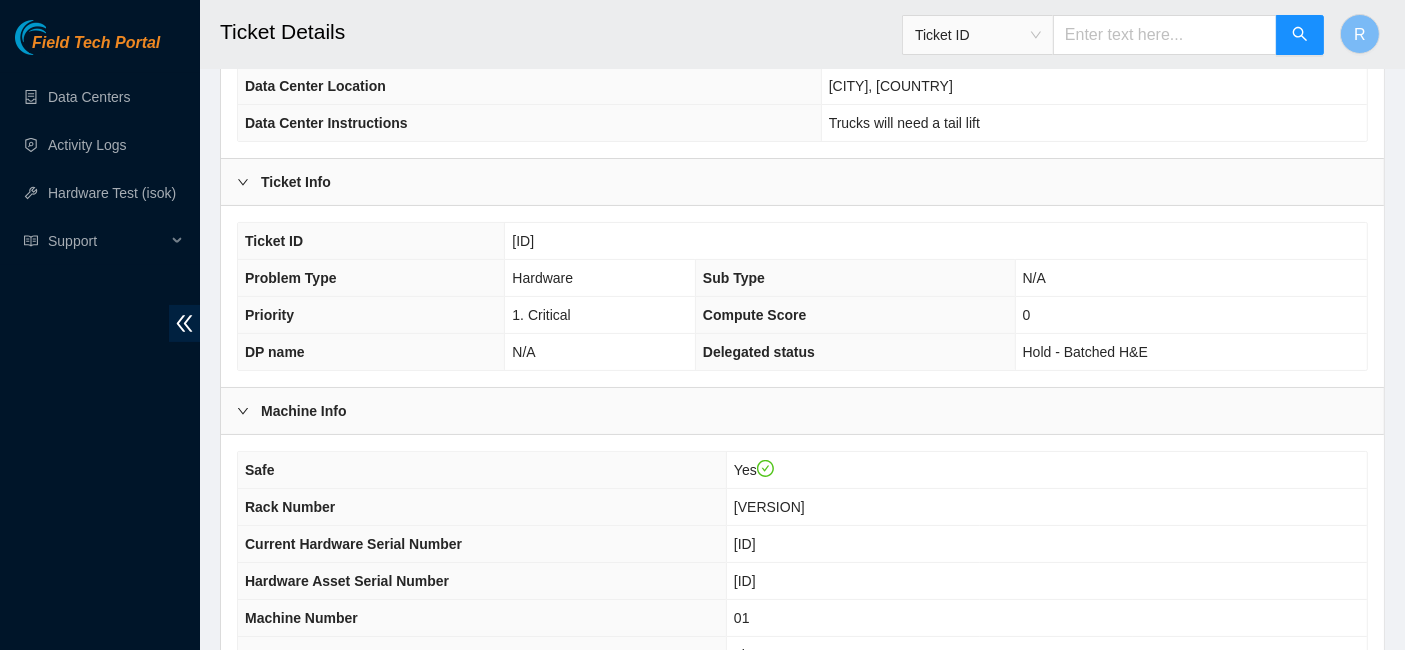 scroll, scrollTop: 227, scrollLeft: 0, axis: vertical 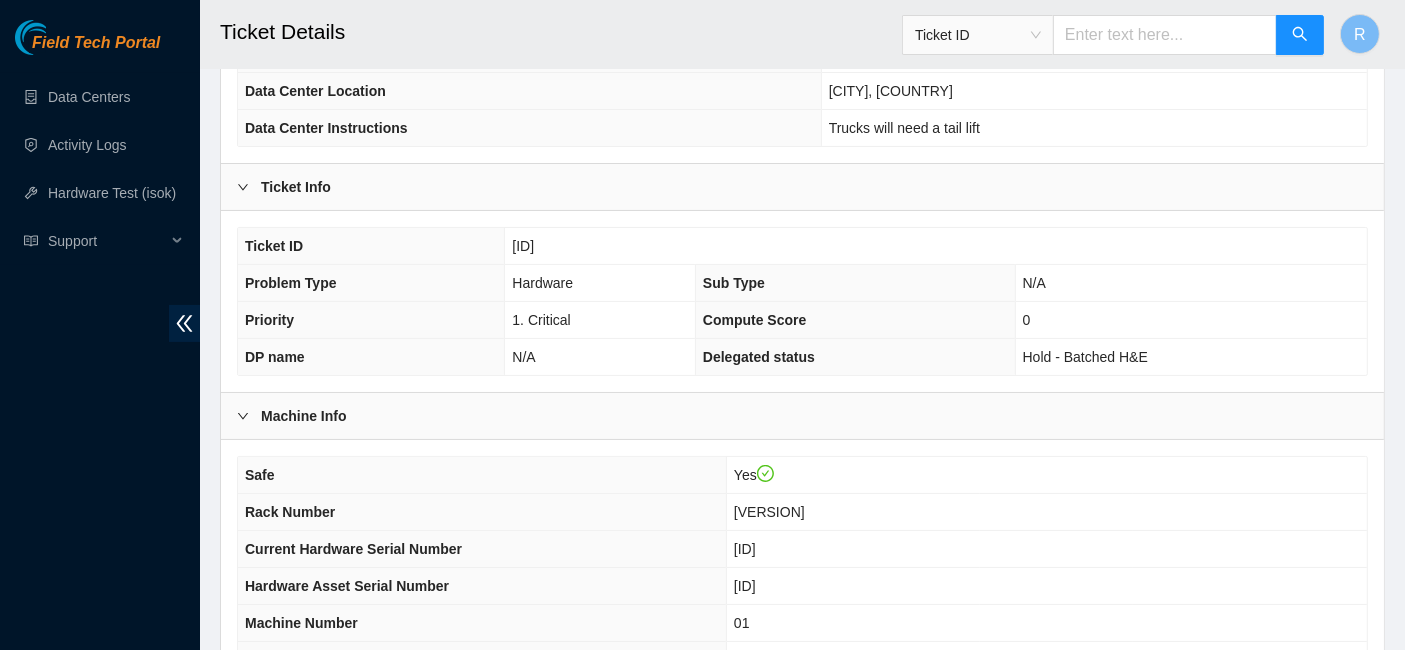 drag, startPoint x: 600, startPoint y: 238, endPoint x: 508, endPoint y: 247, distance: 92.43917 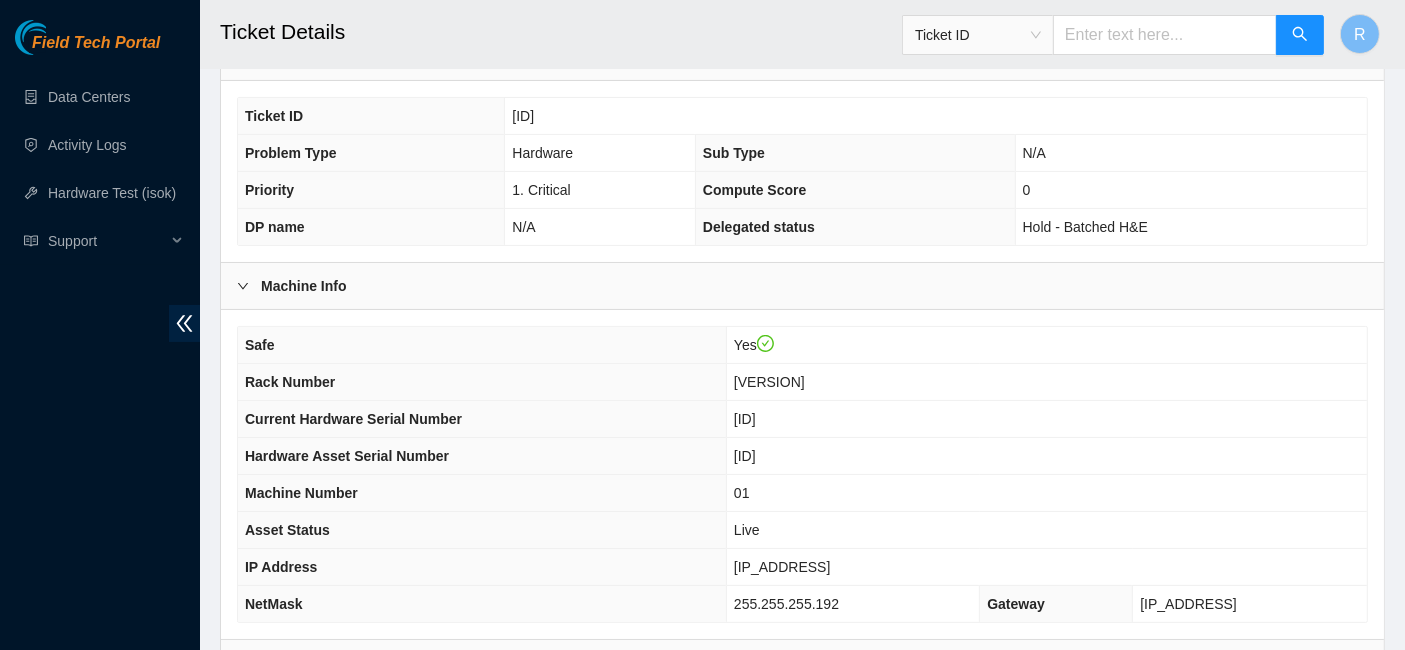 scroll, scrollTop: 383, scrollLeft: 0, axis: vertical 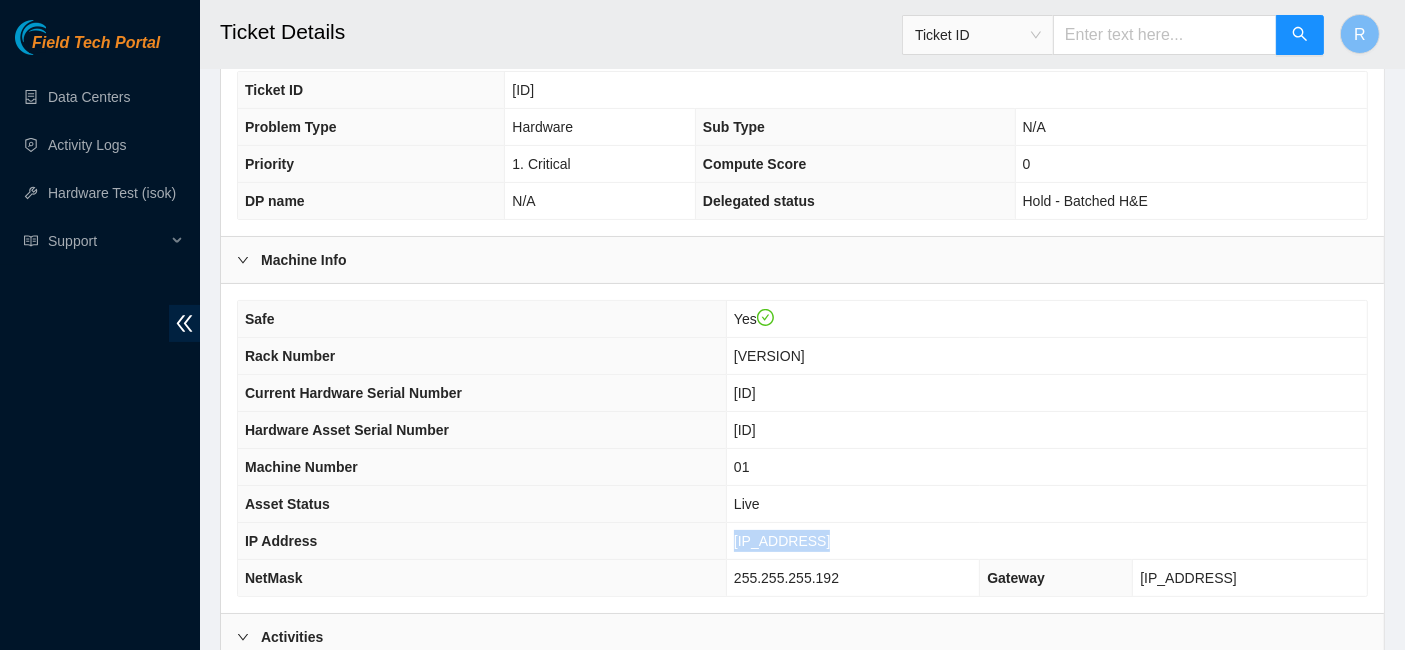 drag, startPoint x: 757, startPoint y: 535, endPoint x: 840, endPoint y: 538, distance: 83.0542 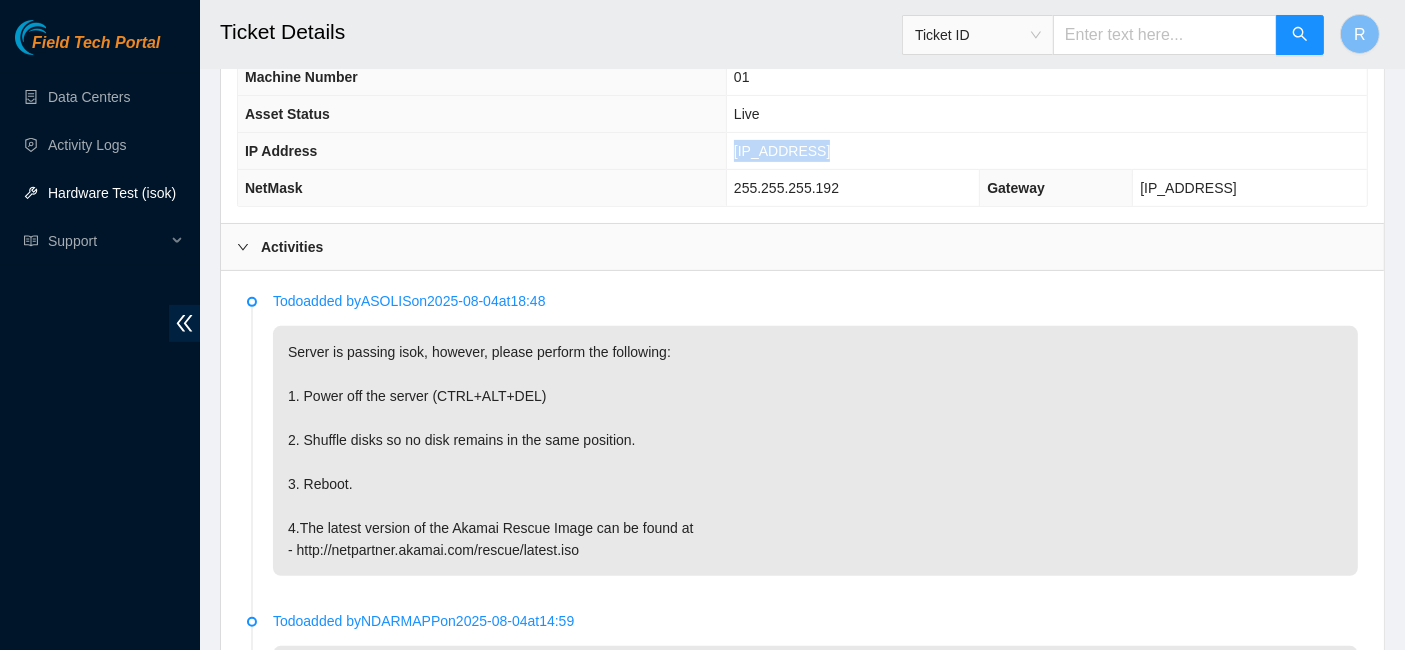 scroll, scrollTop: 833, scrollLeft: 0, axis: vertical 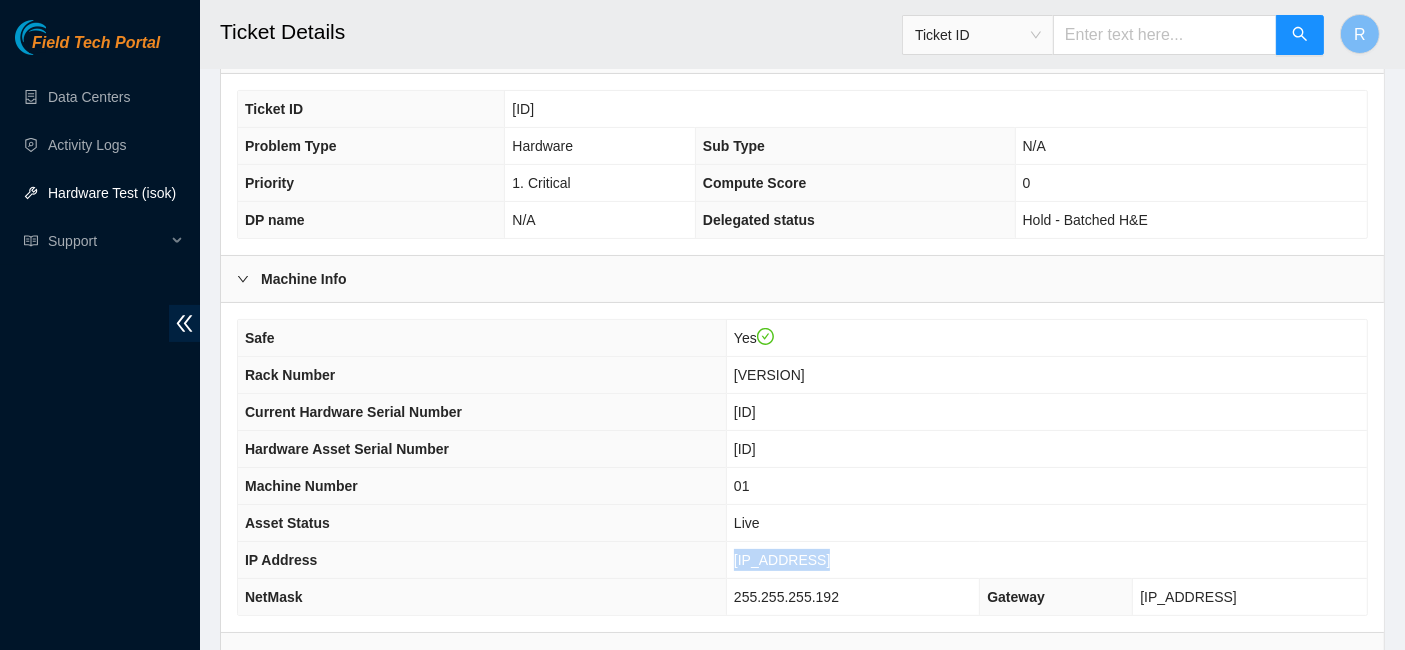 copy on "[IP_ADDRESS]" 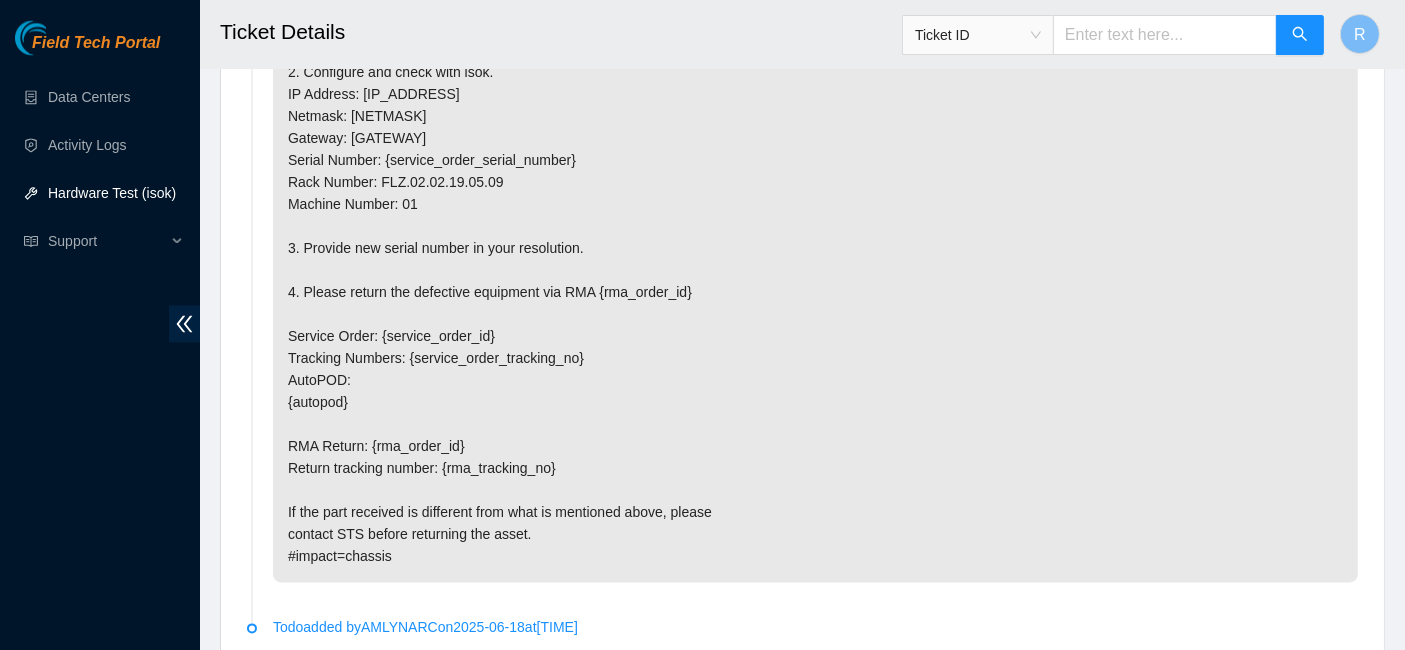 scroll, scrollTop: 4334, scrollLeft: 0, axis: vertical 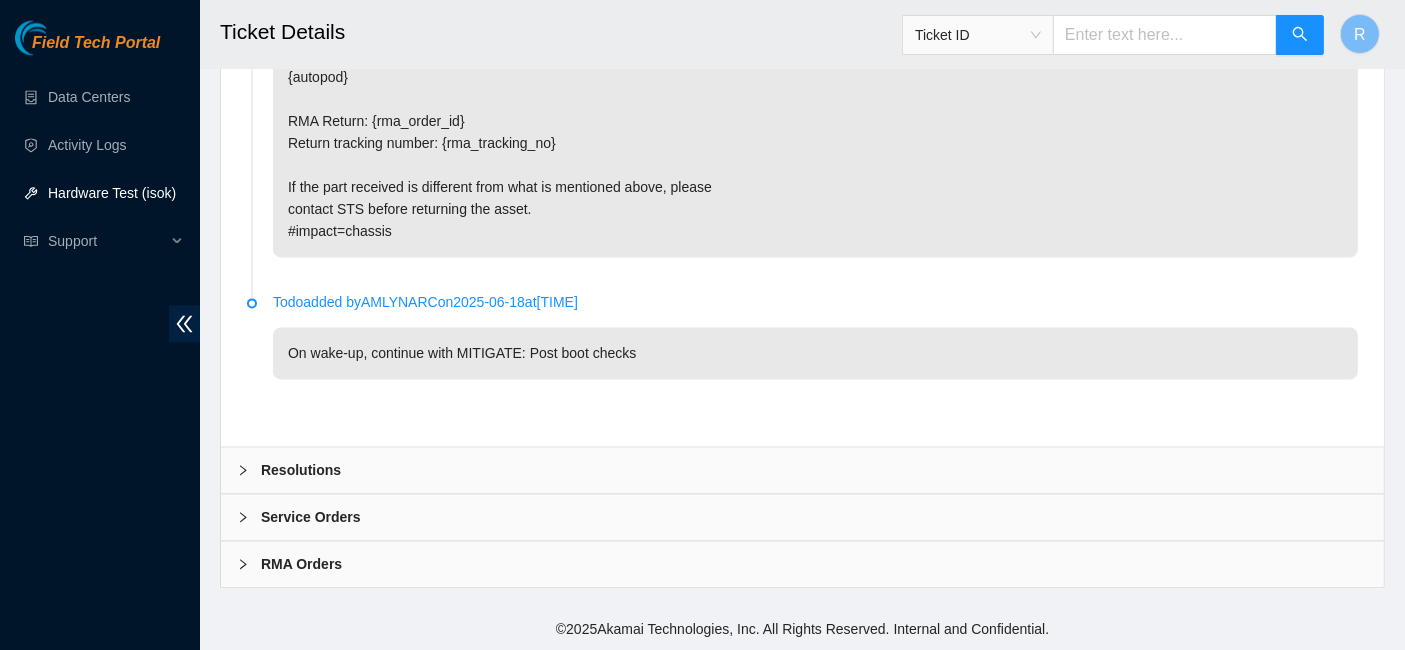 click on "Resolutions" at bounding box center (802, 470) 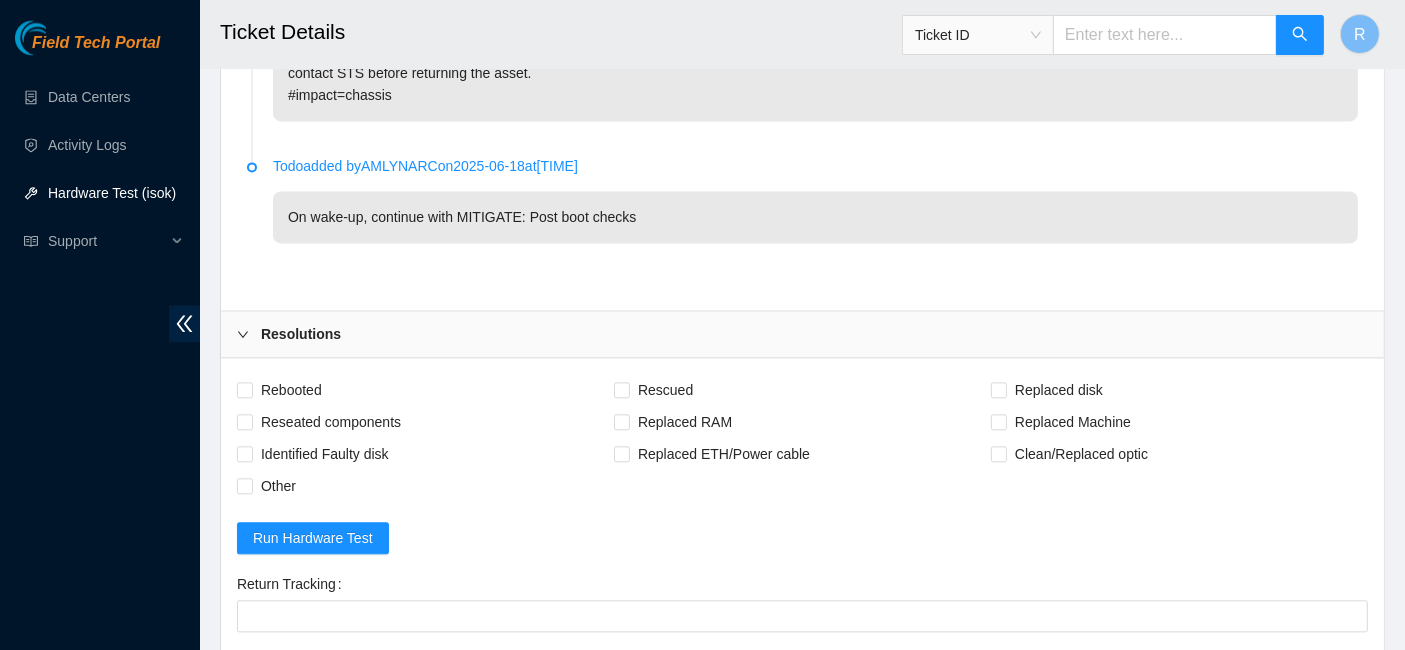 scroll, scrollTop: 4521, scrollLeft: 0, axis: vertical 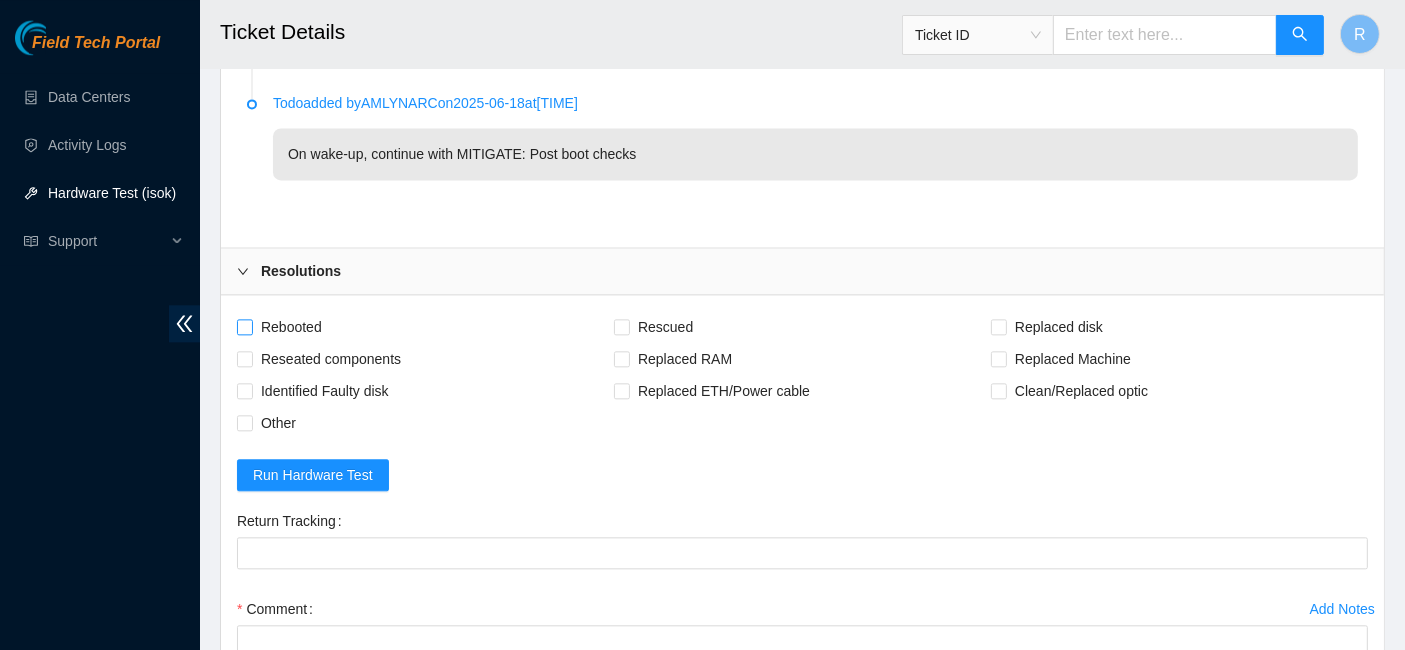 click on "Rebooted" at bounding box center [291, 327] 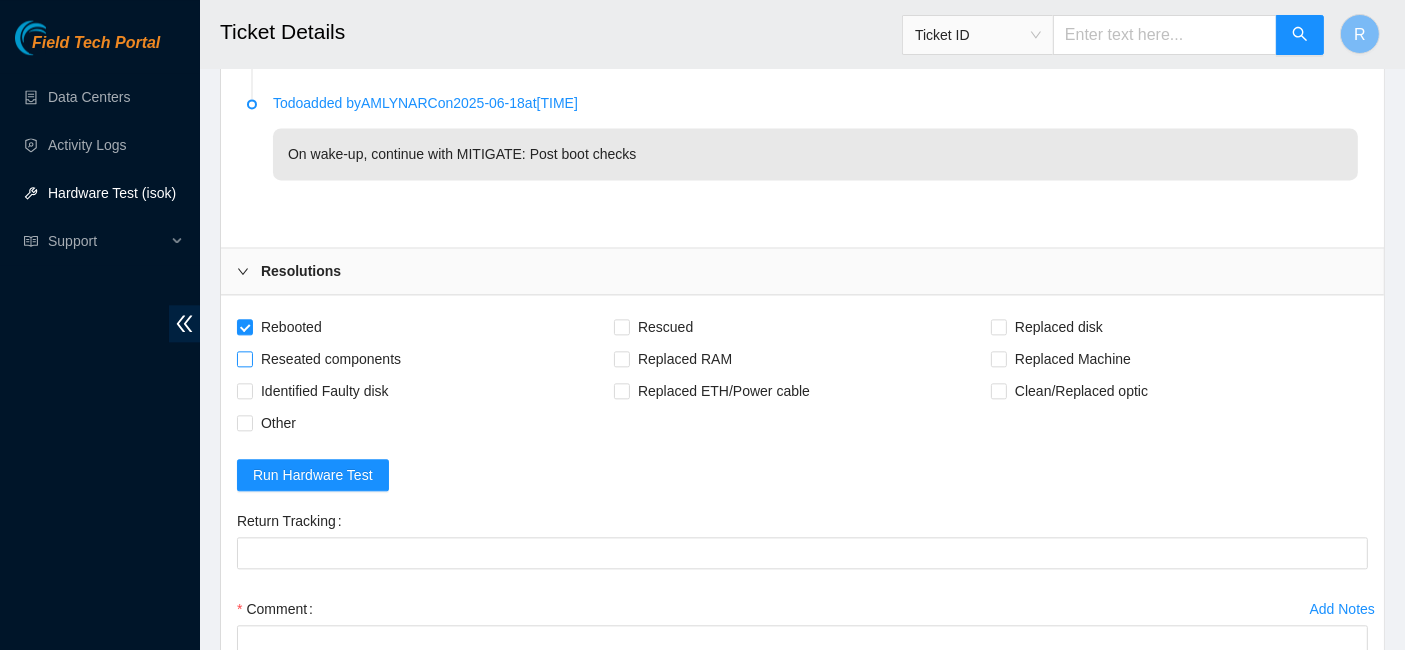 click on "Reseated components" at bounding box center [331, 359] 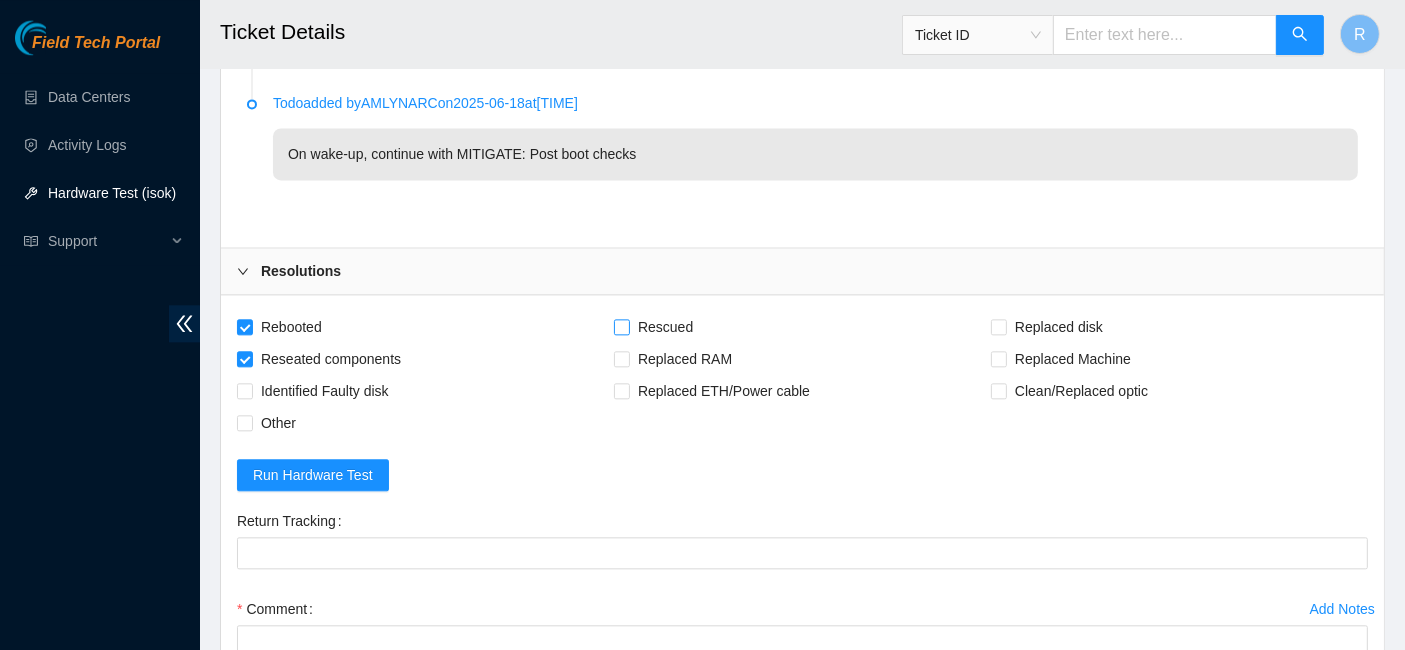 click at bounding box center (622, 327) 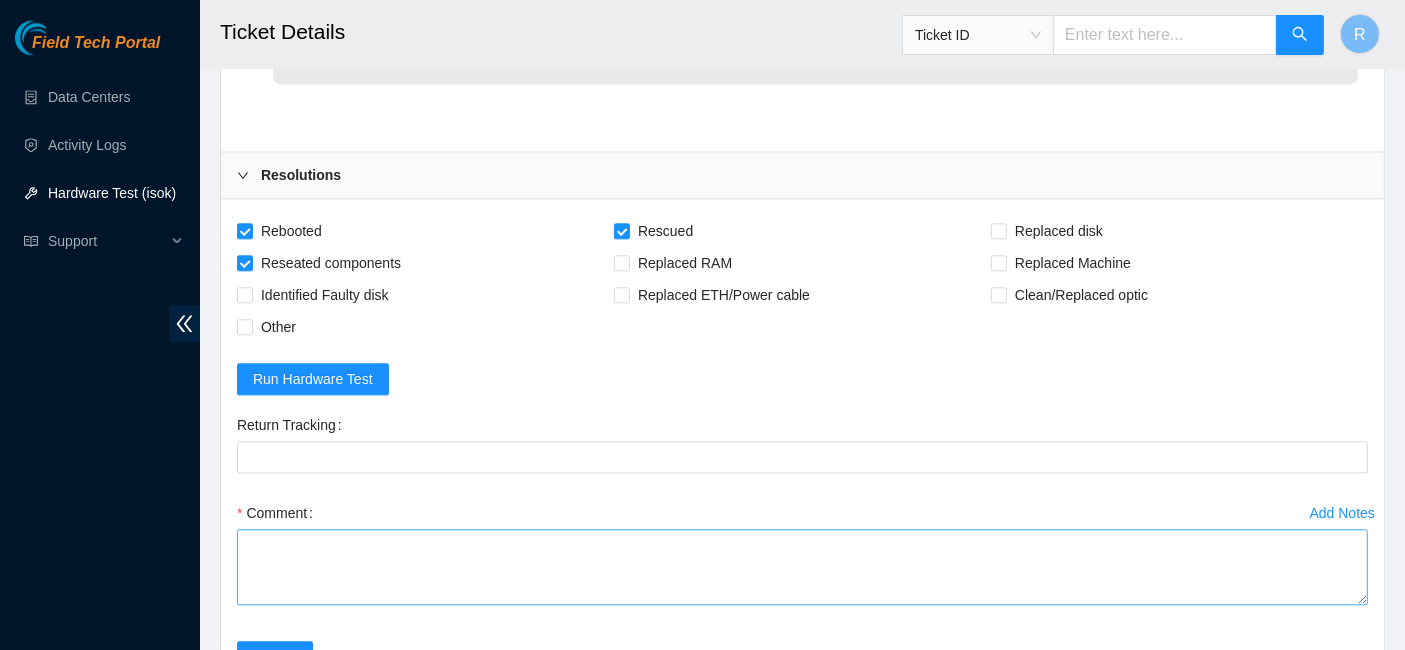 scroll, scrollTop: 4621, scrollLeft: 0, axis: vertical 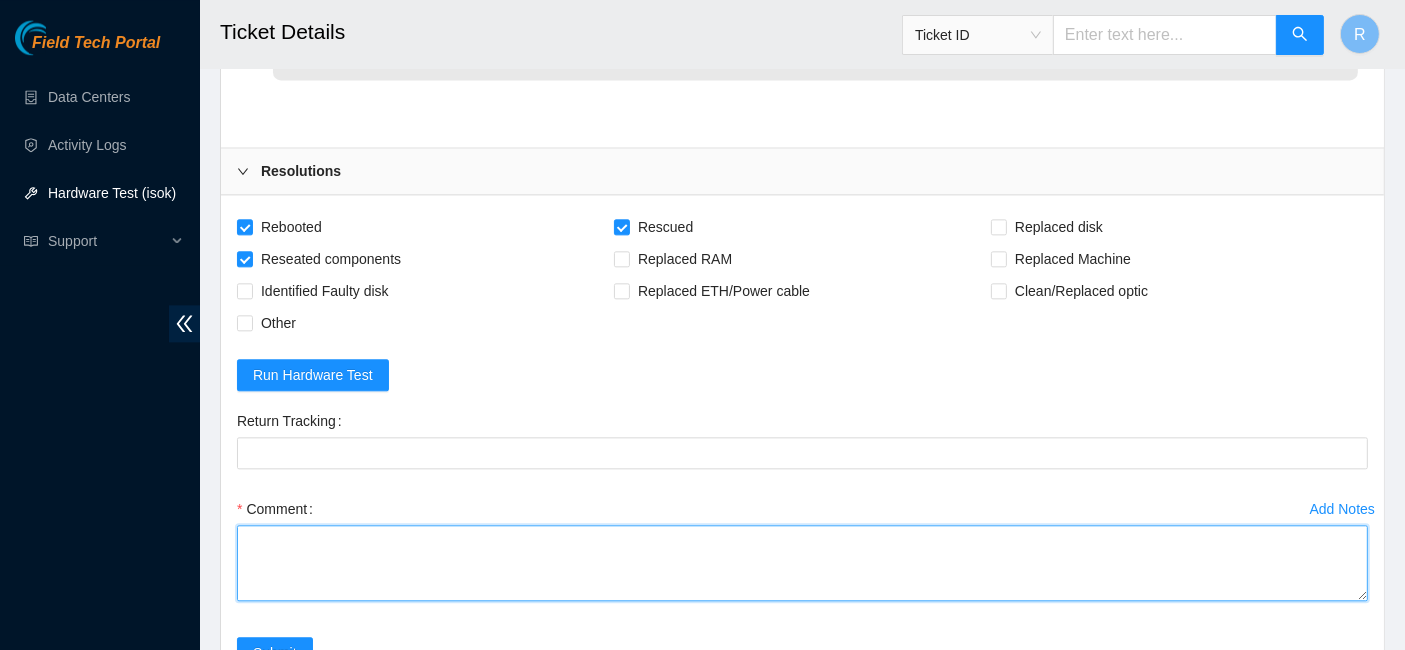 click on "Comment" at bounding box center [802, 563] 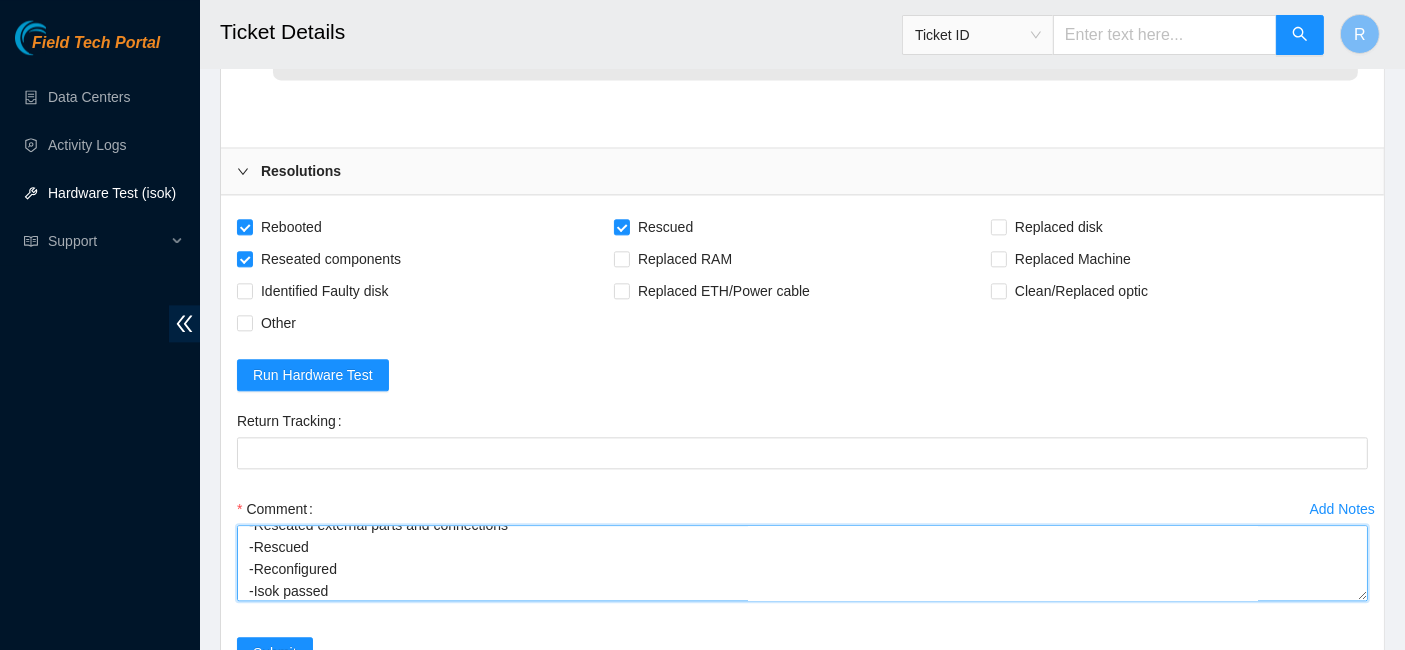 scroll, scrollTop: 88, scrollLeft: 0, axis: vertical 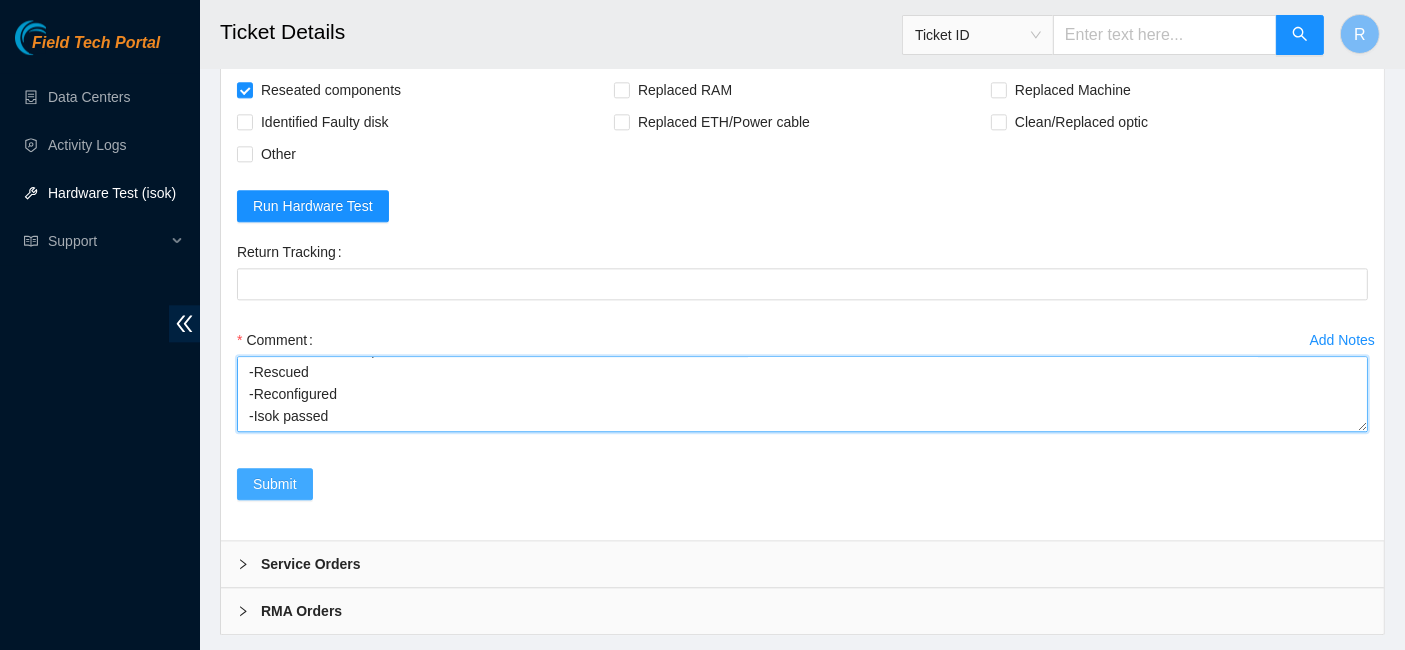 type on "-Asked NOCC if its safe
-Power cycled for 15minutes
-Shuffled disks
-Reseated external parts and connections
-Rescued
-Reconfigured
-Isok passed" 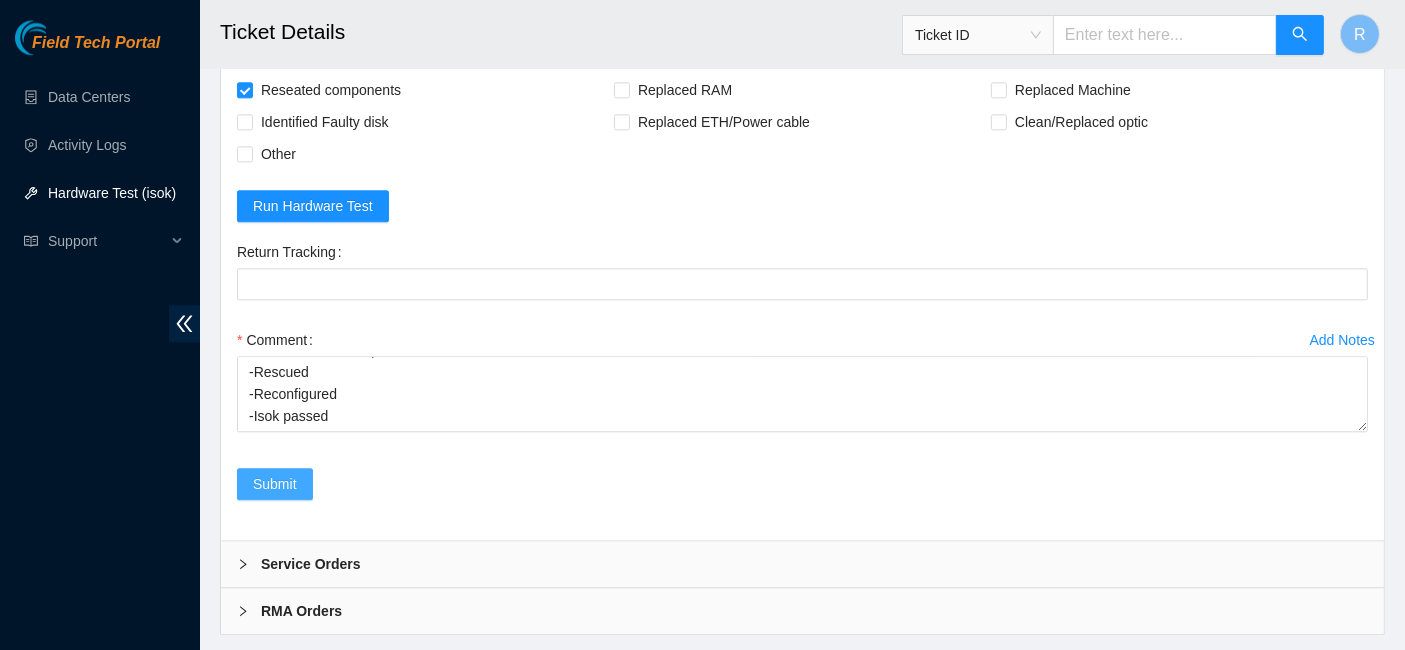 click on "Submit" at bounding box center (275, 484) 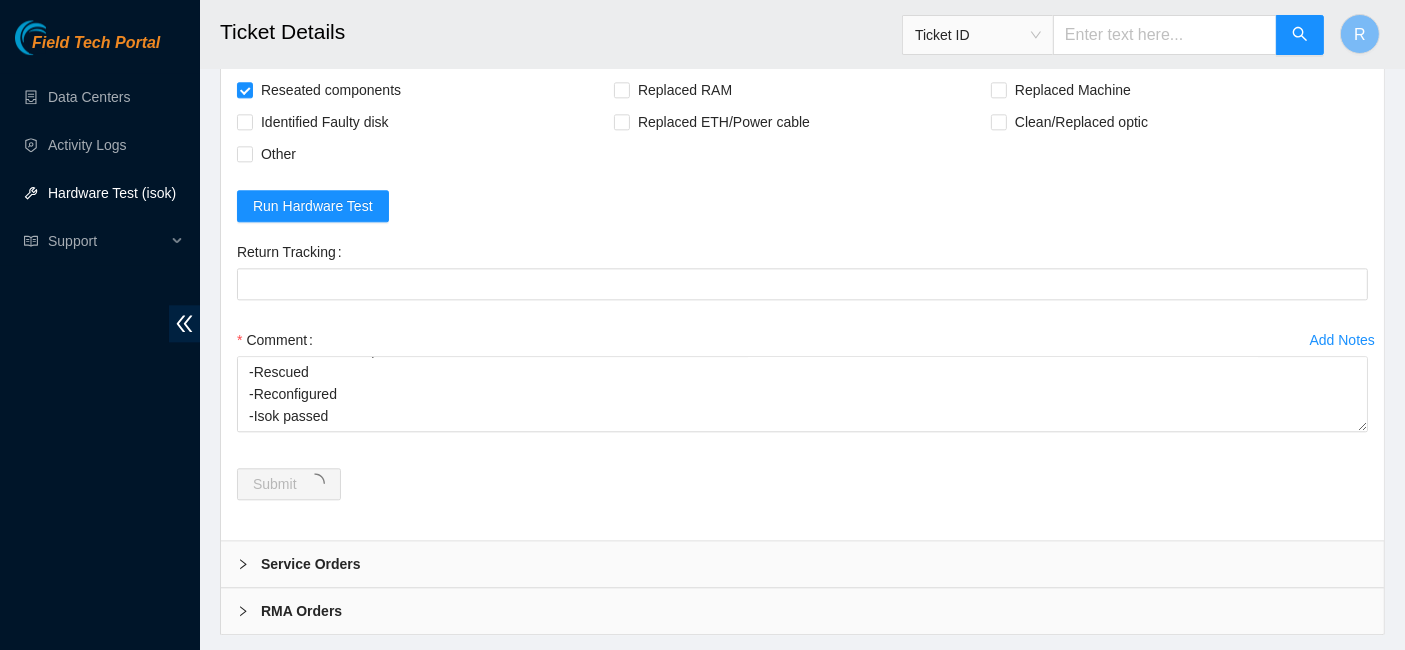 scroll, scrollTop: 0, scrollLeft: 0, axis: both 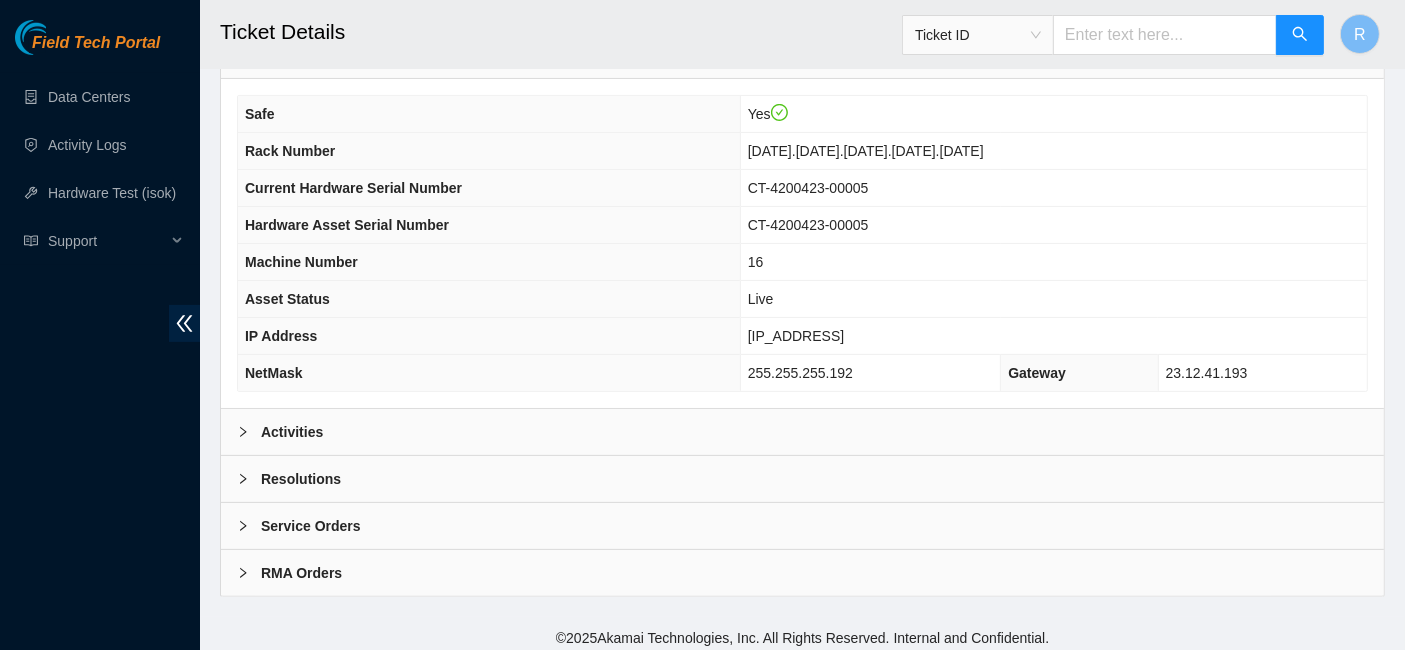 click on "Activities" at bounding box center (802, 432) 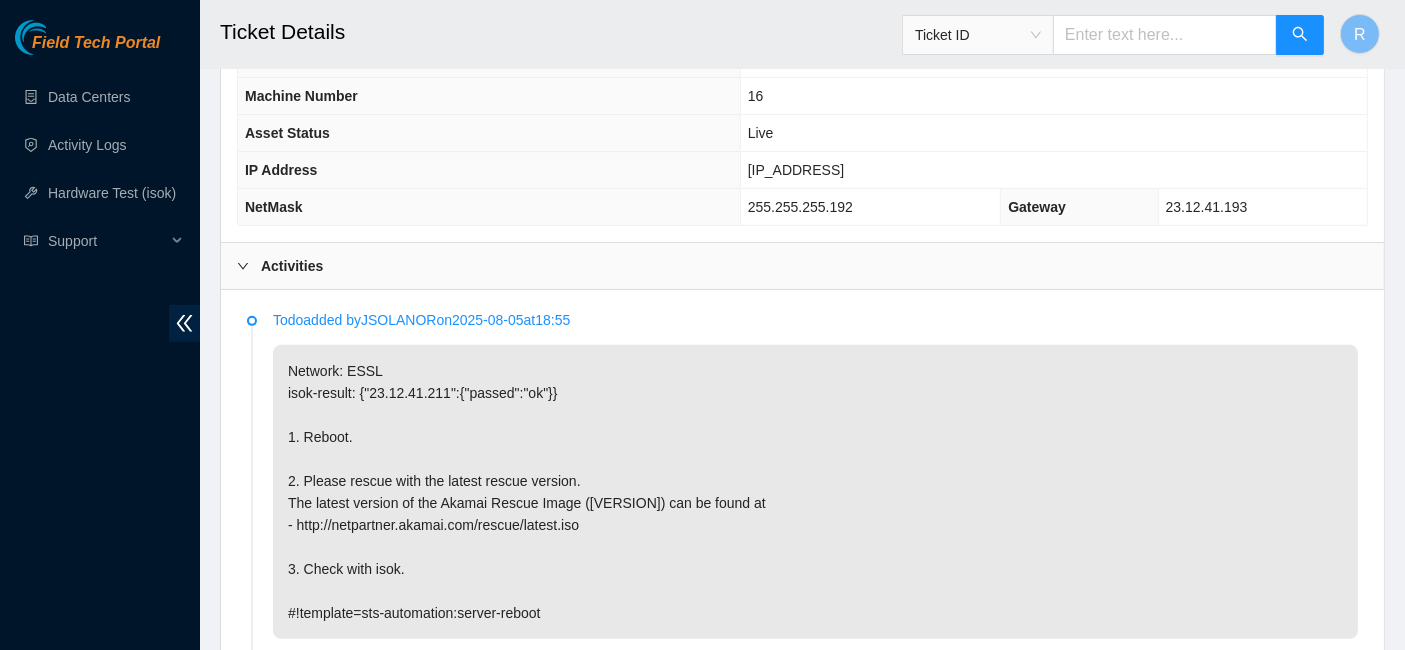 scroll, scrollTop: 752, scrollLeft: 0, axis: vertical 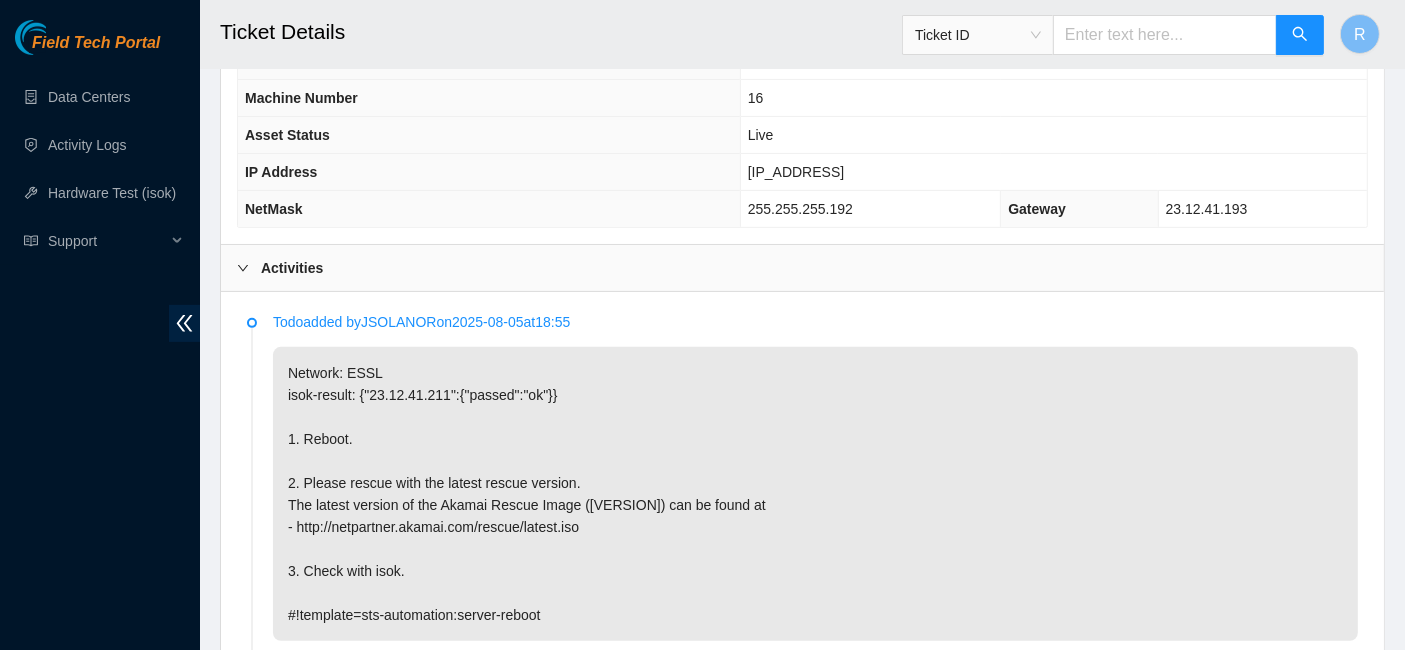click on "Todo  added by  [INITIALS]  on  [DATE]  at  [TIME]" at bounding box center [815, 322] 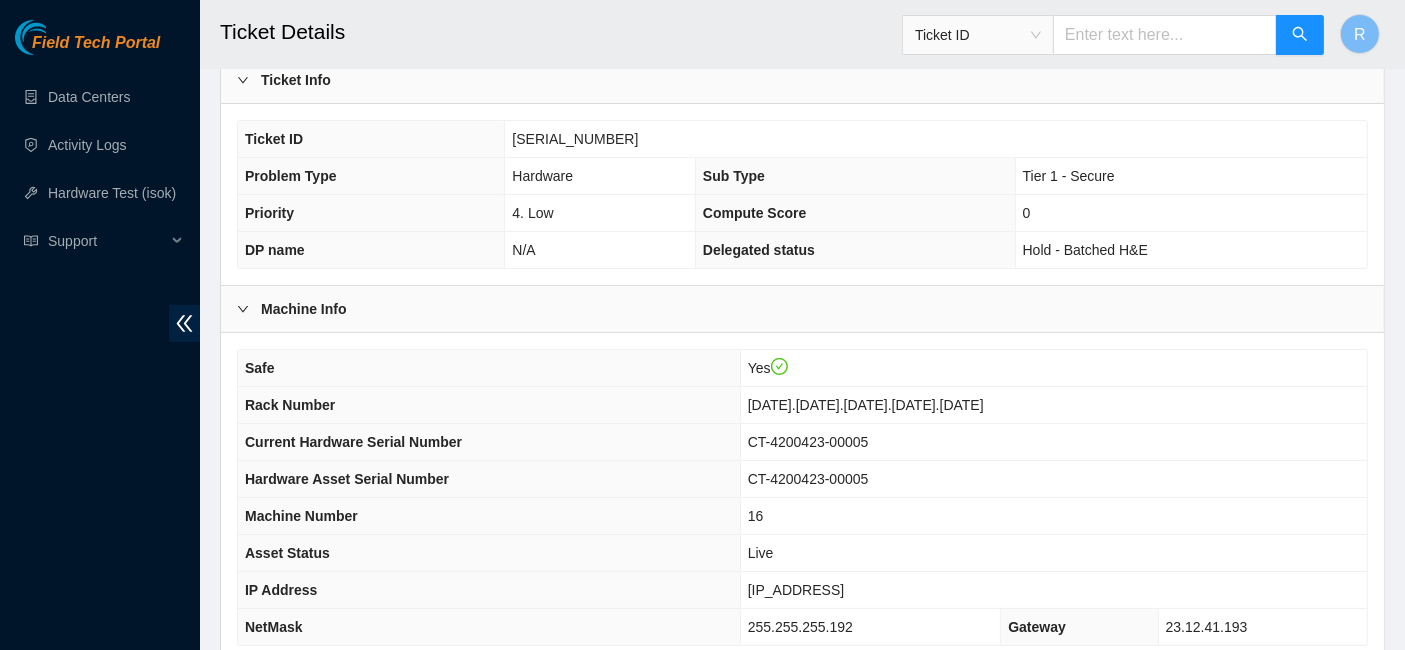 scroll, scrollTop: 332, scrollLeft: 0, axis: vertical 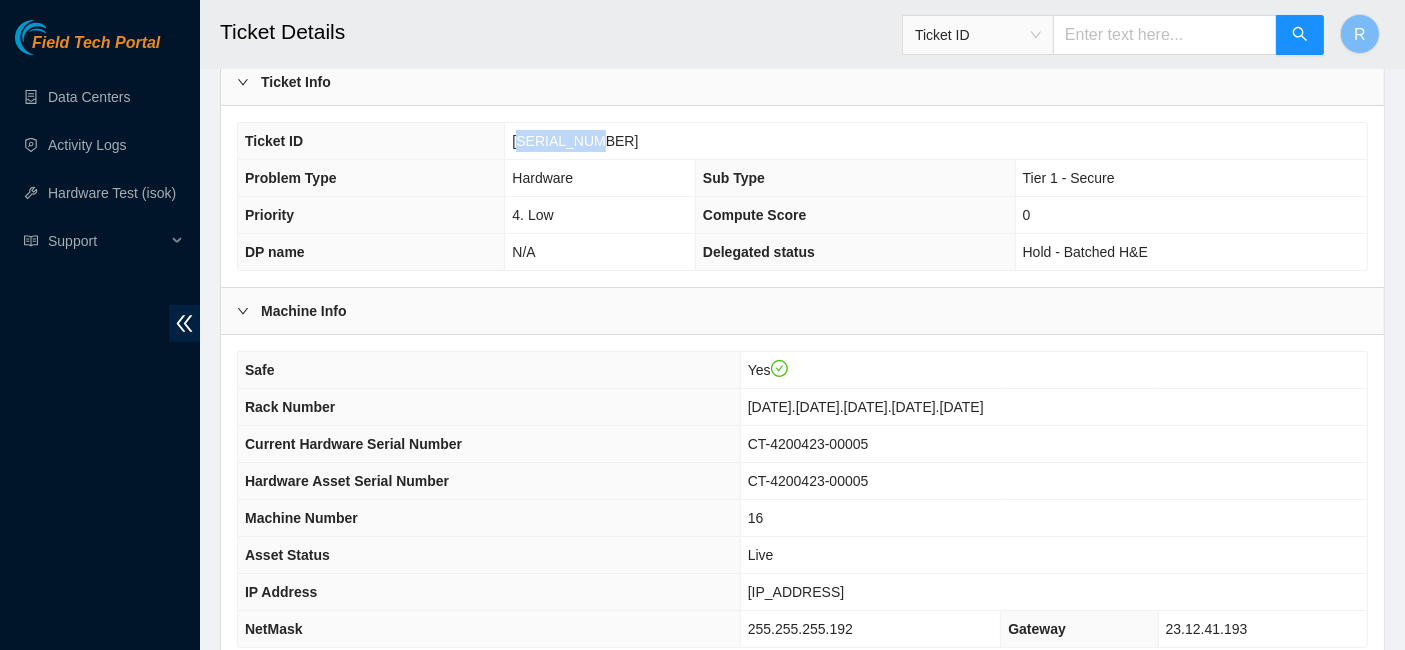 drag, startPoint x: 602, startPoint y: 140, endPoint x: 517, endPoint y: 138, distance: 85.02353 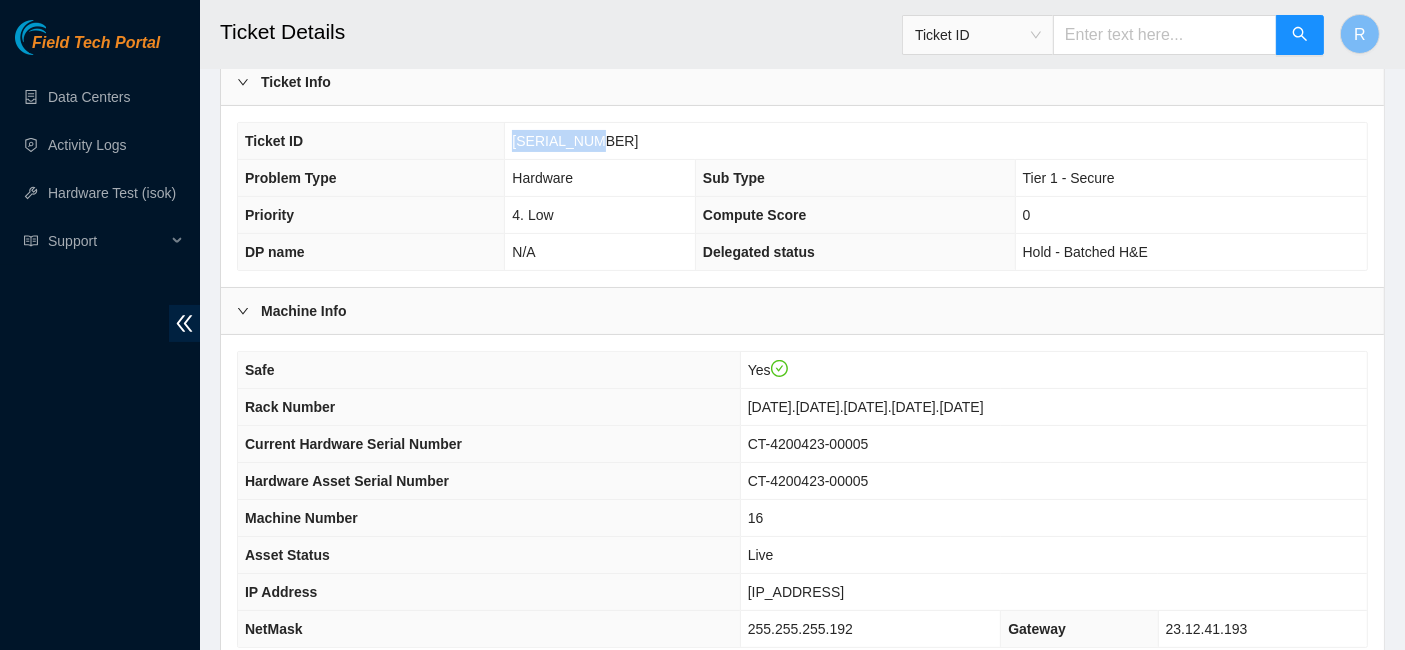 copy on "[SERIAL_NUMBER]" 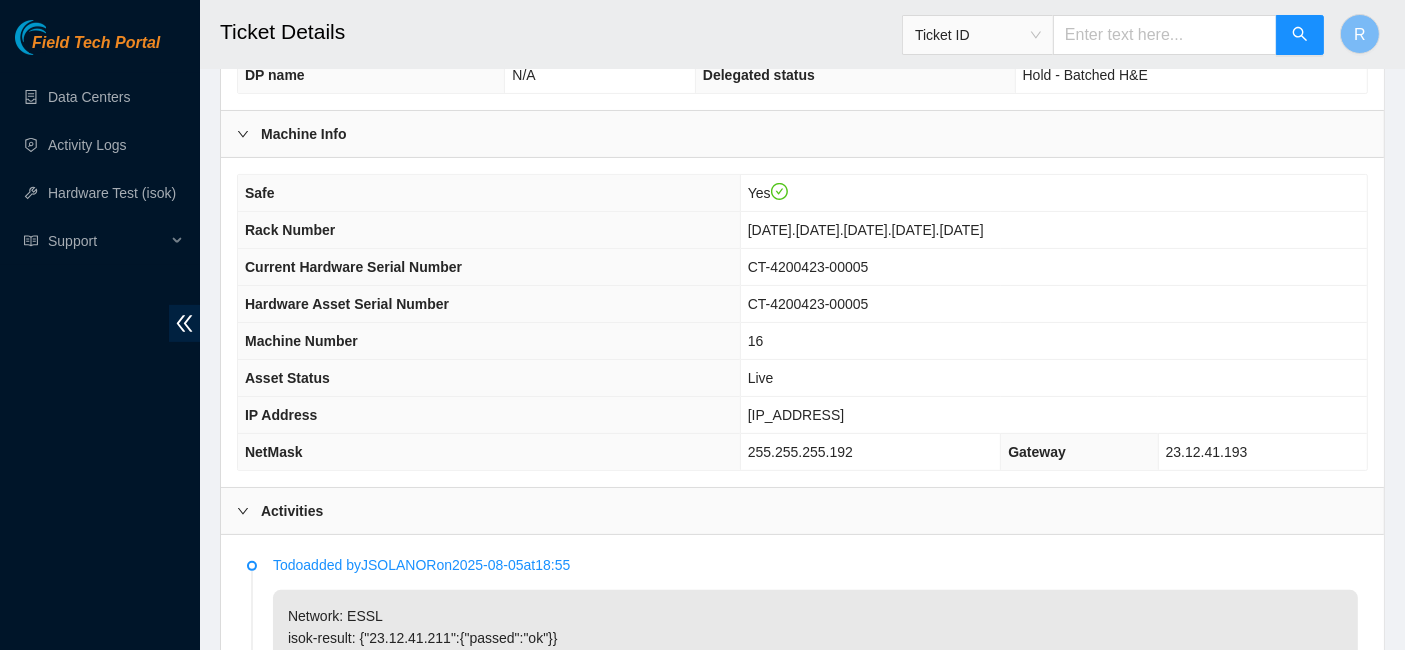 scroll, scrollTop: 502, scrollLeft: 0, axis: vertical 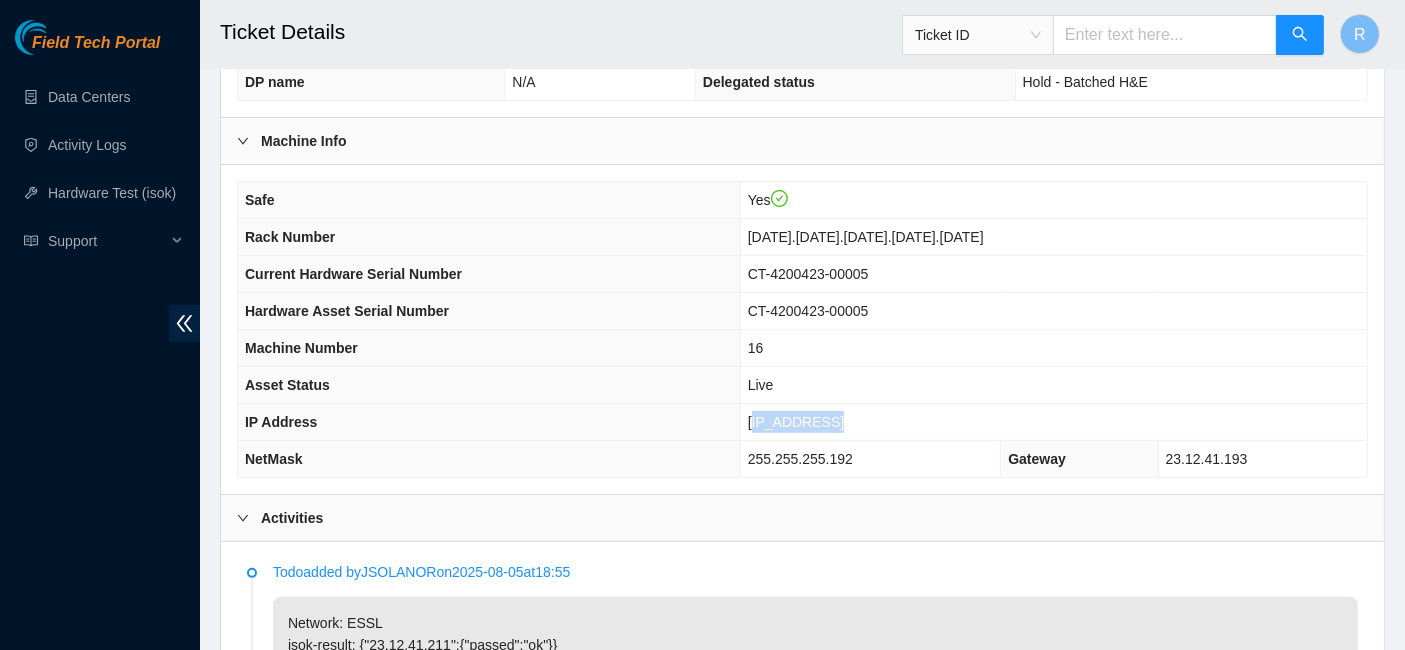 drag, startPoint x: 846, startPoint y: 410, endPoint x: 762, endPoint y: 415, distance: 84.14868 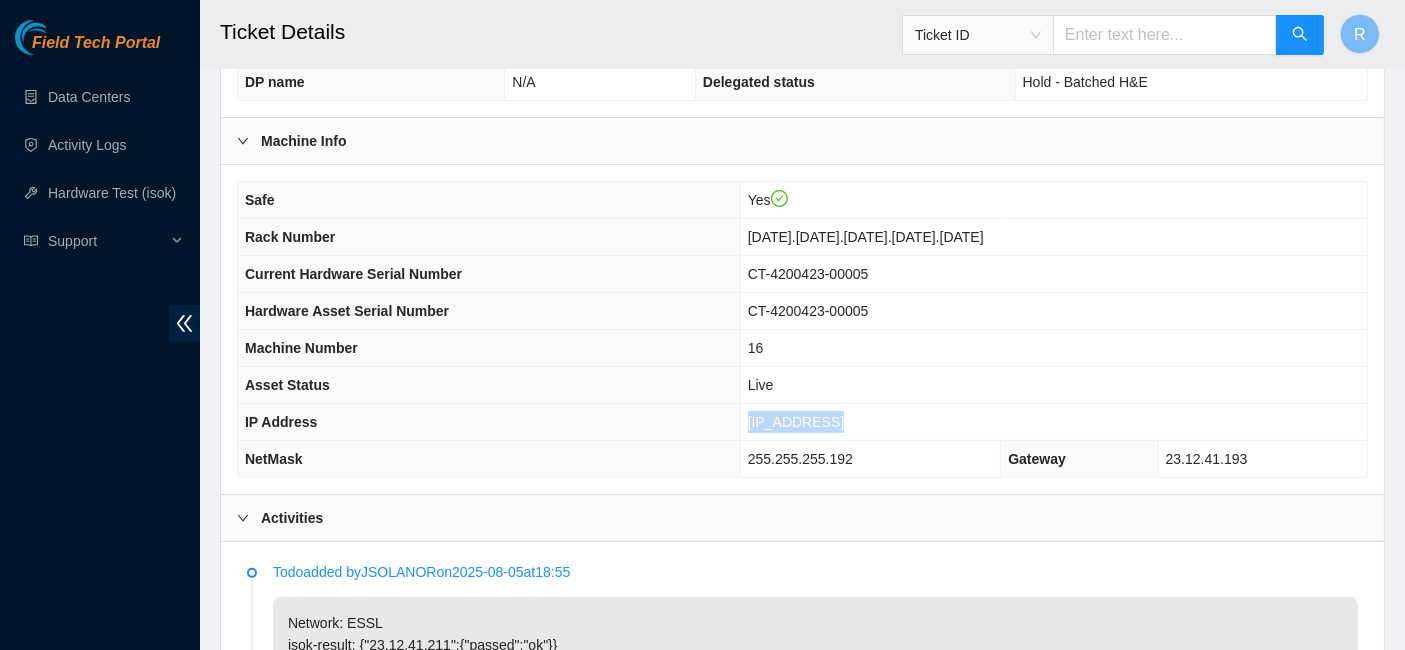 copy on "[IP_ADDRESS]" 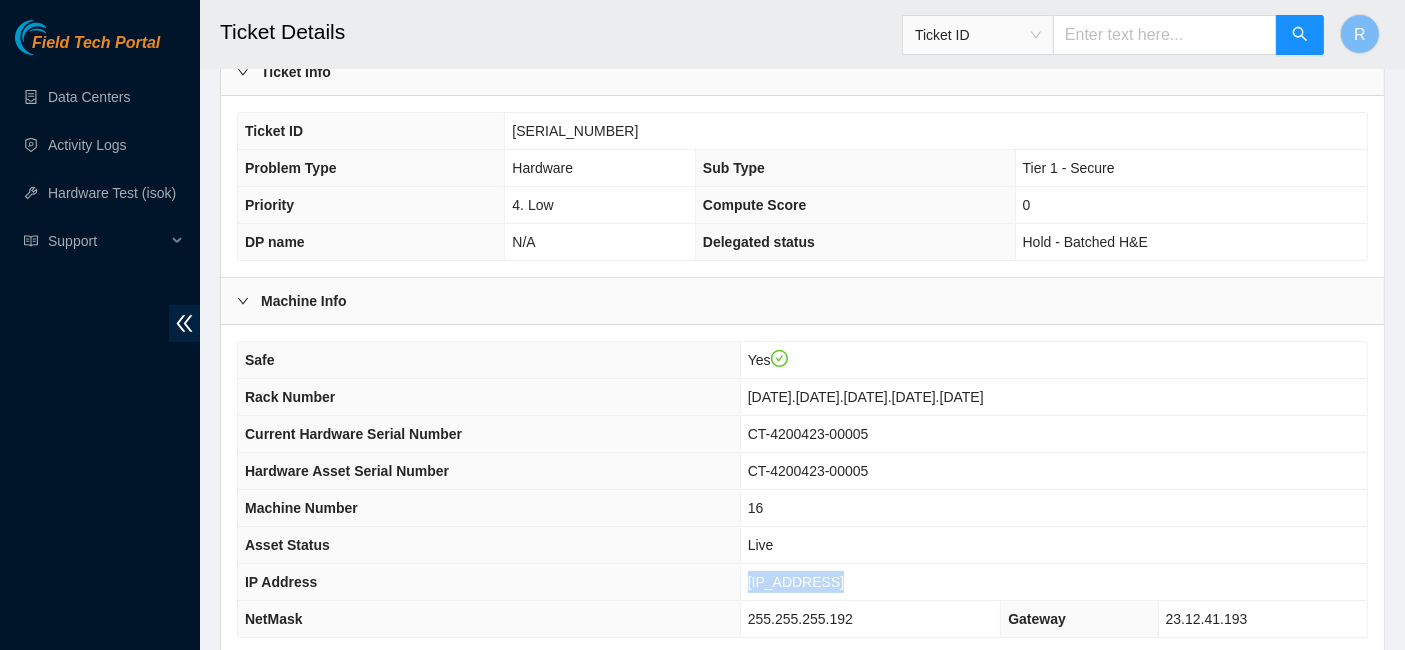 scroll, scrollTop: 405, scrollLeft: 0, axis: vertical 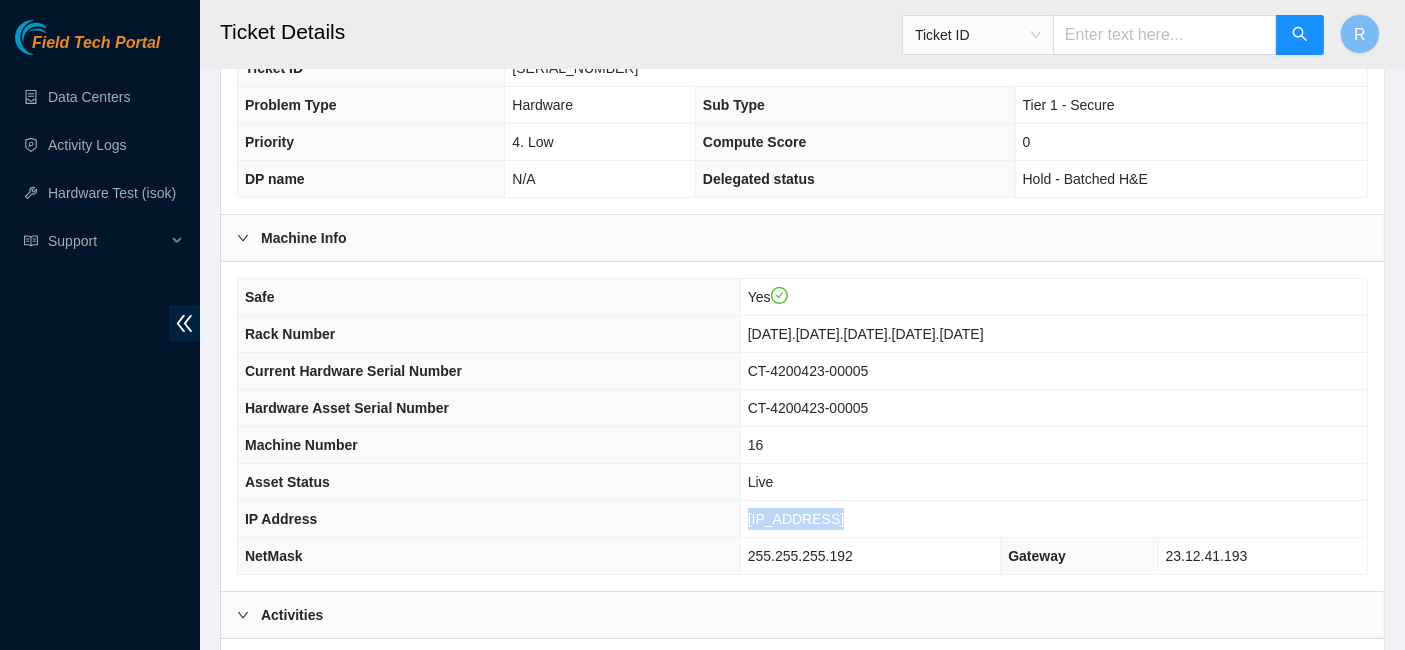 copy on "[IP_ADDRESS]" 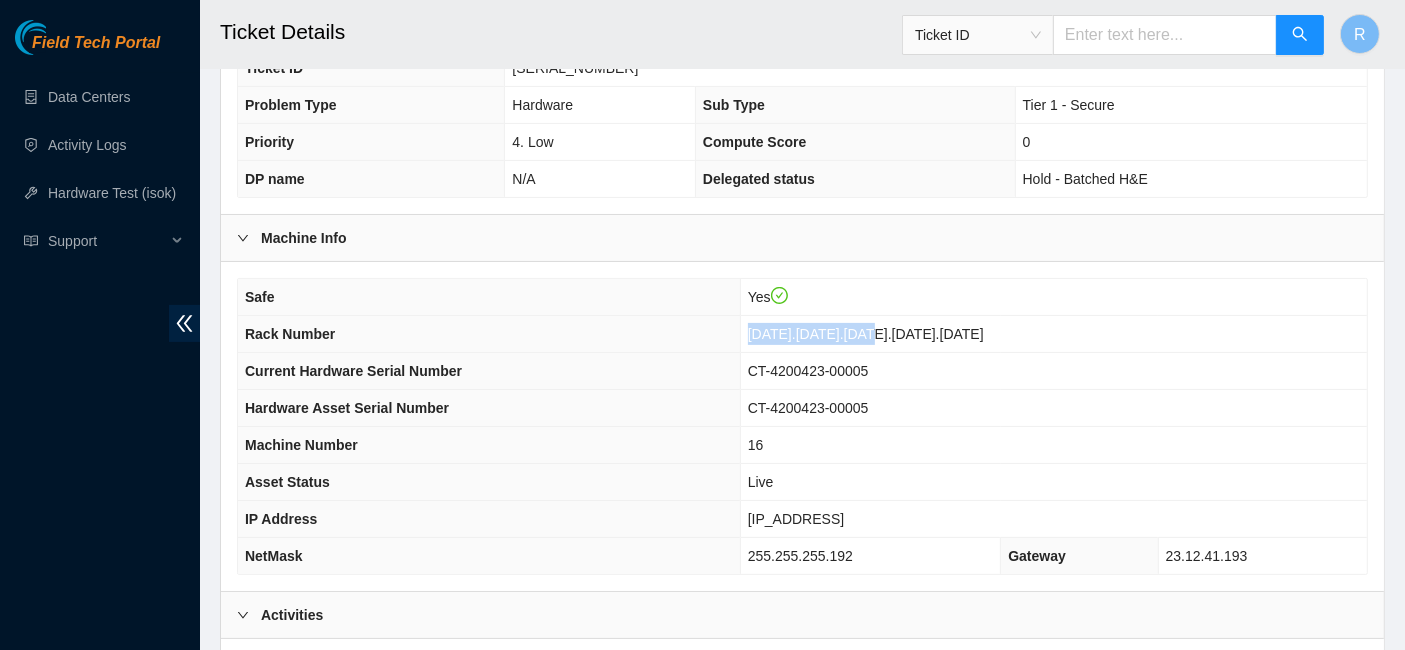 drag, startPoint x: 877, startPoint y: 332, endPoint x: 760, endPoint y: 329, distance: 117.03845 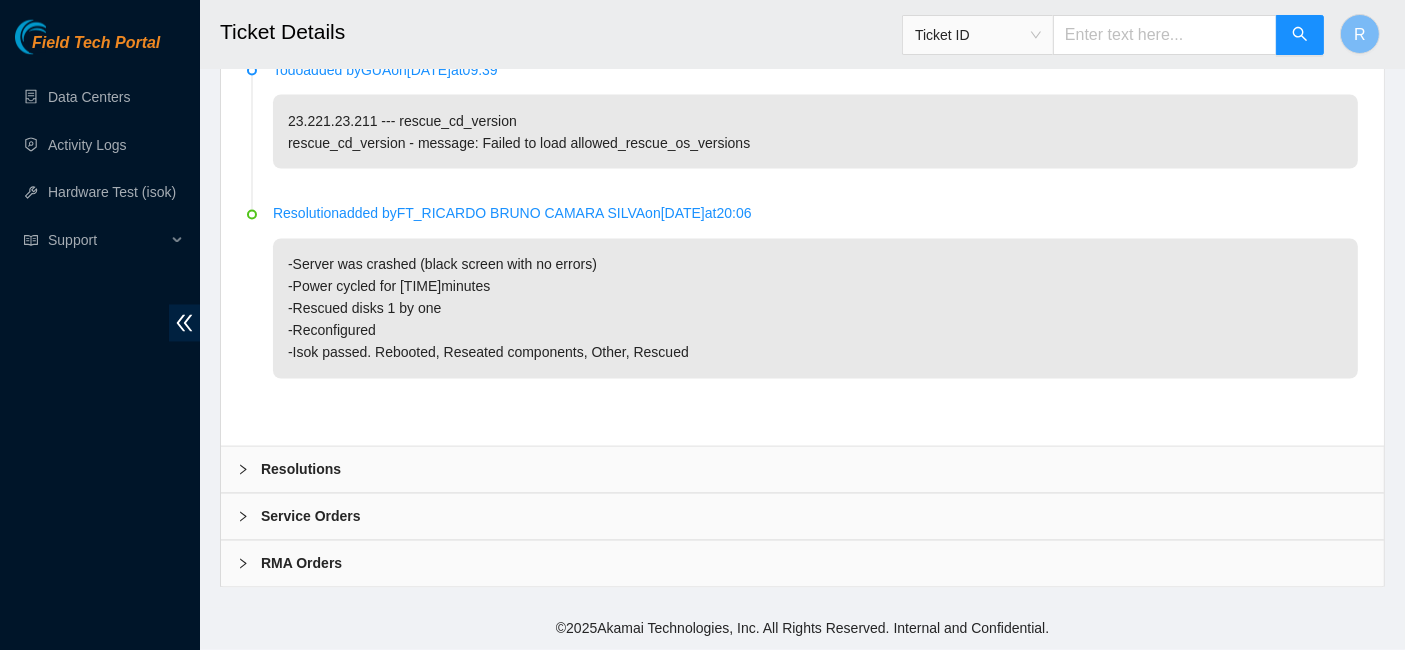 scroll, scrollTop: 3862, scrollLeft: 0, axis: vertical 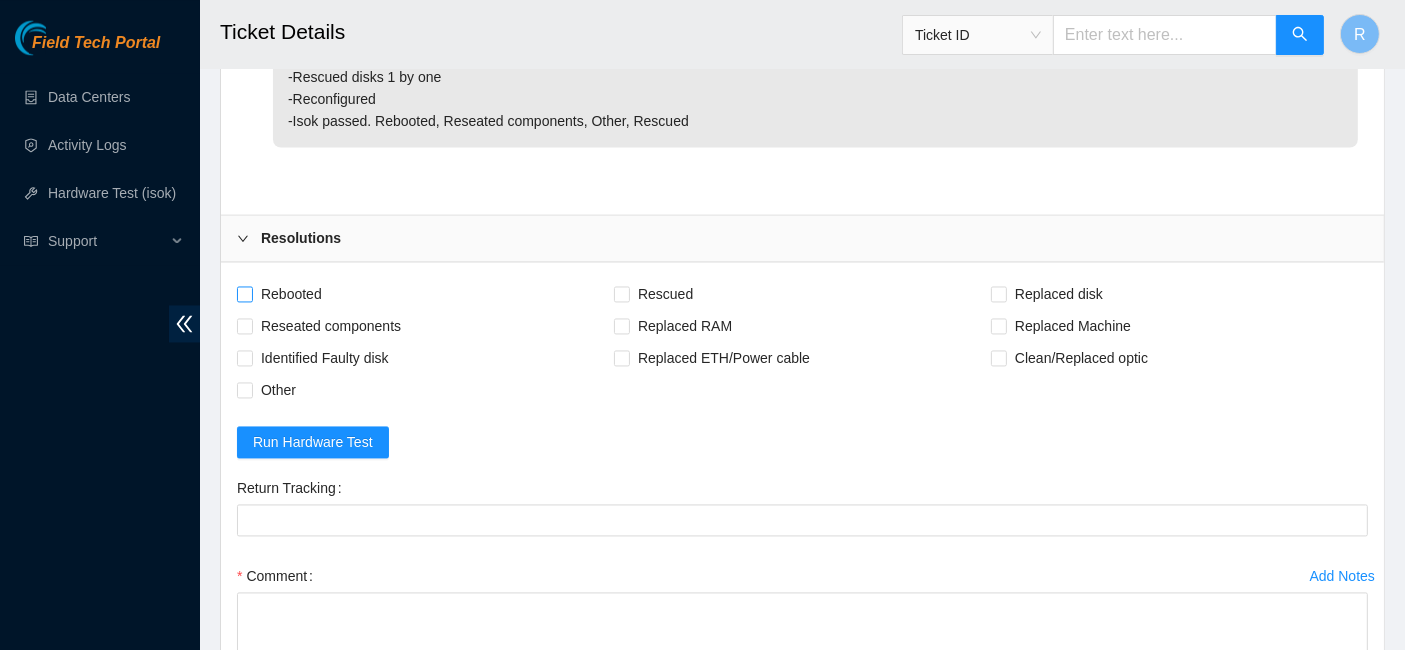 click on "Rebooted" at bounding box center (283, 294) 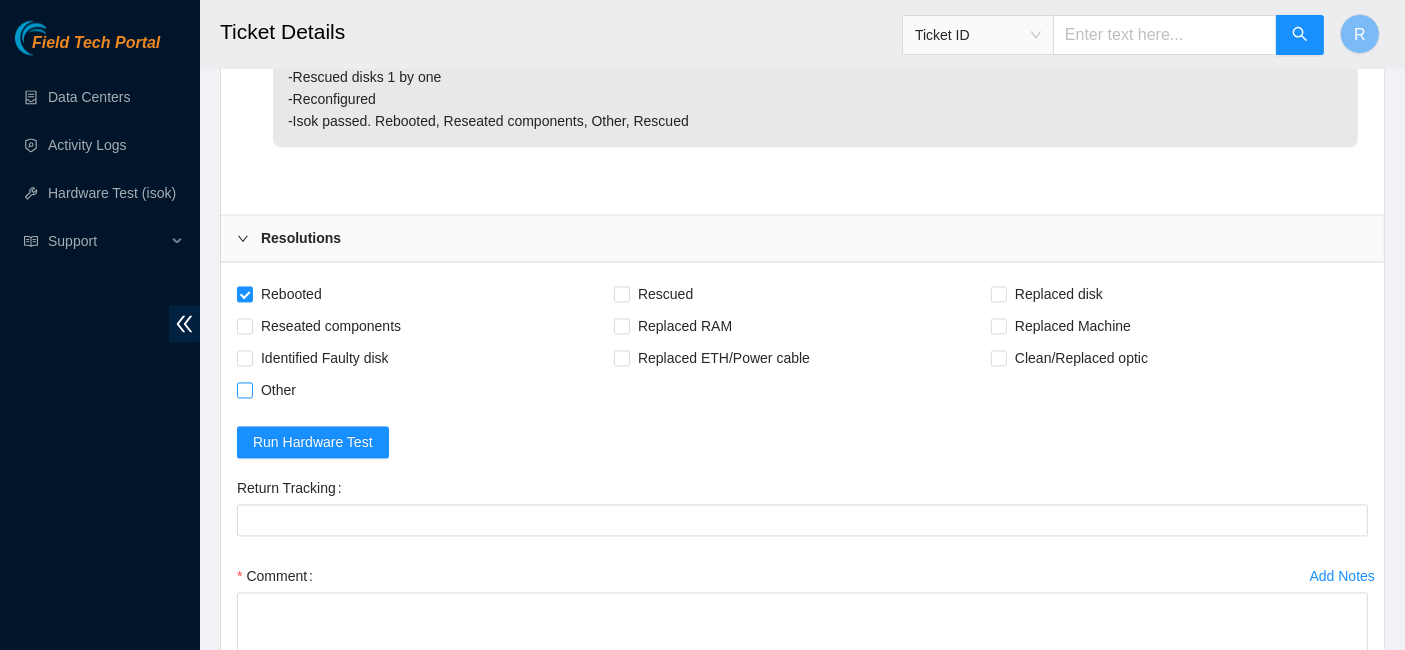 click on "Other" at bounding box center (278, 390) 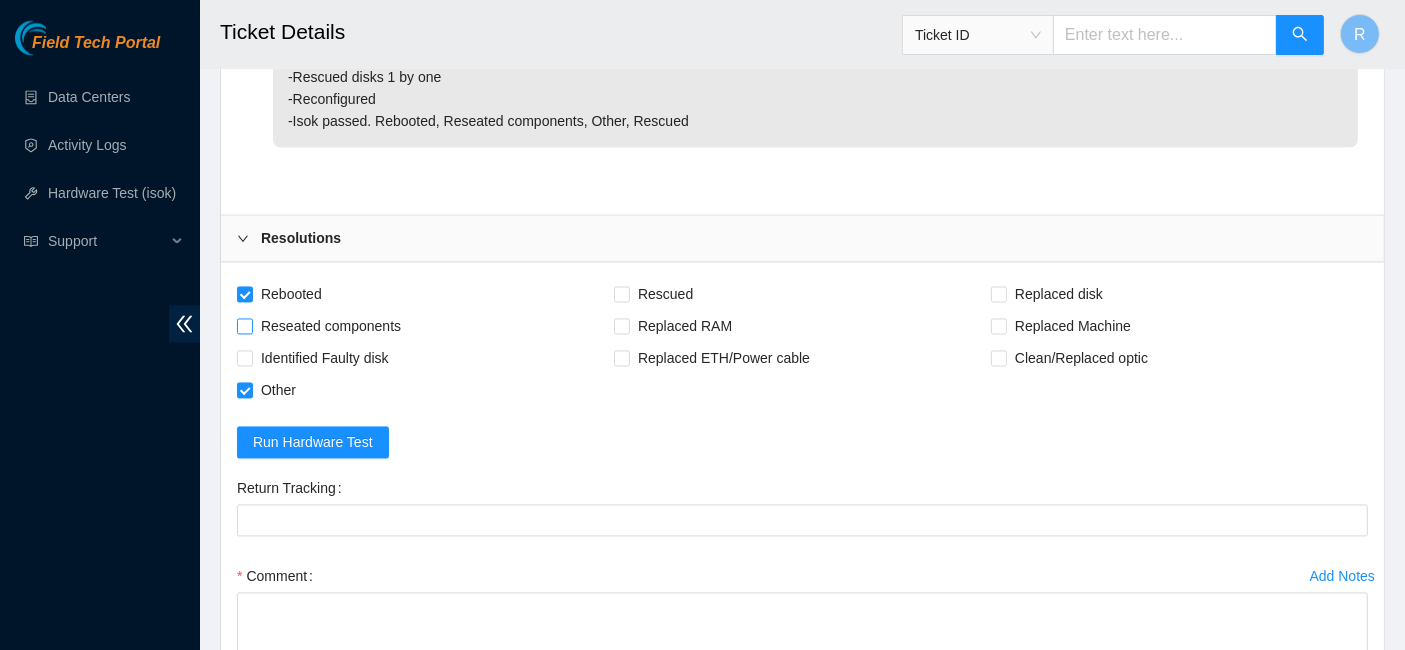click on "Reseated components" at bounding box center [331, 326] 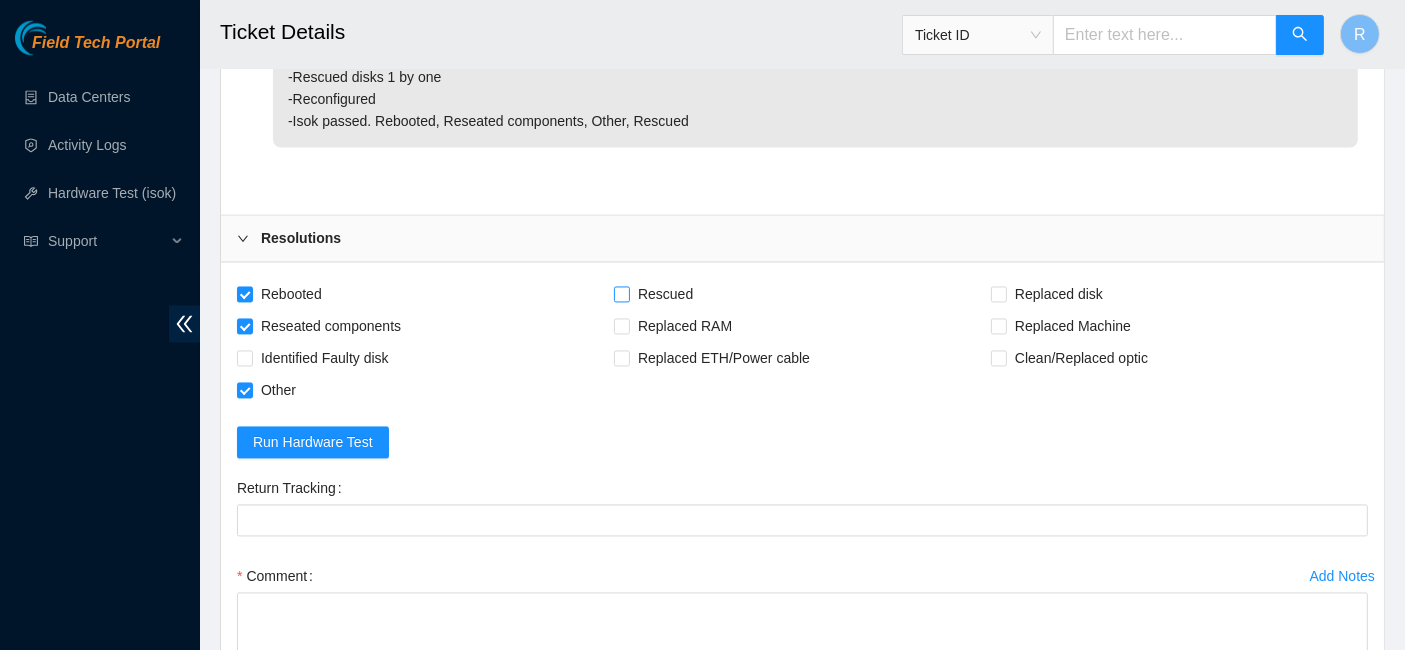 click on "Rescued" at bounding box center [665, 294] 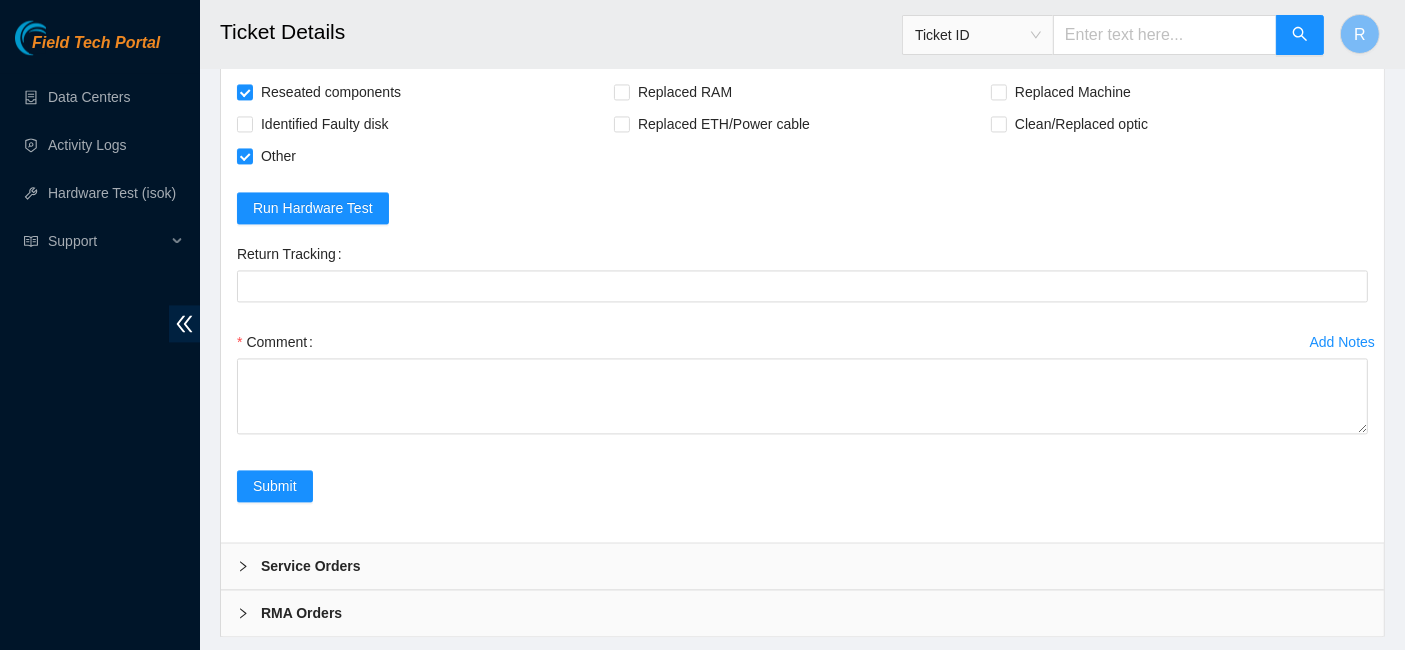 scroll, scrollTop: 4125, scrollLeft: 0, axis: vertical 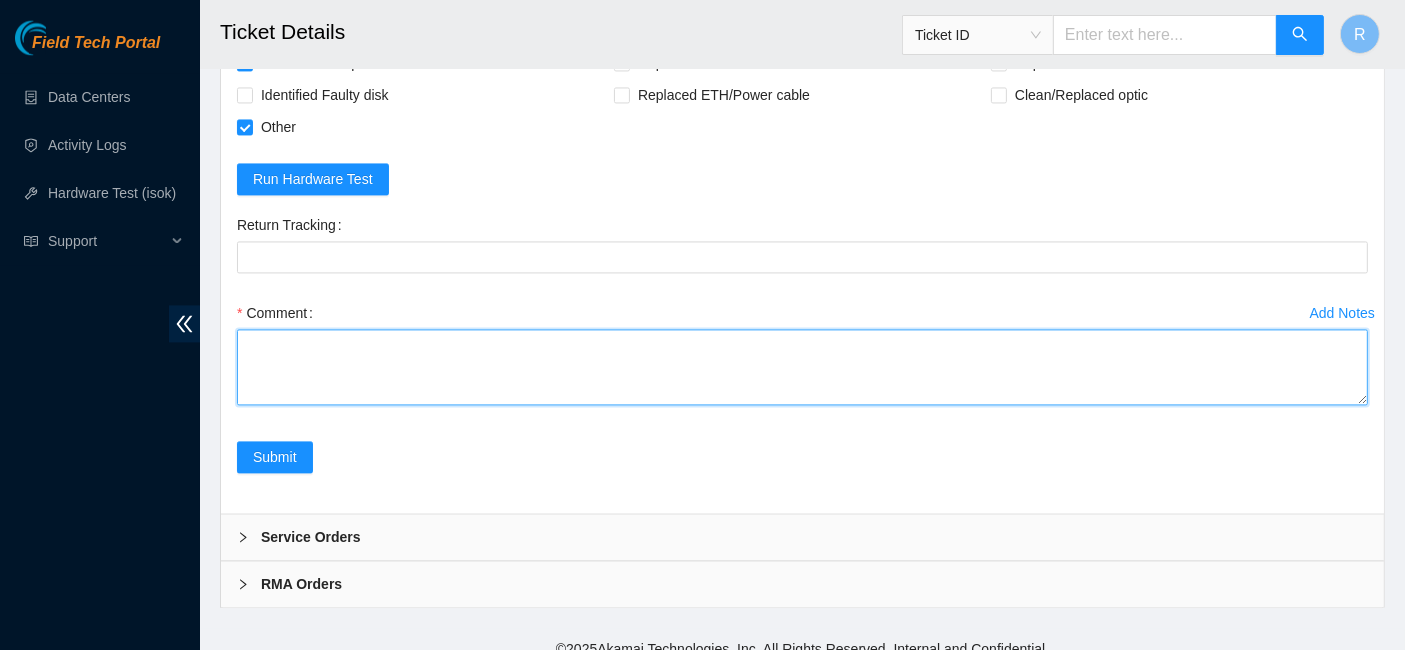click on "Comment" at bounding box center [802, 367] 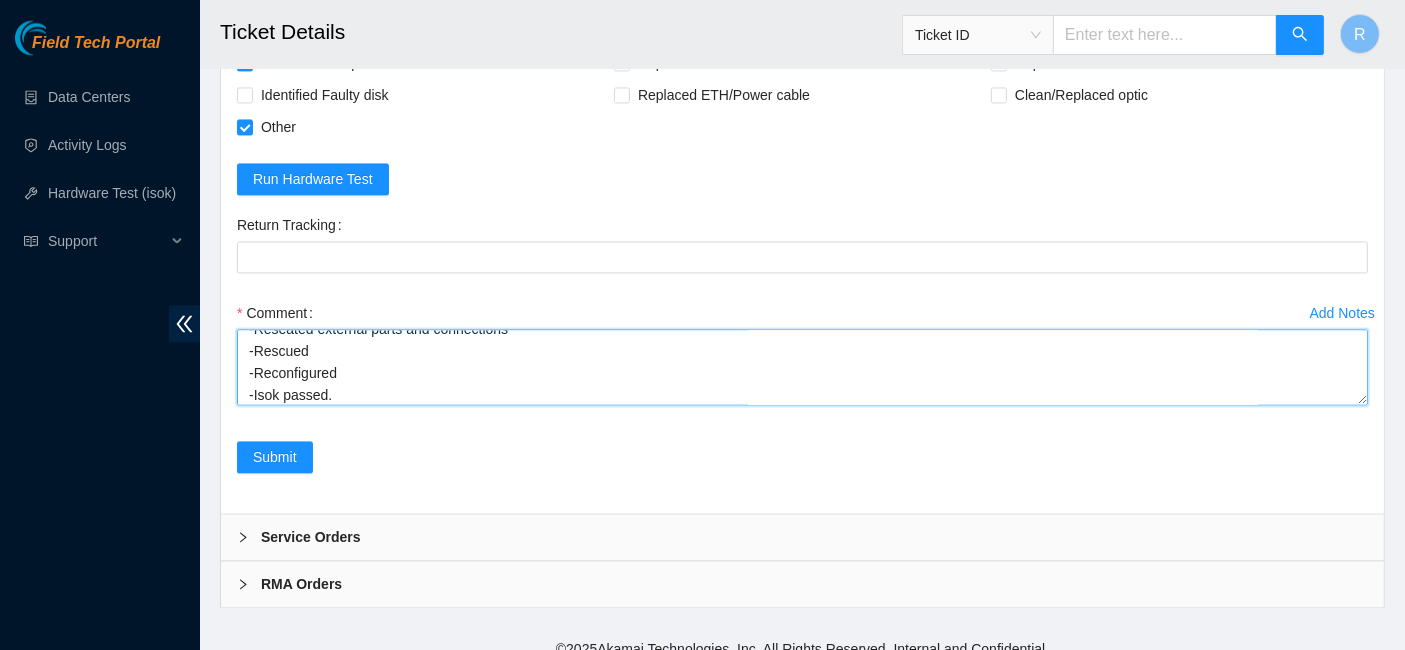 scroll, scrollTop: 104, scrollLeft: 0, axis: vertical 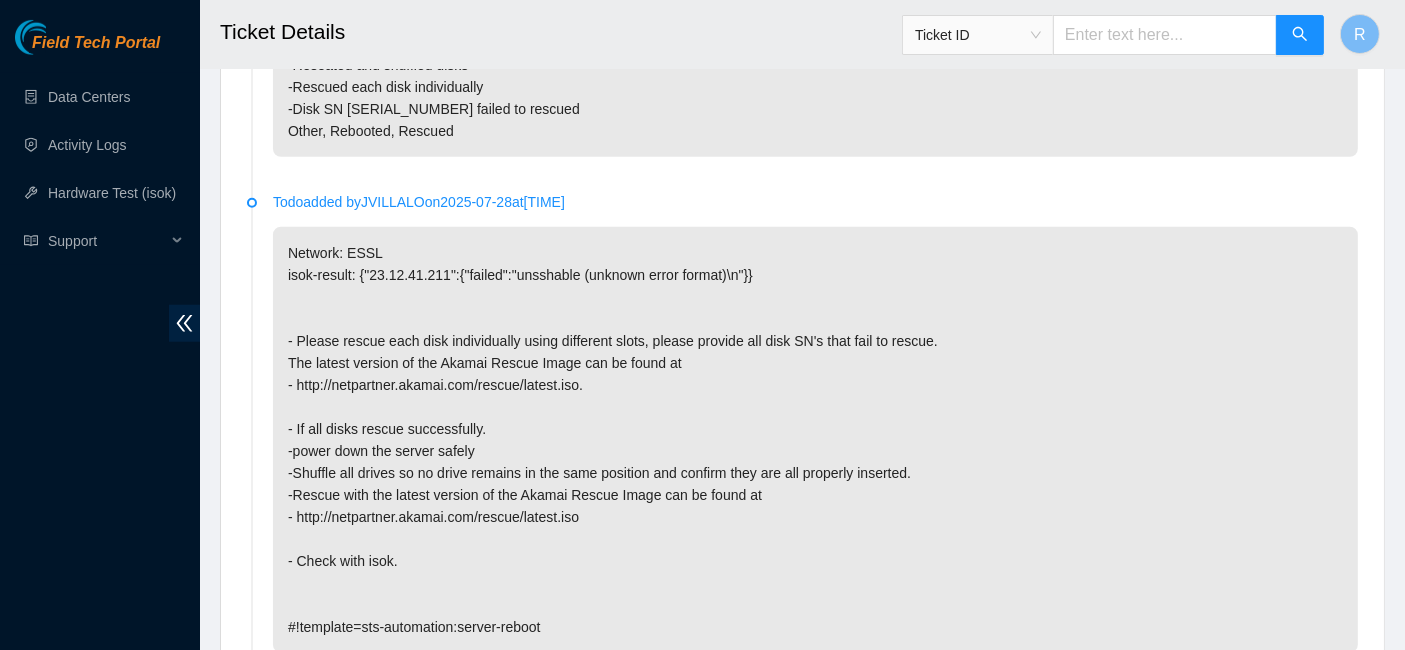 click on "-Machine was crashed with no screen errors
-Power cycled
-Reseated and shuffled disks
-Rescued each disk individually
-Disk SN ED01N8677ICC33G10 failed to rescued
Other, Rebooted, Rescued" at bounding box center [815, 76] 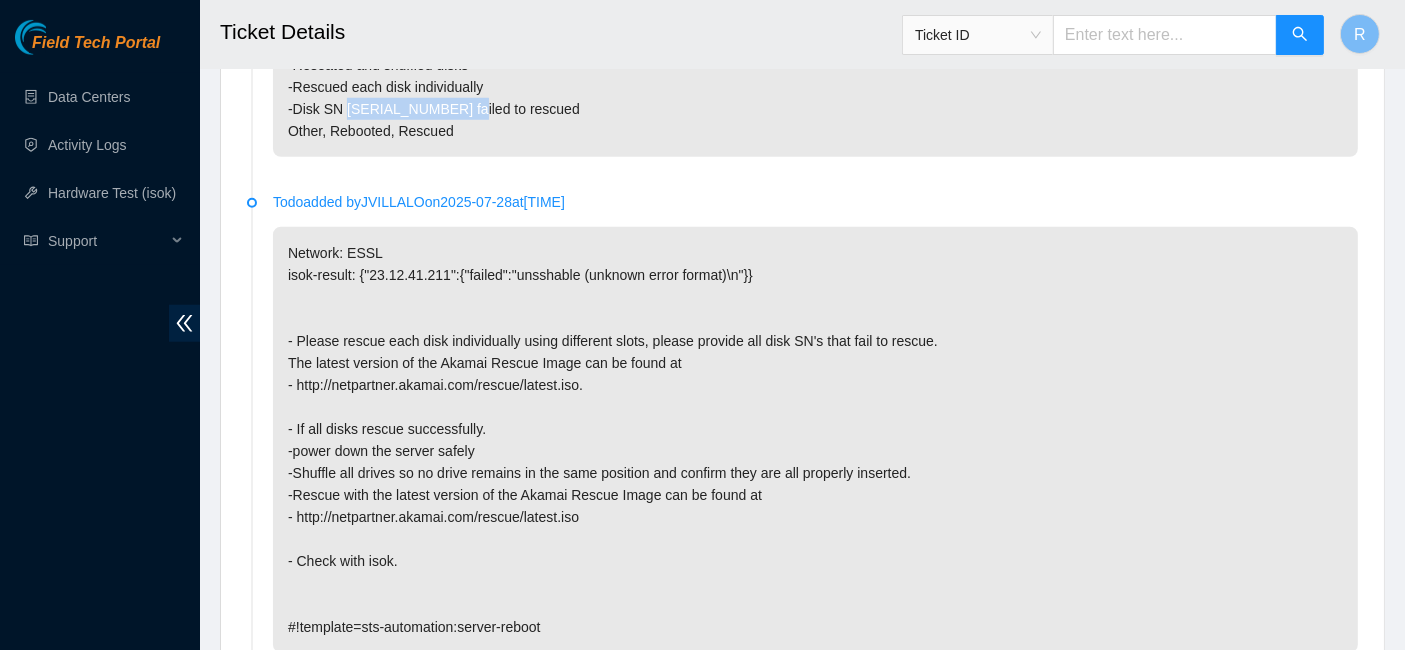 click on "-Machine was crashed with no screen errors
-Power cycled
-Reseated and shuffled disks
-Rescued each disk individually
-Disk SN ED01N8677ICC33G10 failed to rescued
Other, Rebooted, Rescued" at bounding box center (815, 76) 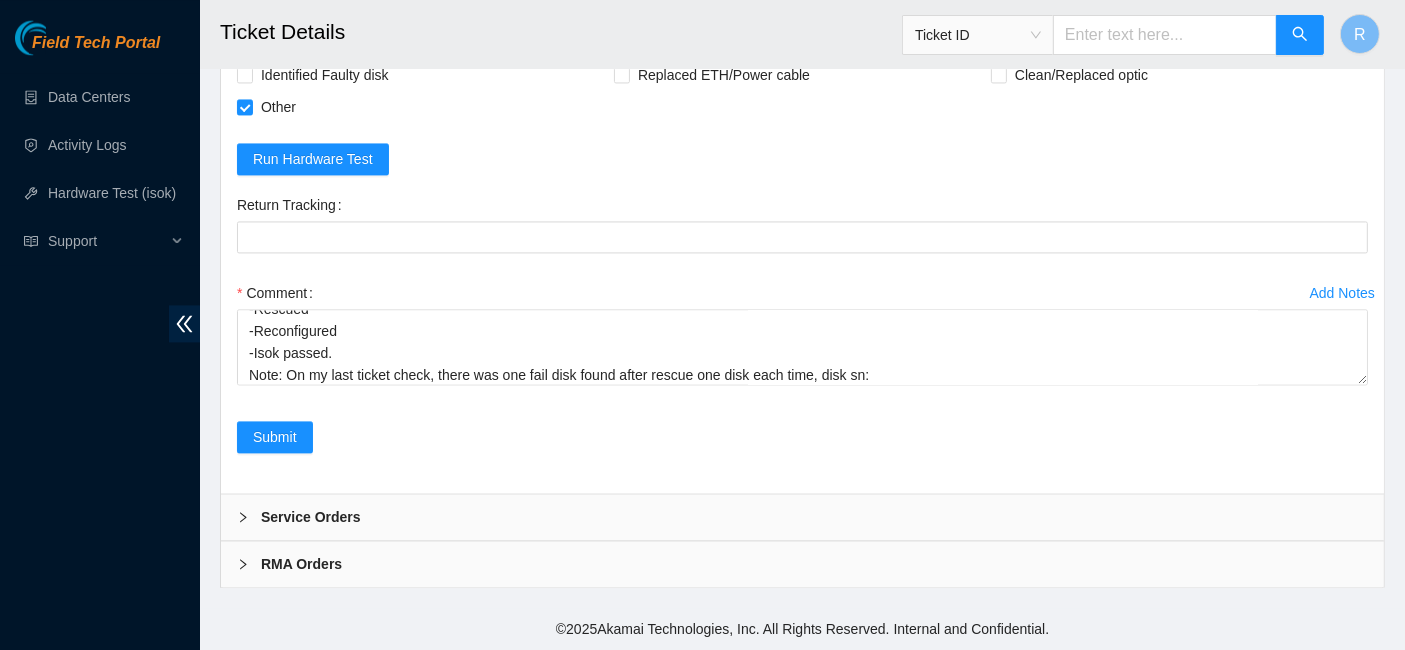 scroll, scrollTop: 4281, scrollLeft: 0, axis: vertical 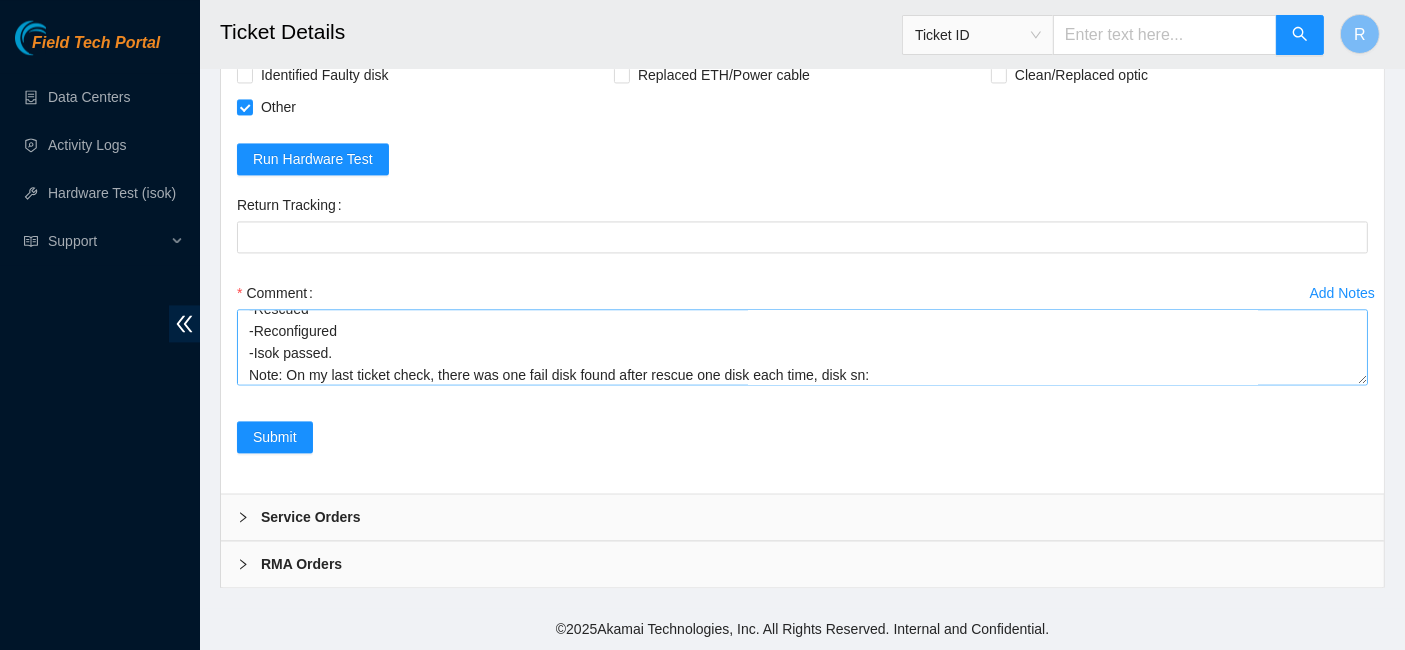 click on "Comment -Asked NOCC for check if its safe, NOCC confirmed
-Power cycled for 15minutes
-Reseated disks
-Reseated external parts and connections
-Rescued
-Reconfigured
-Isok passed.
Note: On my last ticket check, there was one fail disk found after rescue one disk each time, disk sn:" at bounding box center (802, 337) 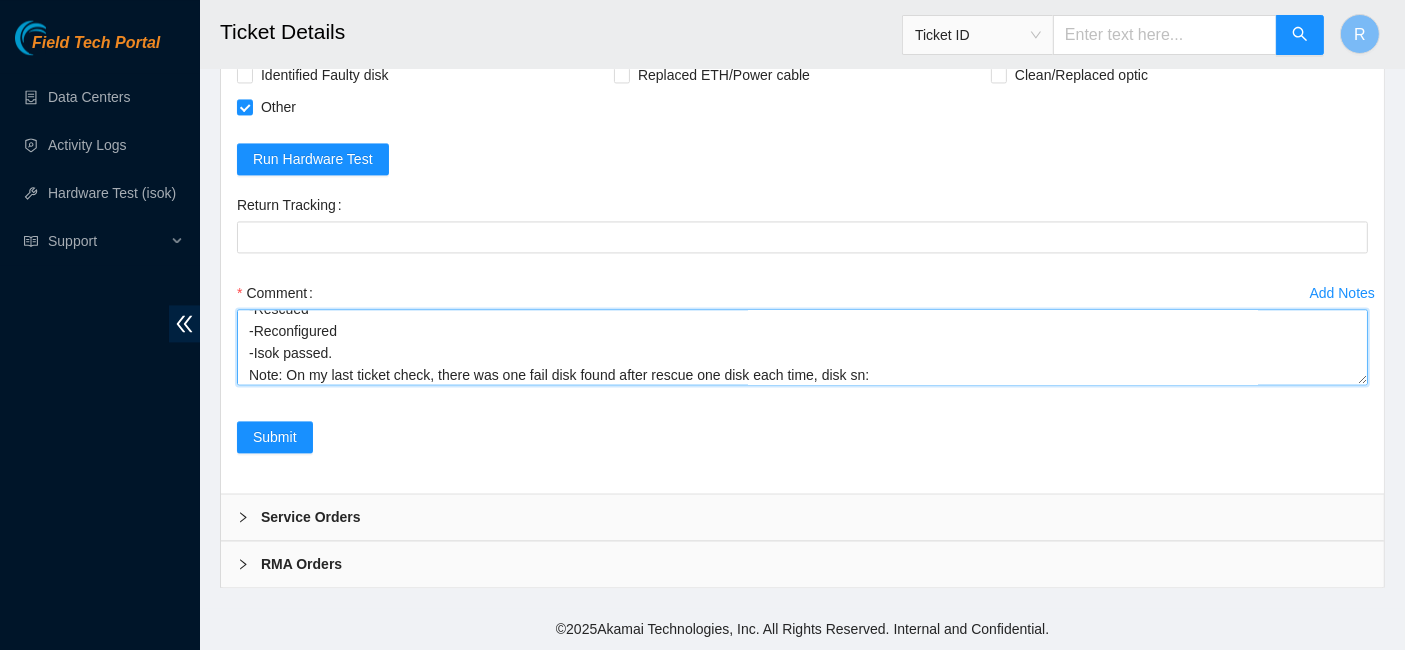 click on "-Asked NOCC for check if its safe, NOCC confirmed
-Power cycled for 15minutes
-Reseated disks
-Reseated external parts and connections
-Rescued
-Reconfigured
-Isok passed.
Note: On my last ticket check, there was one fail disk found after rescue one disk each time, disk sn:" at bounding box center [802, 347] 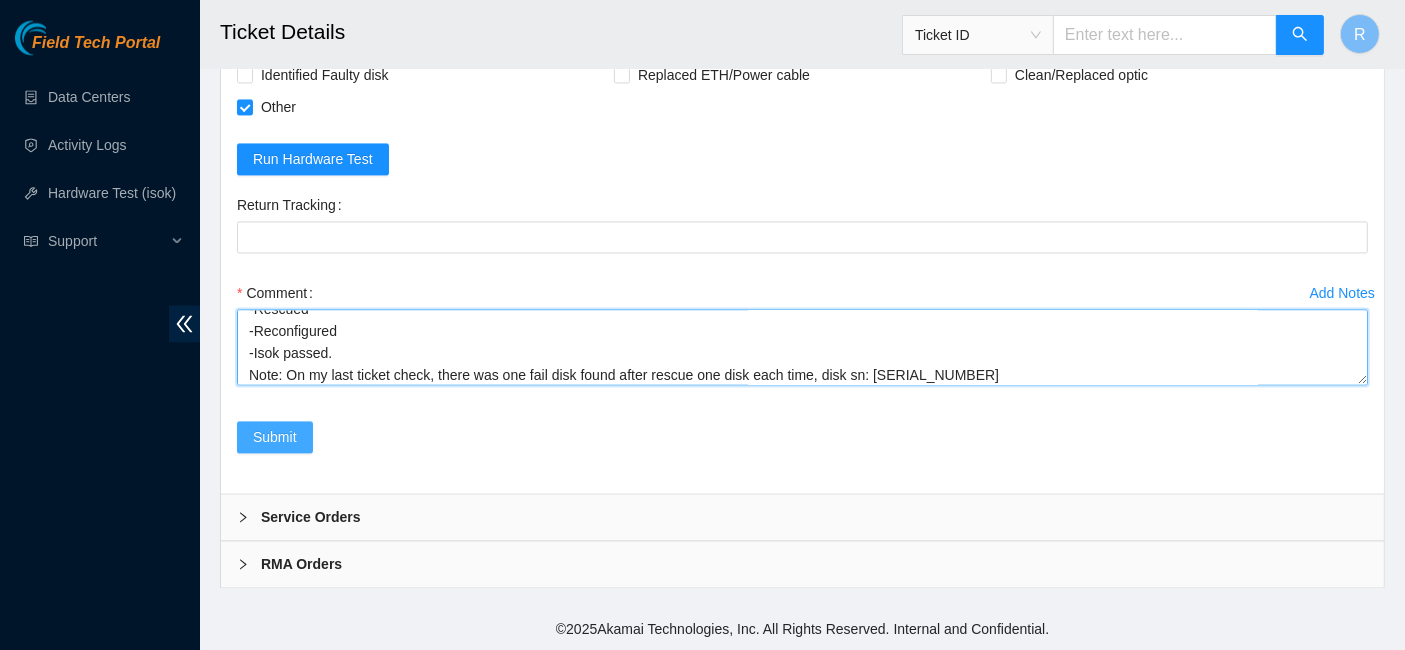 type on "-Asked NOCC for check if its safe, NOCC confirmed
-Power cycled for 15minutes
-Reseated disks
-Reseated external parts and connections
-Rescued
-Reconfigured
-Isok passed.
Note: On my last ticket check, there was one fail disk found after rescue one disk each time, disk sn: ED01N8677ICC33G10" 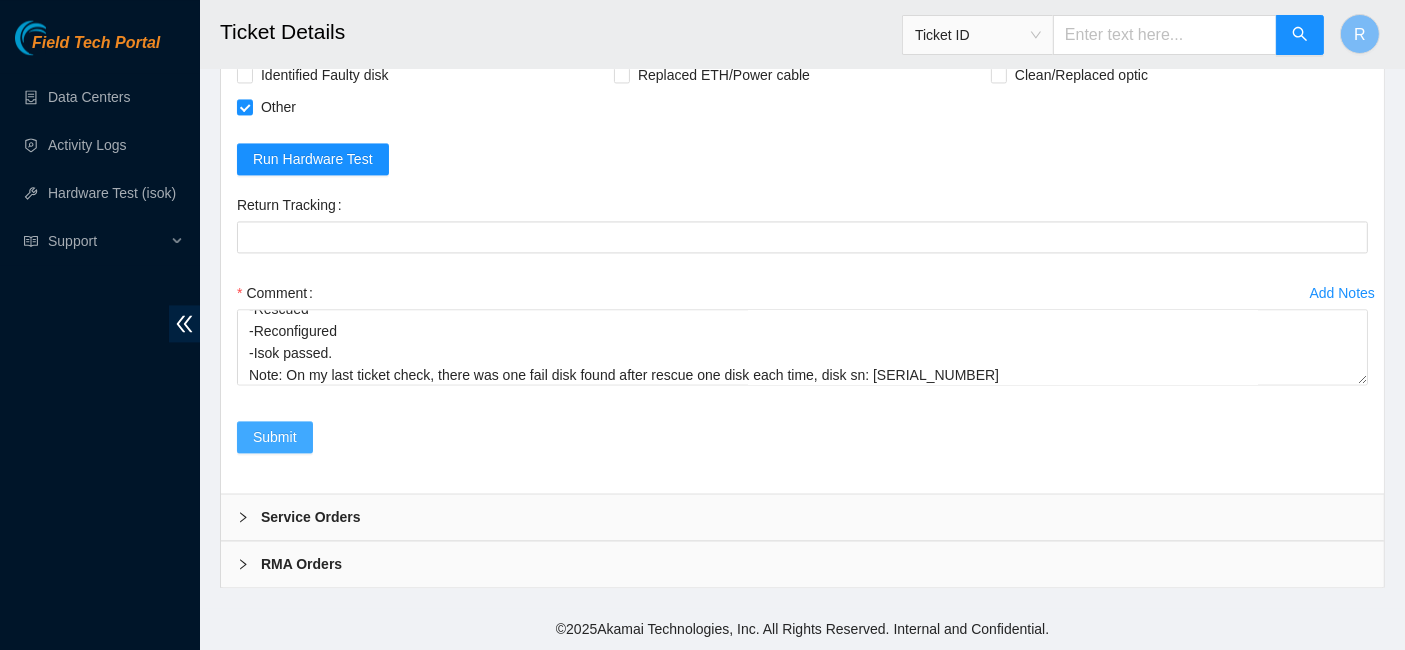 click on "Submit" at bounding box center [275, 437] 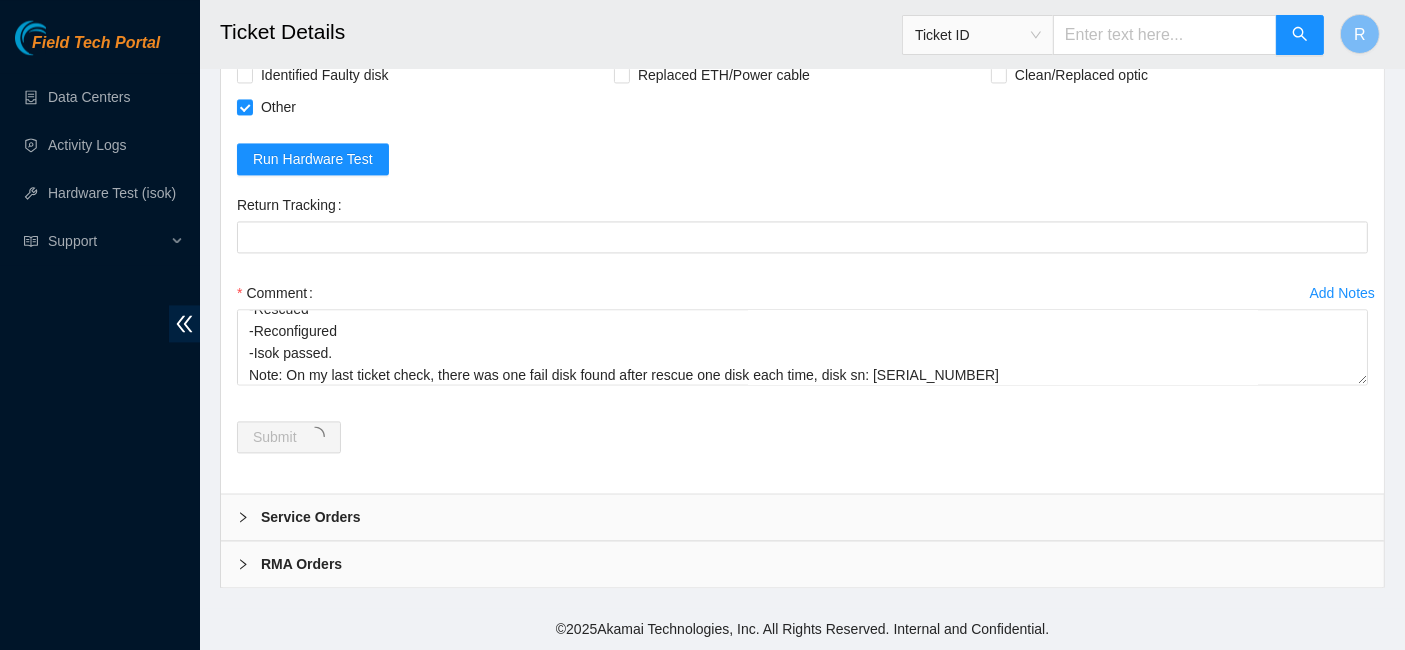 scroll, scrollTop: 0, scrollLeft: 0, axis: both 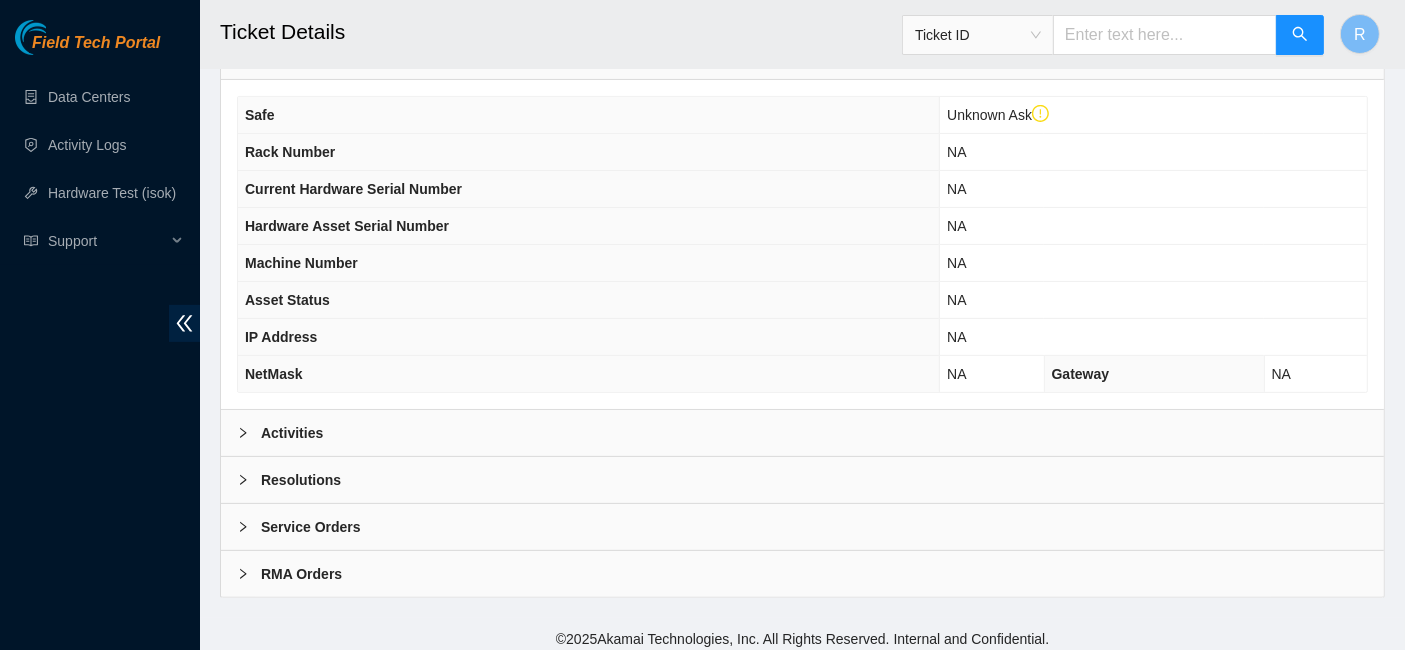 click on "Activities" at bounding box center [802, 433] 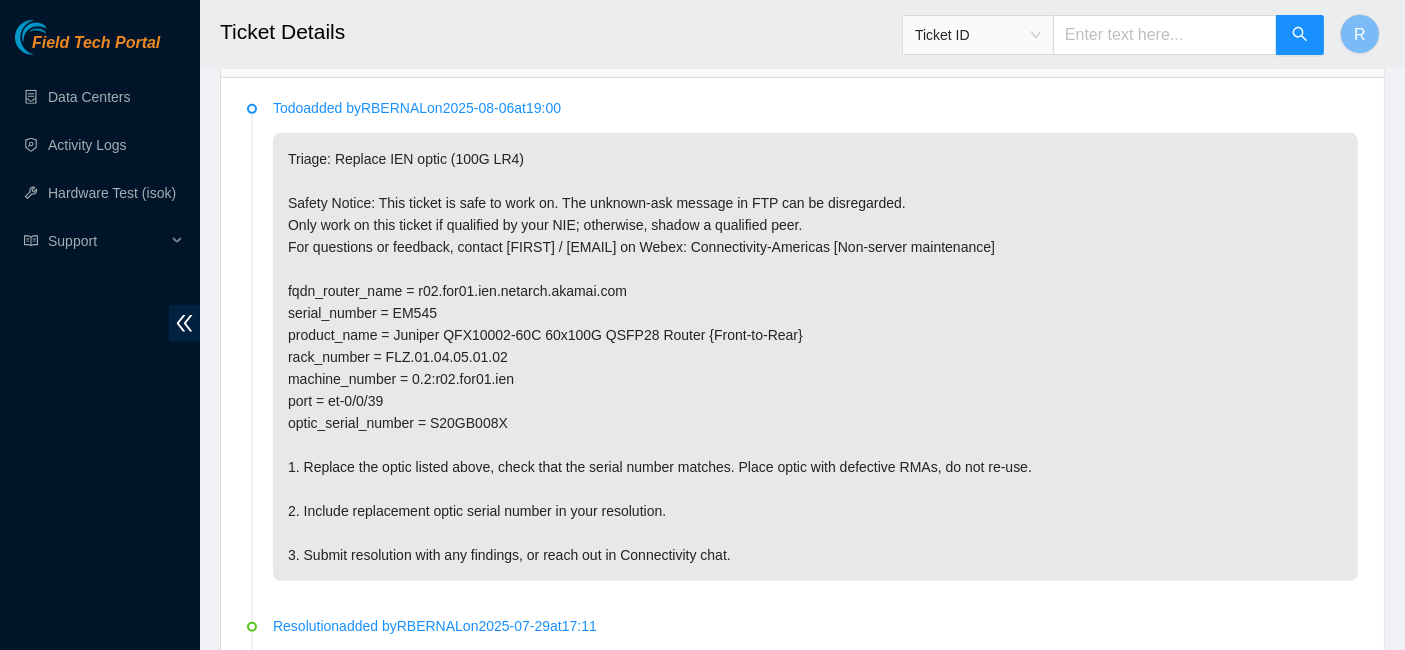 scroll, scrollTop: 1003, scrollLeft: 0, axis: vertical 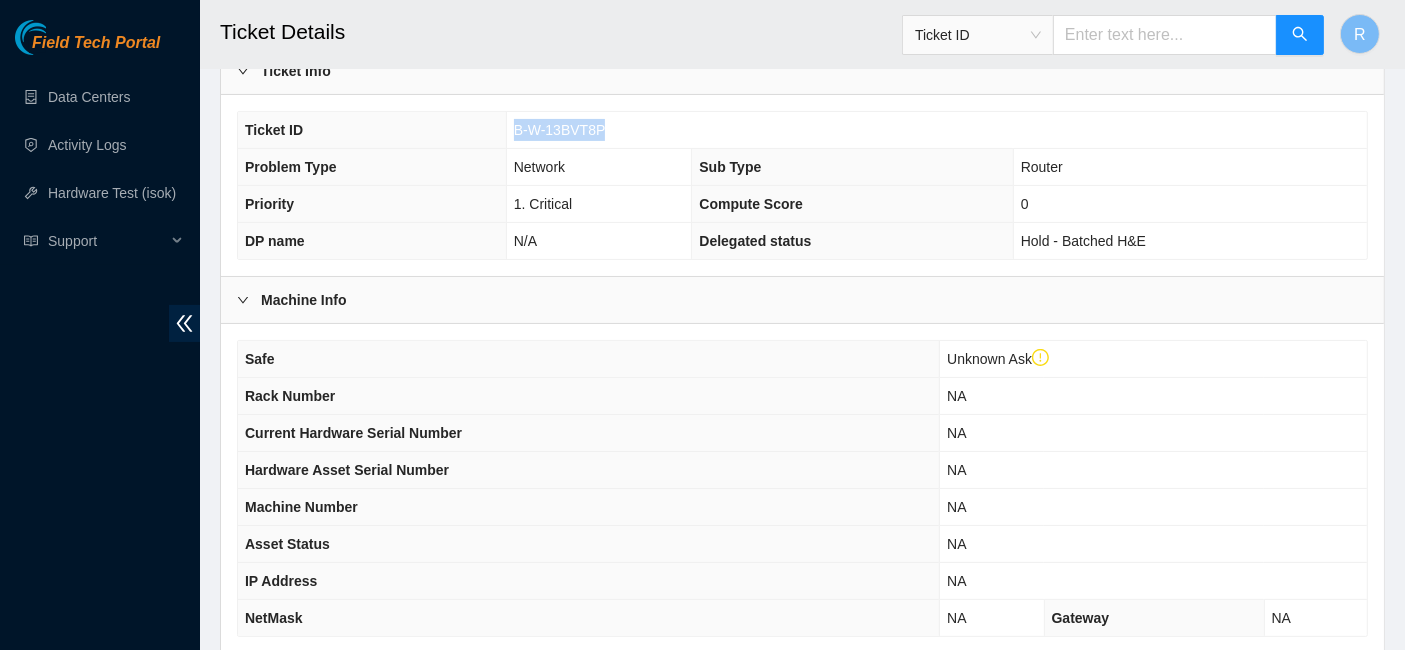 drag, startPoint x: 605, startPoint y: 123, endPoint x: 502, endPoint y: 137, distance: 103.947105 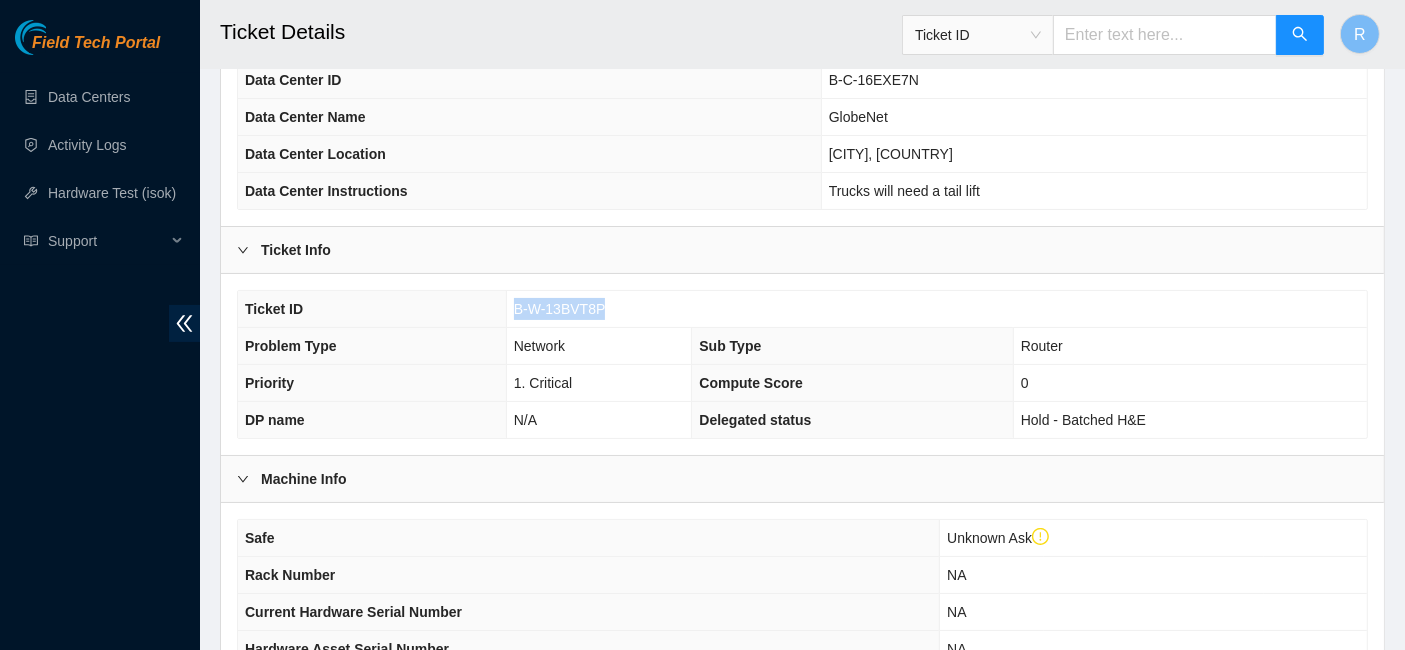 scroll, scrollTop: 197, scrollLeft: 0, axis: vertical 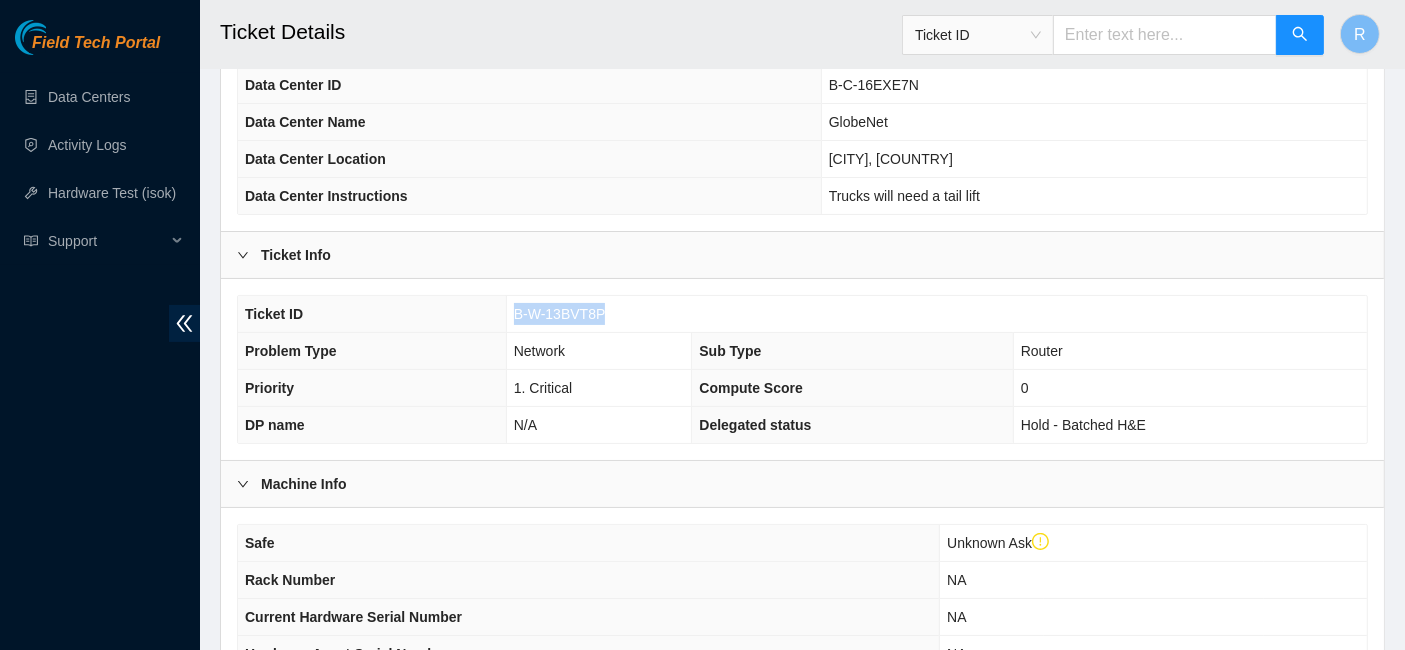 copy on "B-W-13BVT8P" 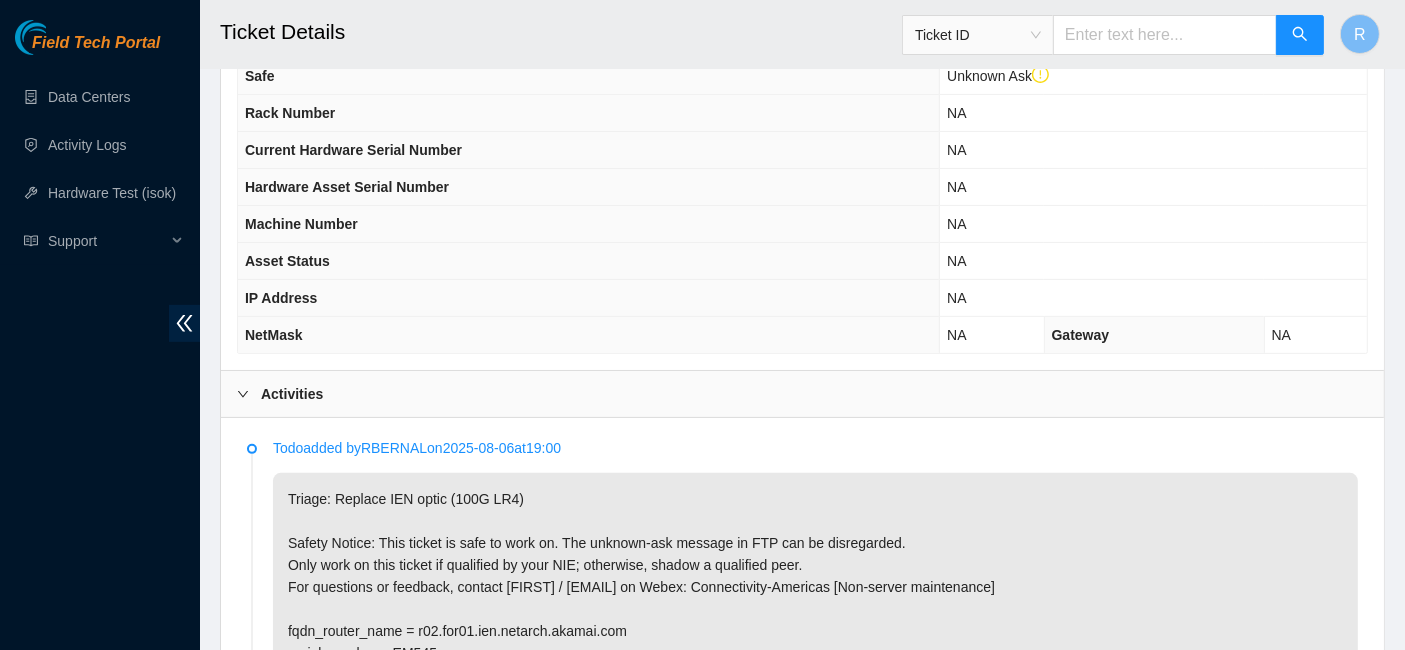 scroll, scrollTop: 988, scrollLeft: 0, axis: vertical 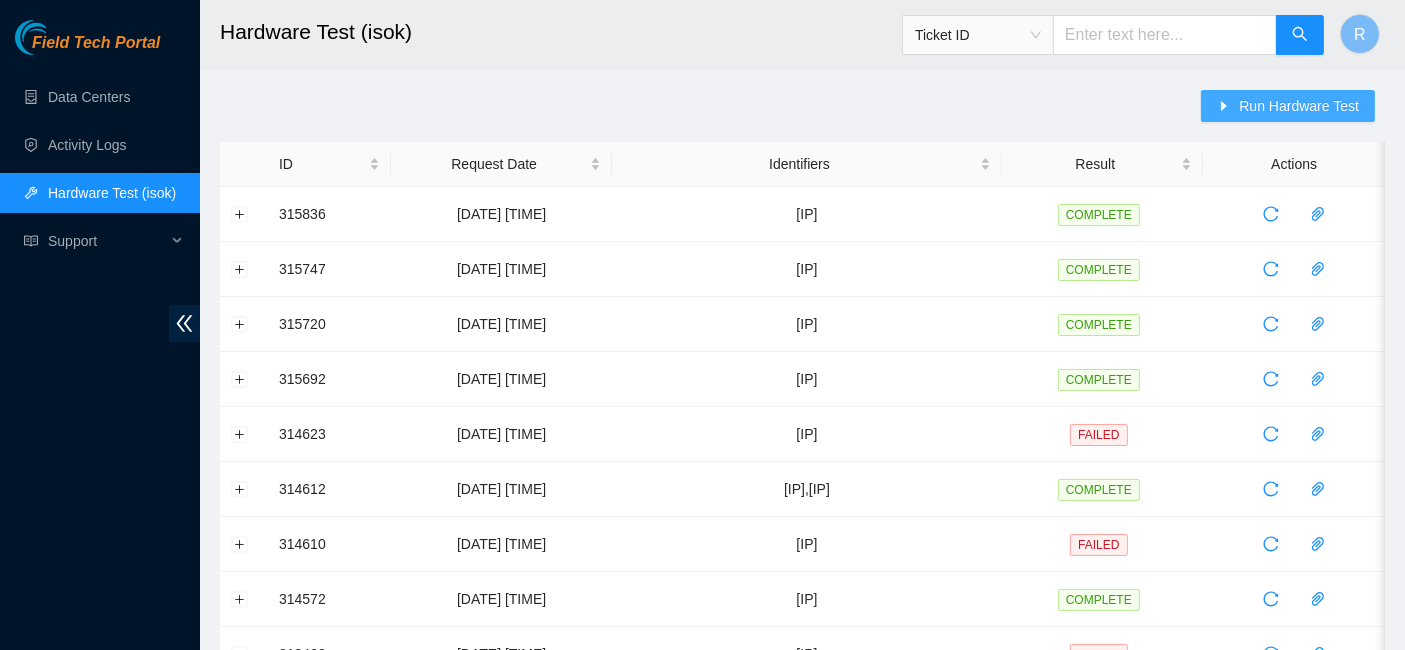click 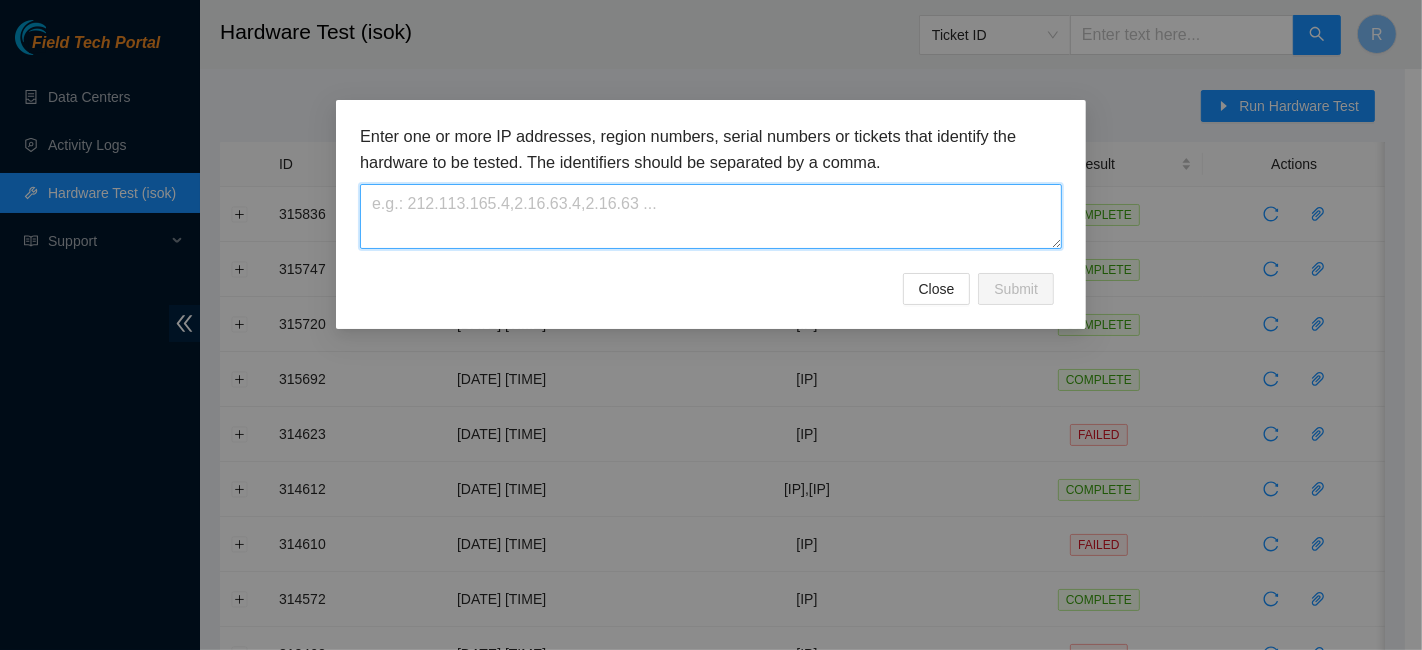 click at bounding box center [711, 216] 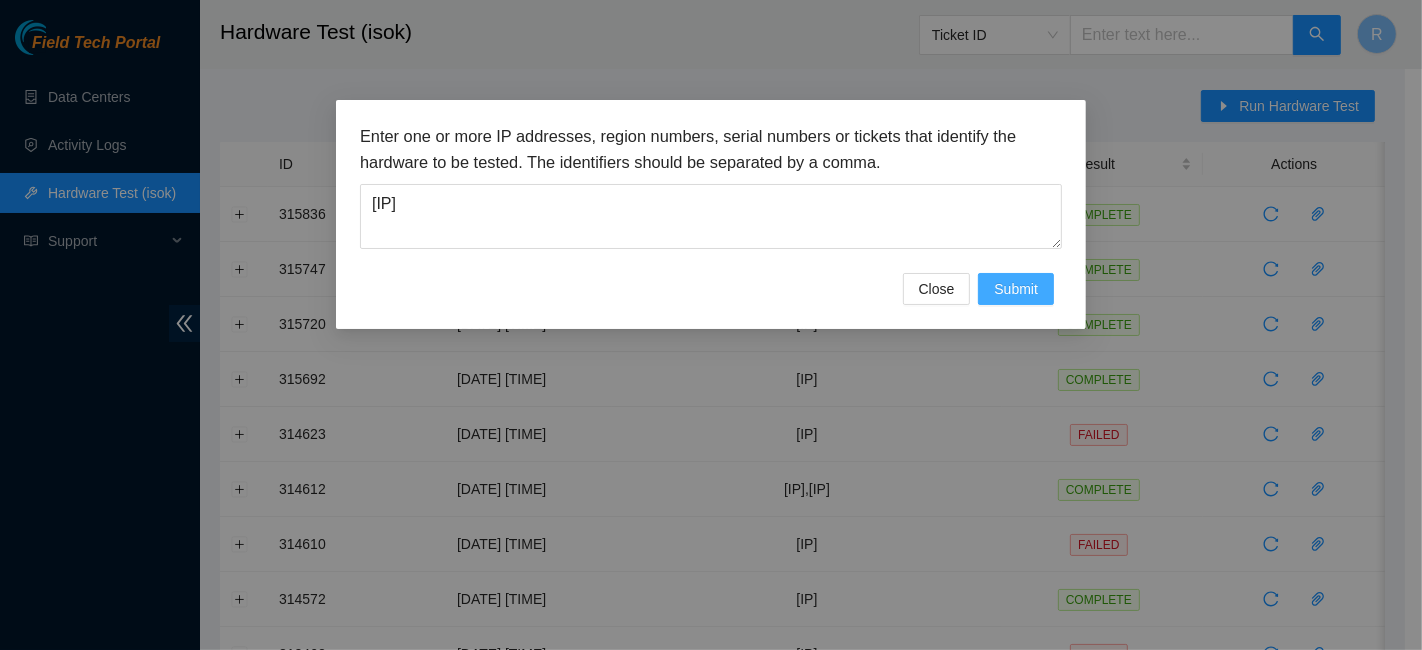 click on "Submit" at bounding box center (1016, 289) 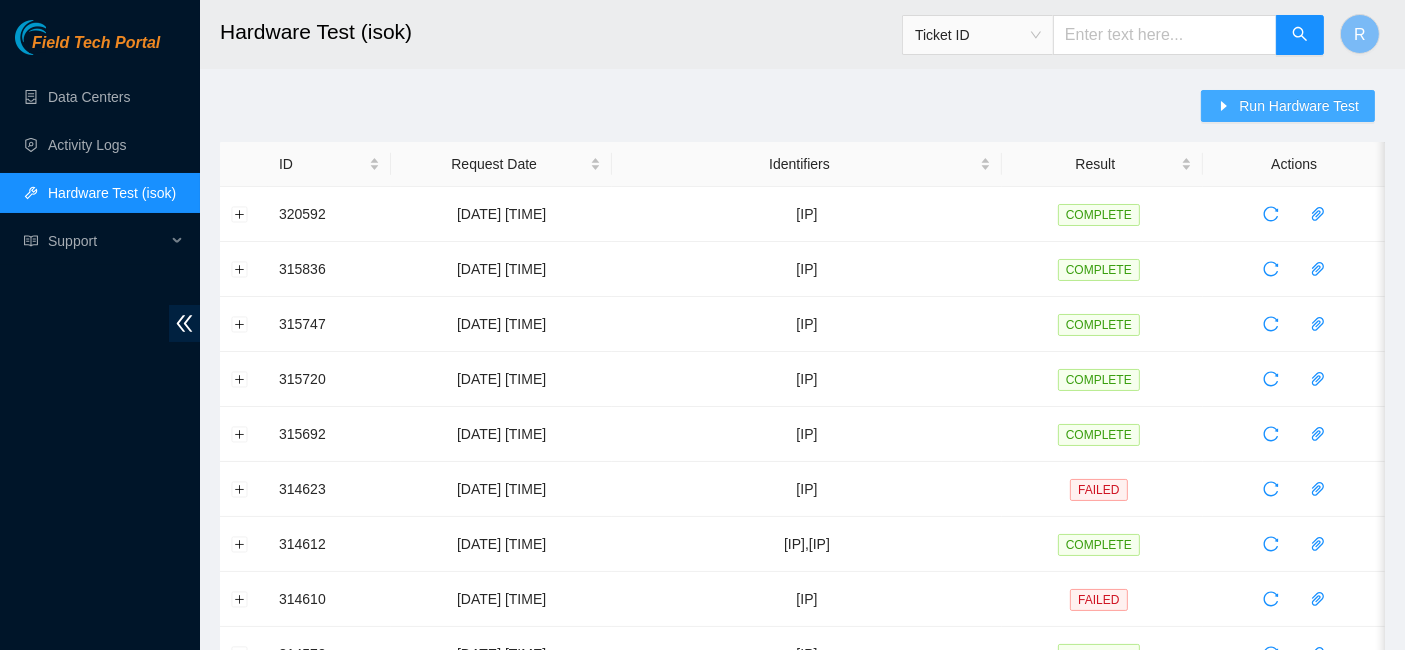click on "Run Hardware Test" at bounding box center (1299, 106) 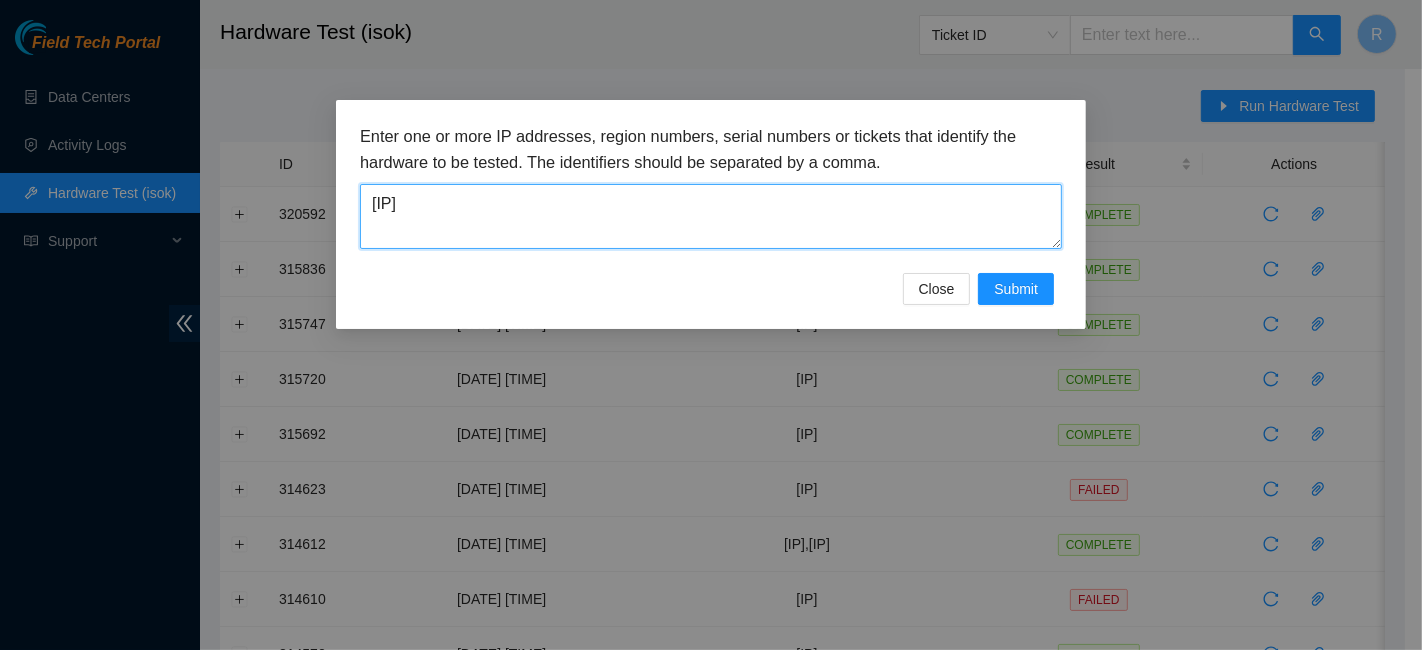 click on "23.12.41.196" at bounding box center (711, 216) 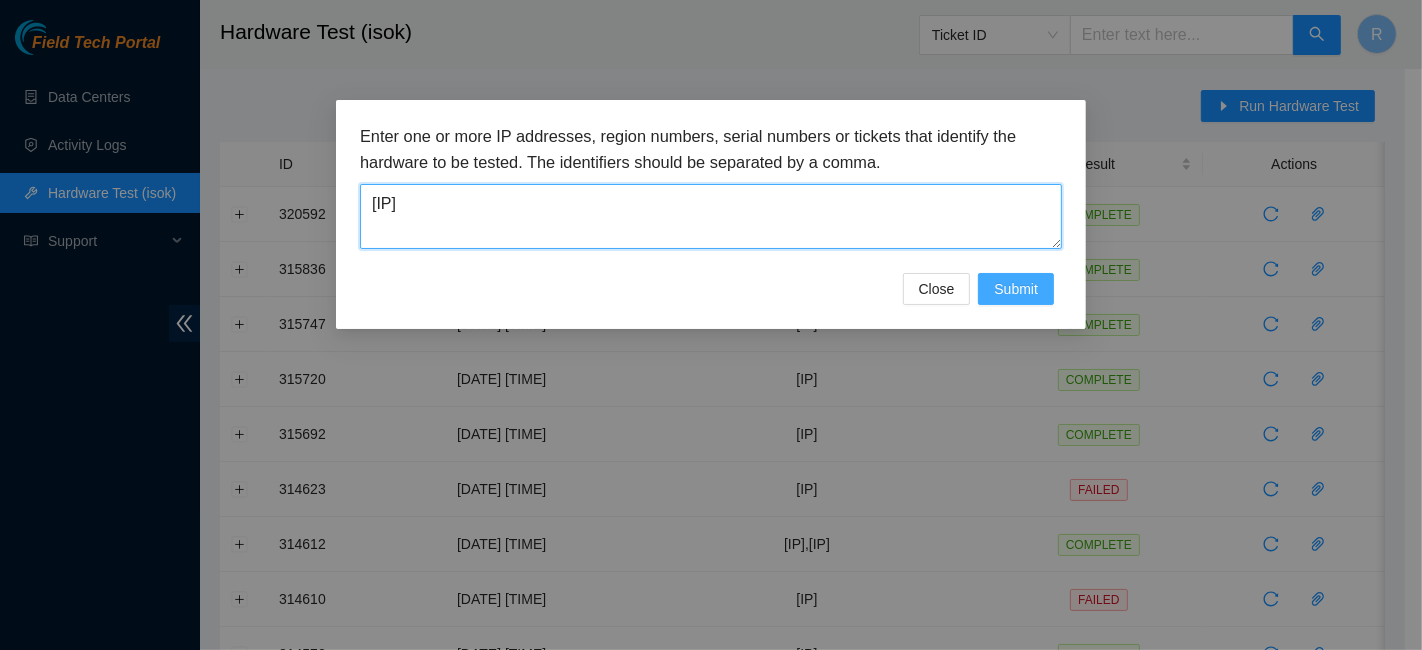 type on "[IP_ADDRESS]" 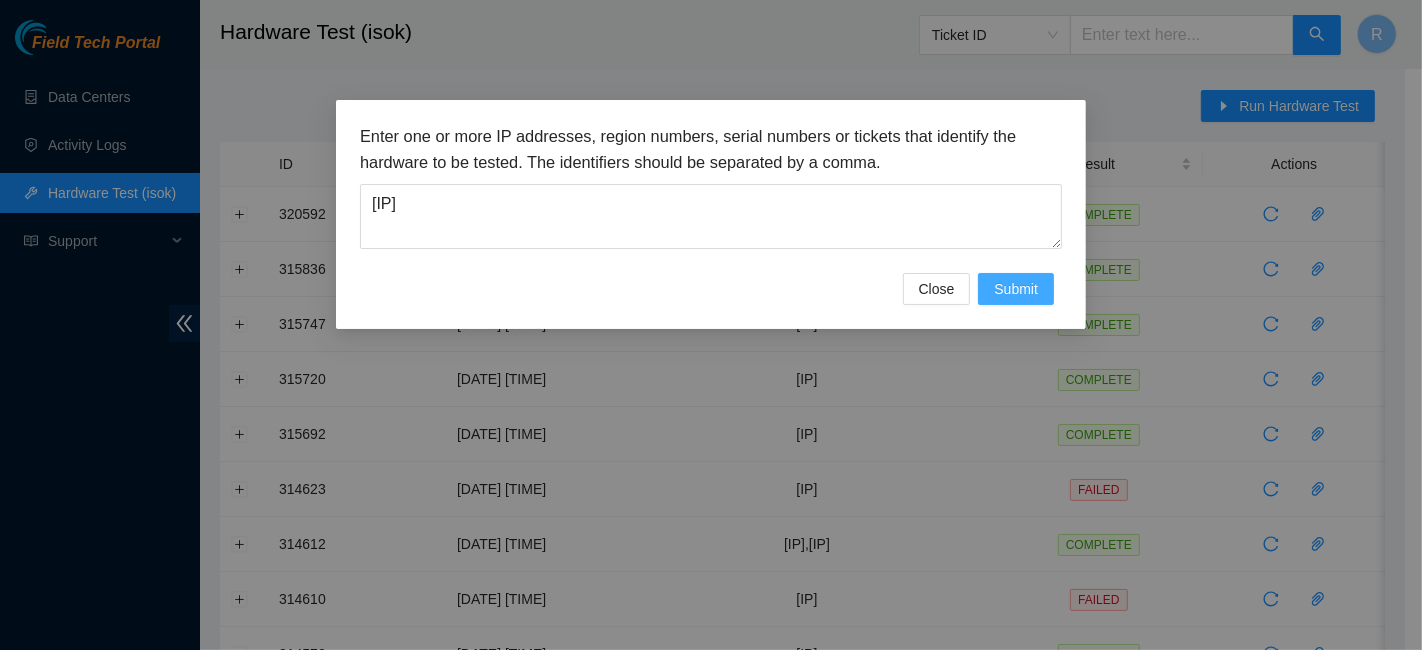 click on "Submit" at bounding box center [1016, 289] 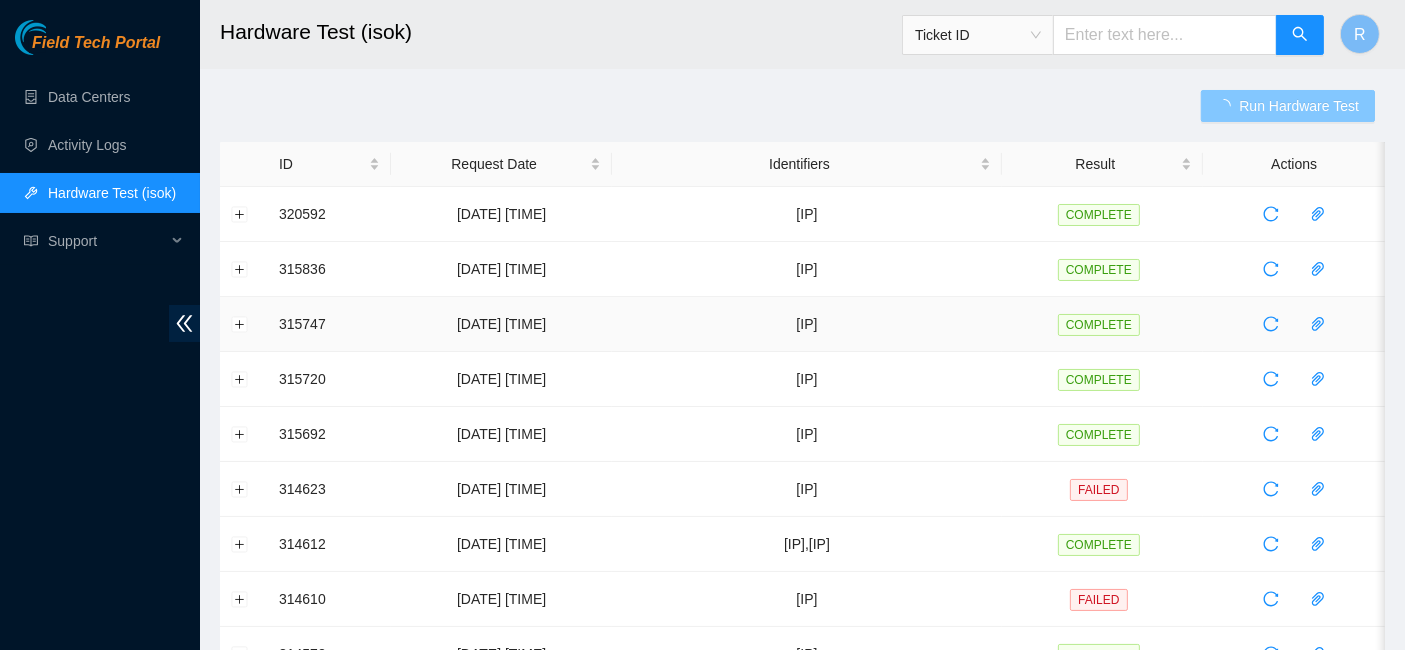 type 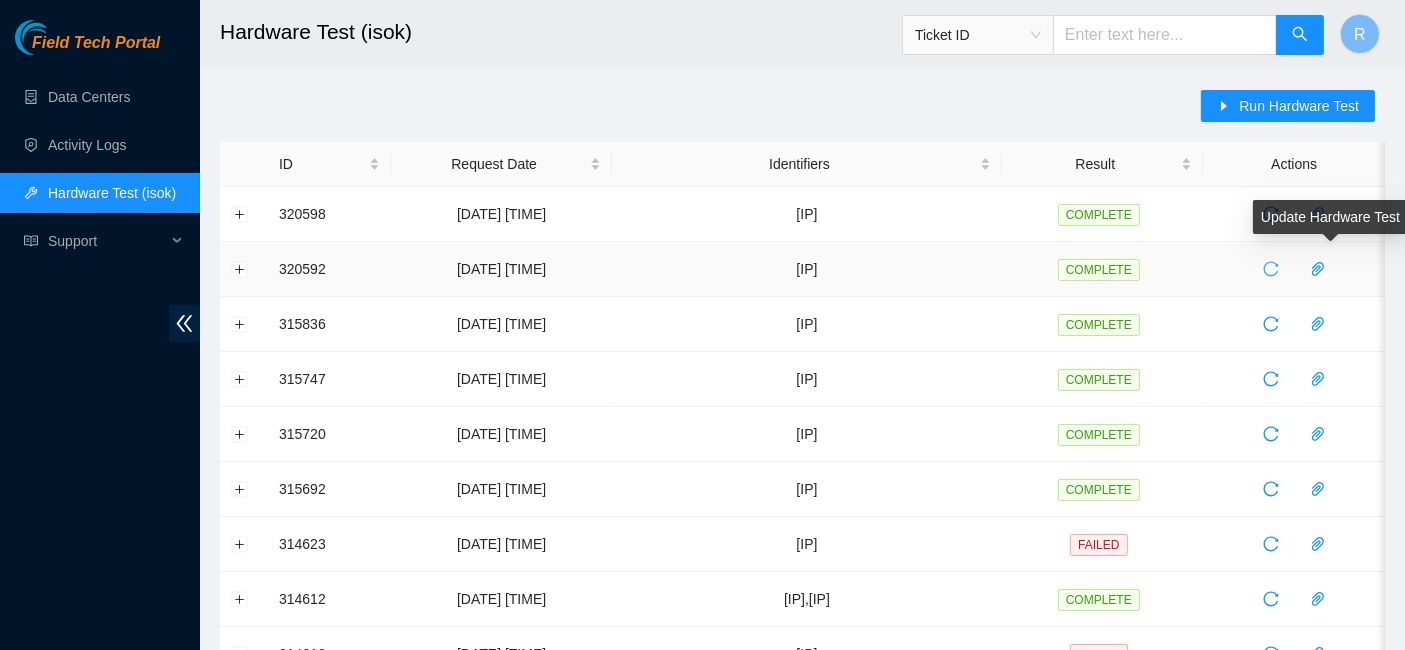 click at bounding box center (1271, 269) 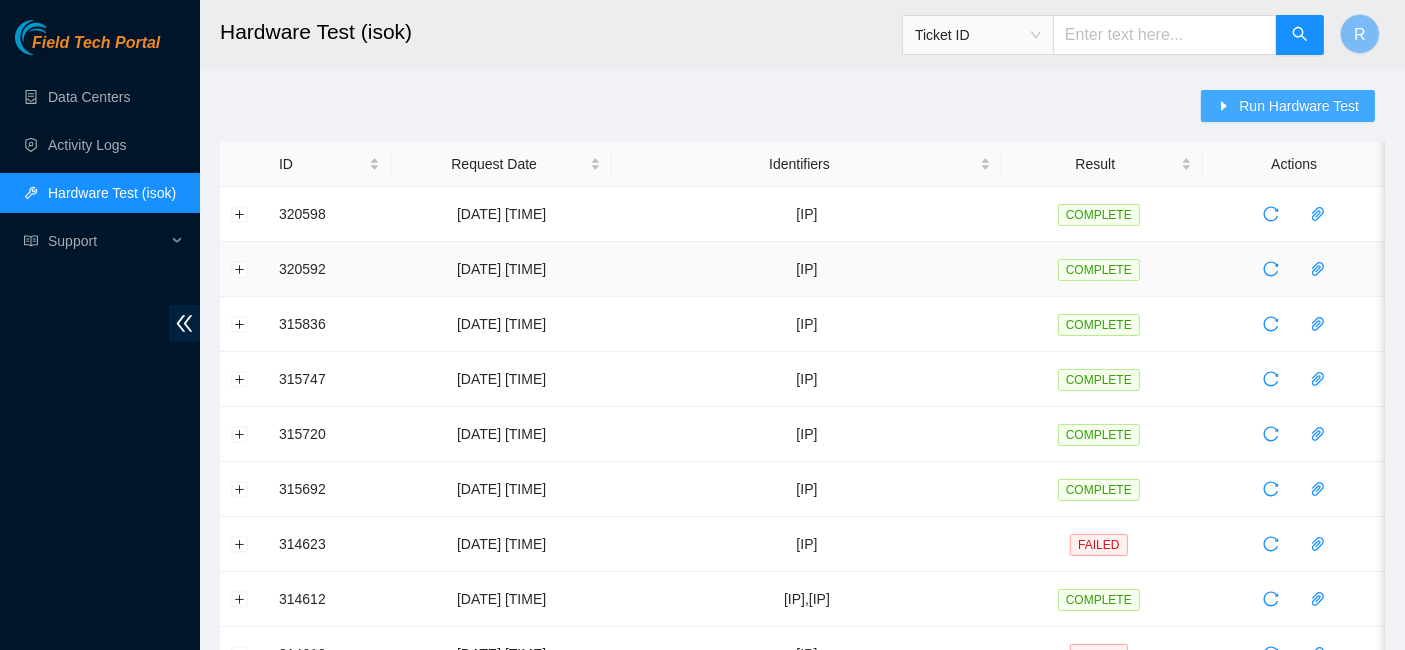 click on "Run Hardware Test" at bounding box center [1299, 106] 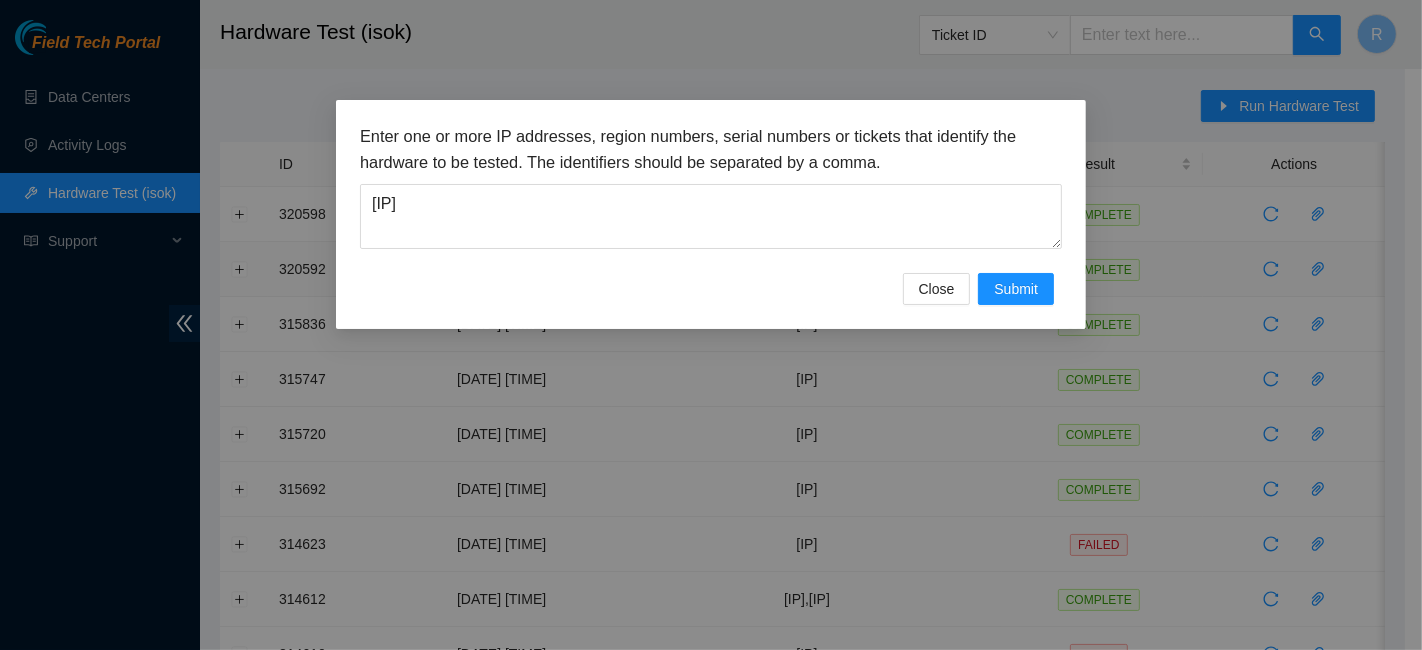 click on "Enter one or more IP addresses, region numbers, serial numbers or tickets that identify the hardware to be tested. The identifiers should be separated by a comma. 23.12.41.211" at bounding box center (711, 198) 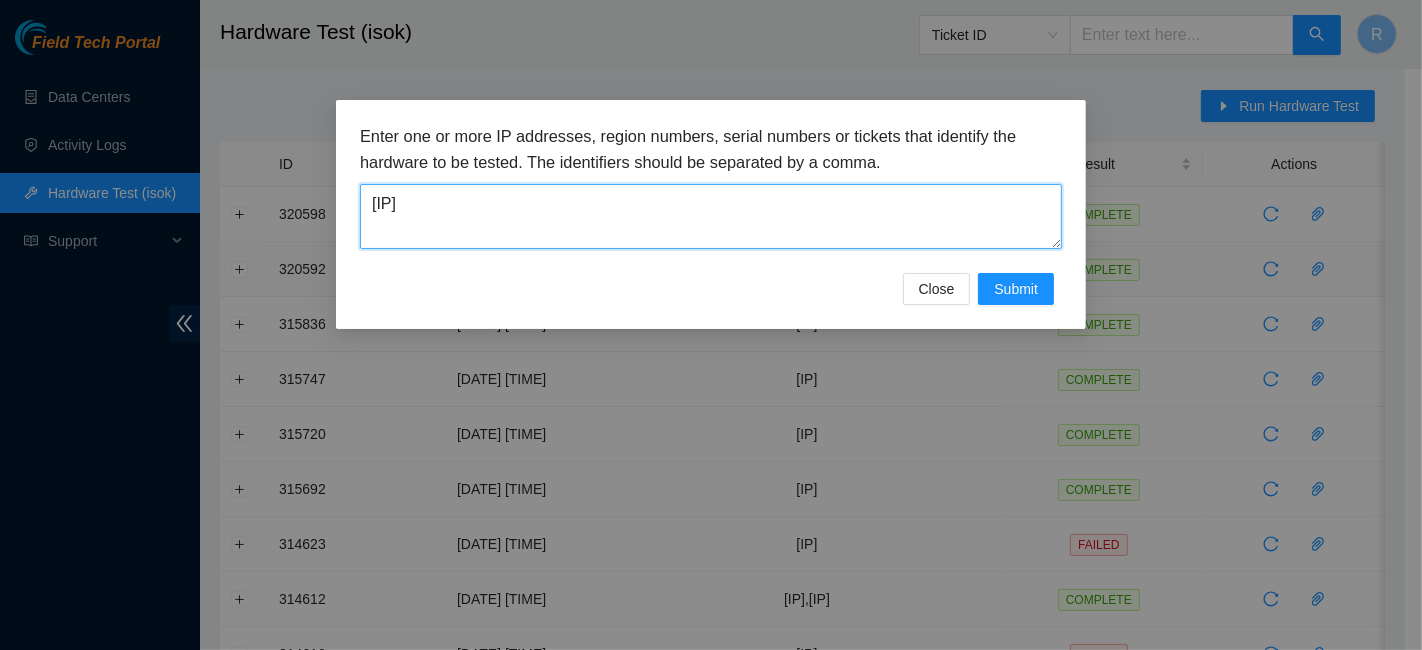 drag, startPoint x: 673, startPoint y: 247, endPoint x: 680, endPoint y: 236, distance: 13.038404 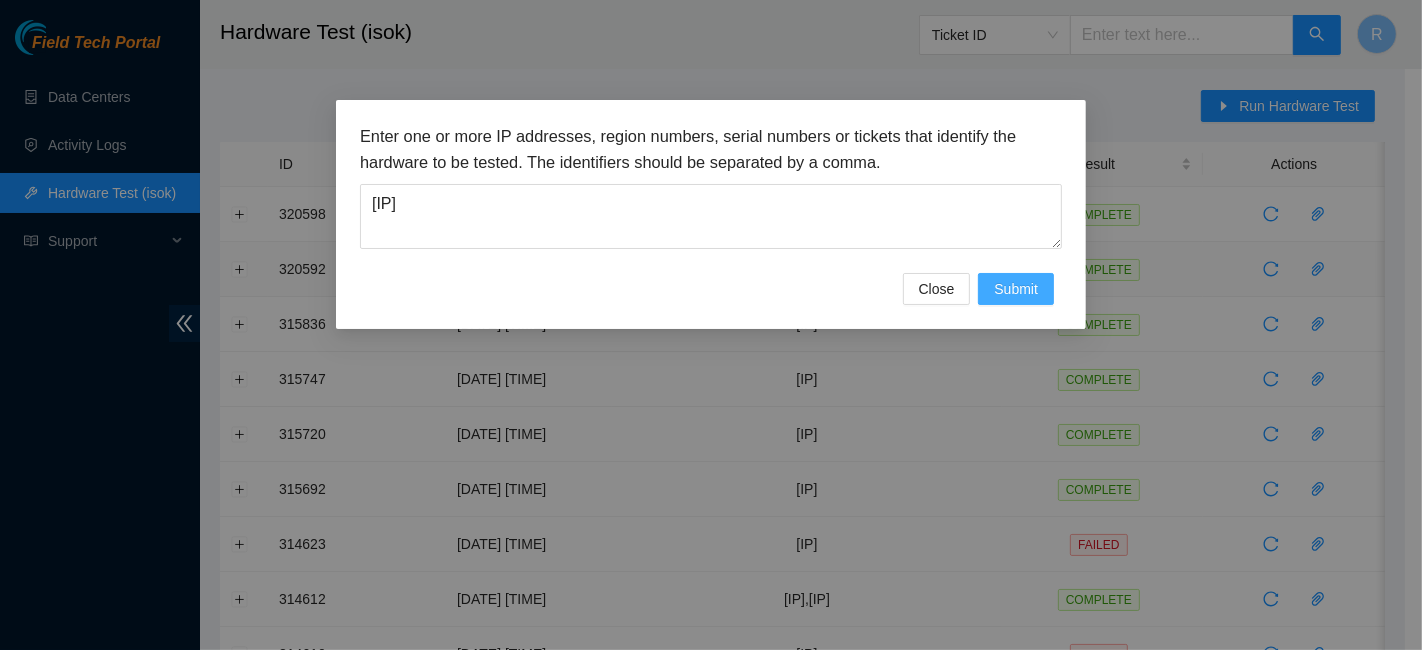 click on "Submit" at bounding box center (1016, 289) 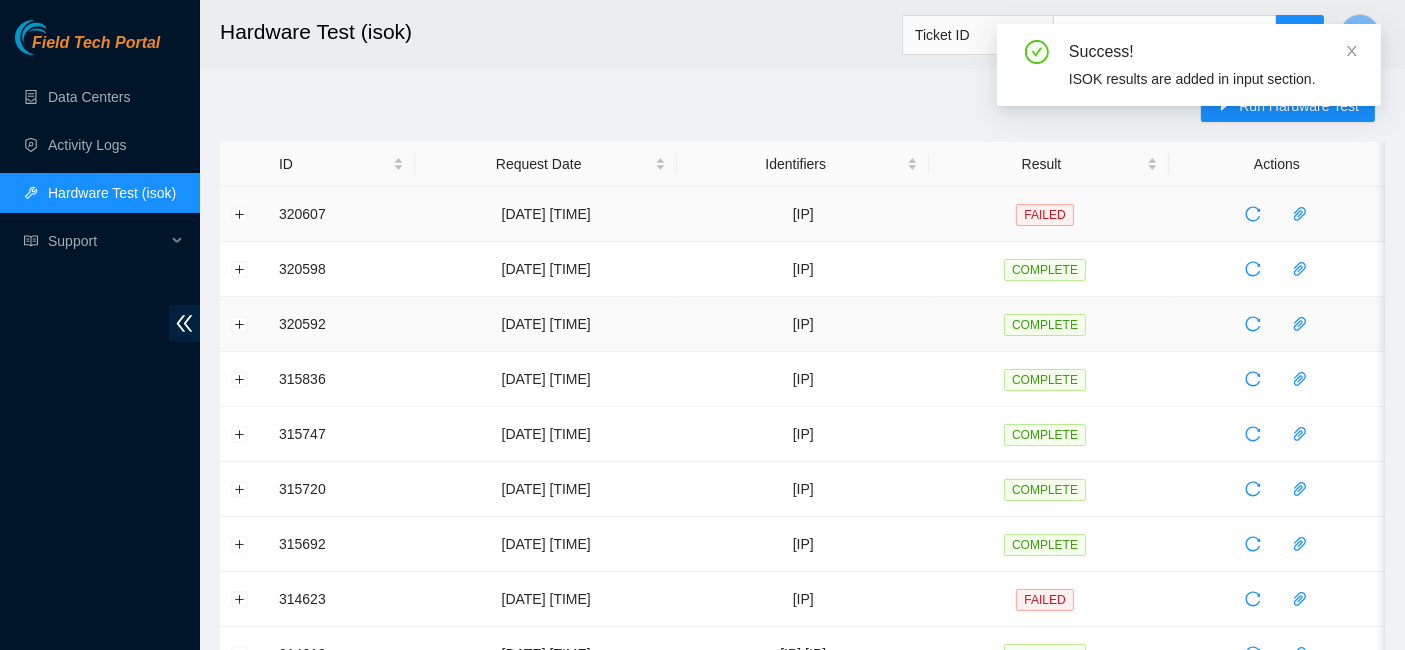 click at bounding box center [244, 214] 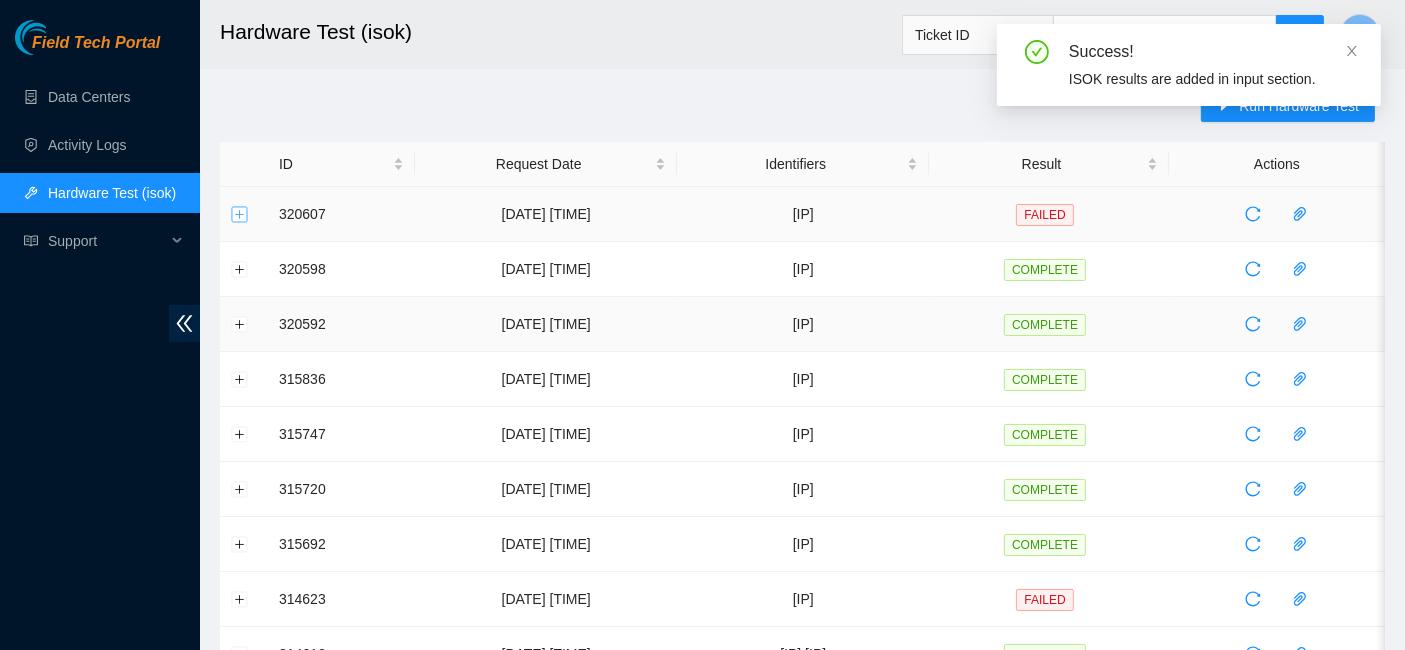 click at bounding box center [240, 214] 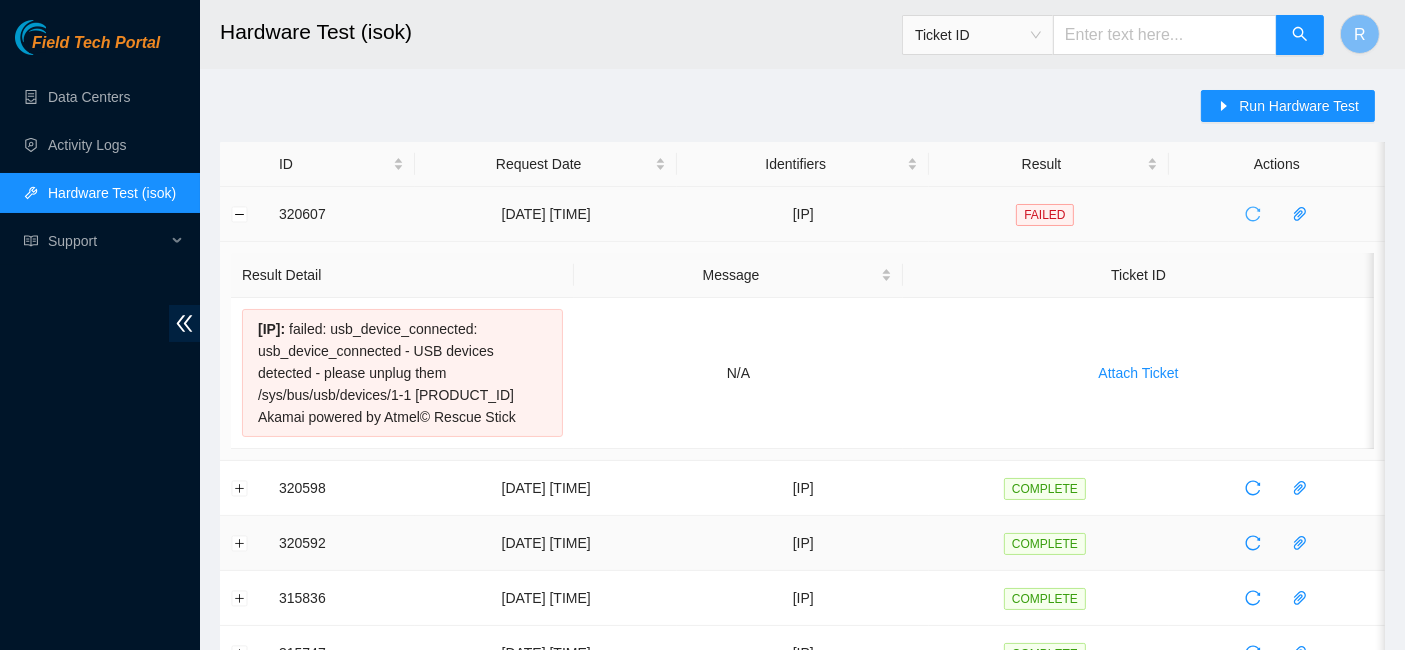 click at bounding box center [1253, 214] 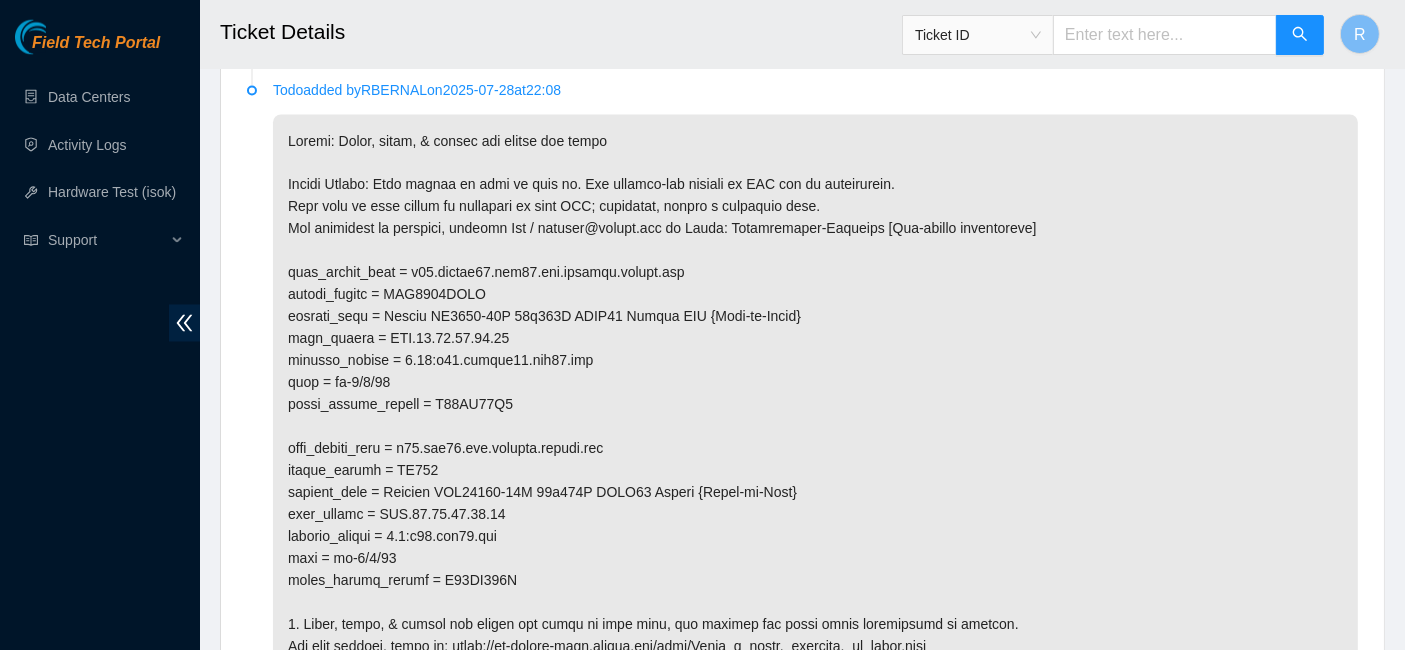 scroll, scrollTop: 3611, scrollLeft: 0, axis: vertical 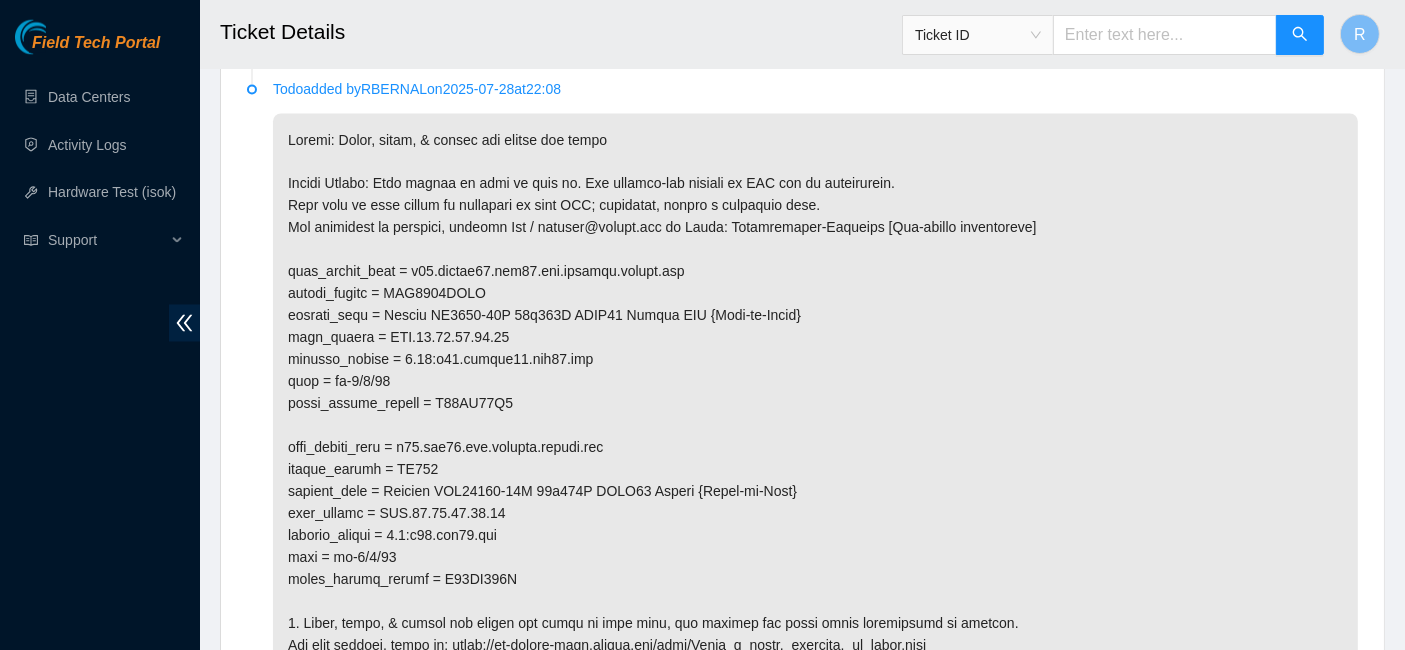 click at bounding box center (815, 459) 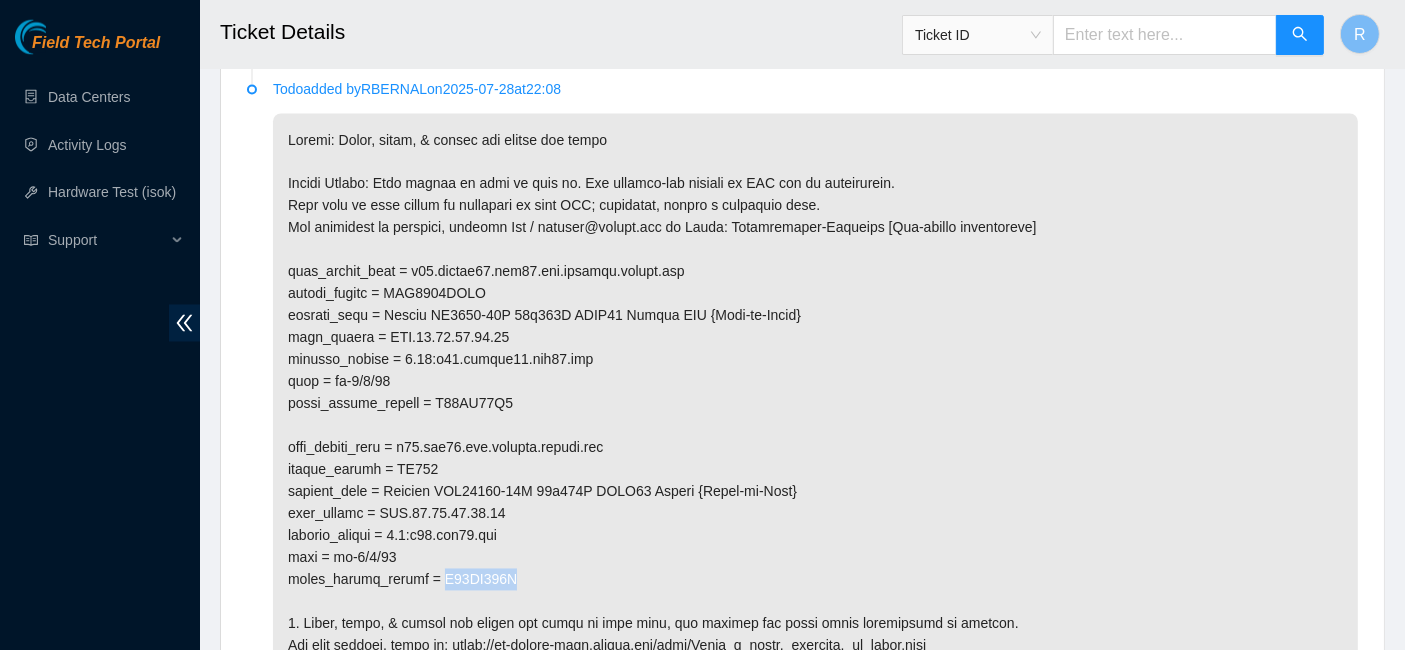 click at bounding box center (815, 459) 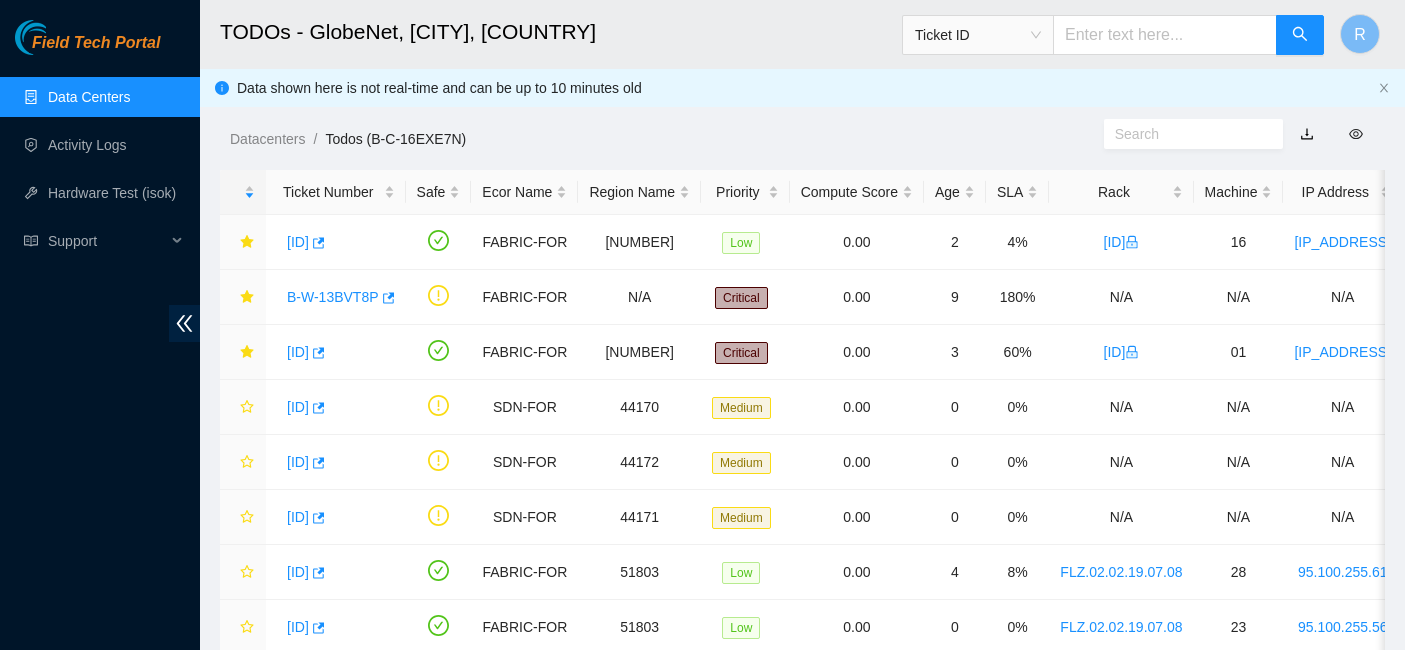 scroll, scrollTop: 0, scrollLeft: 0, axis: both 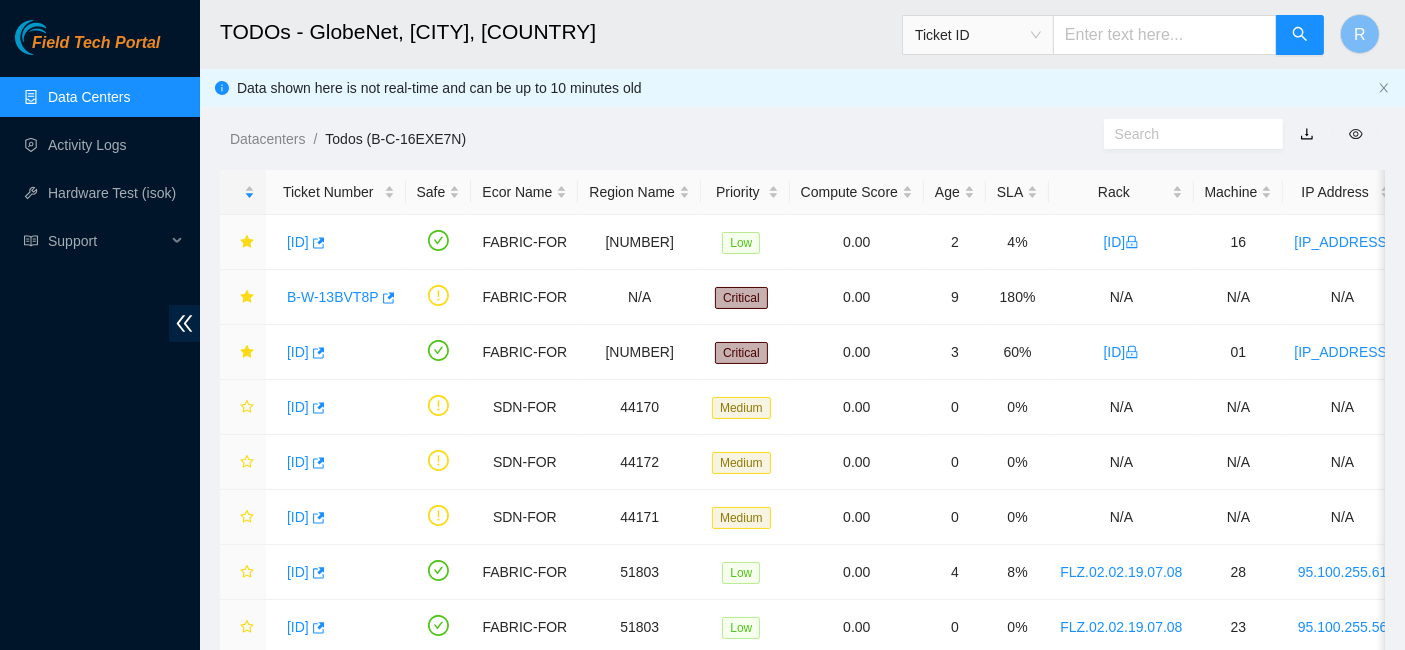 click on "Data Centers" at bounding box center (89, 97) 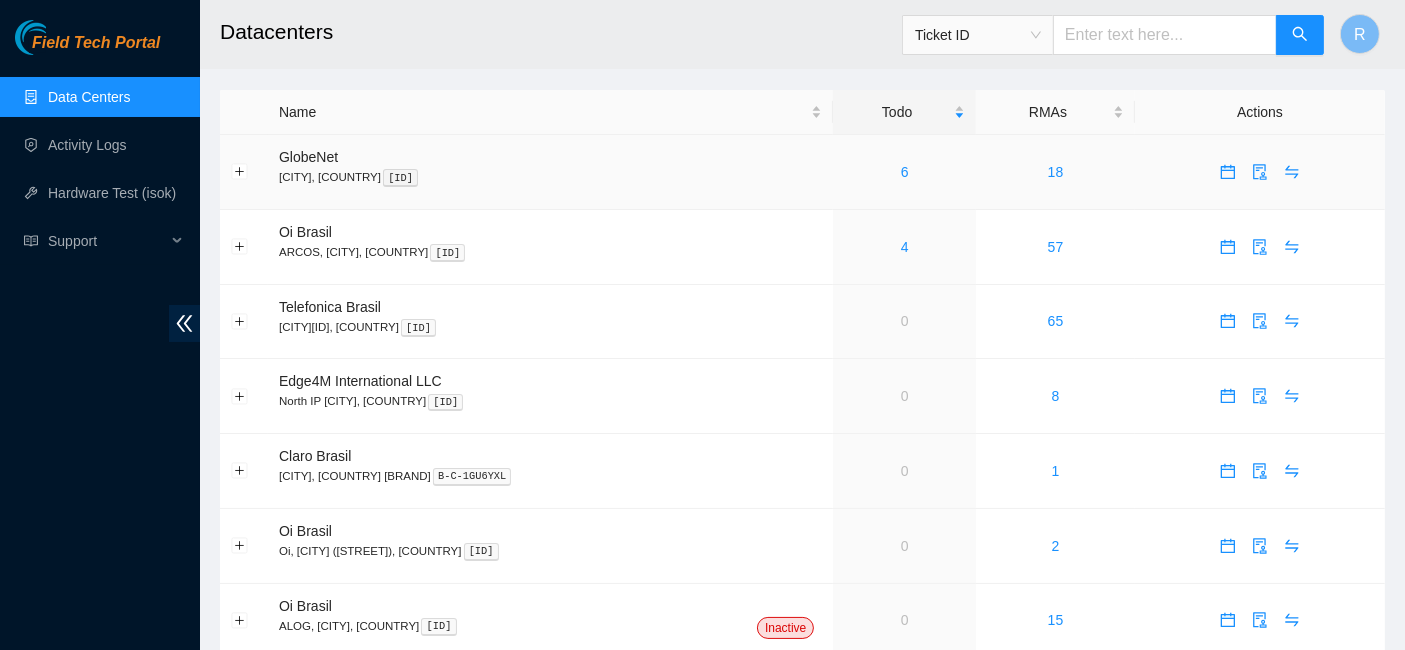 click on "6" at bounding box center [904, 172] 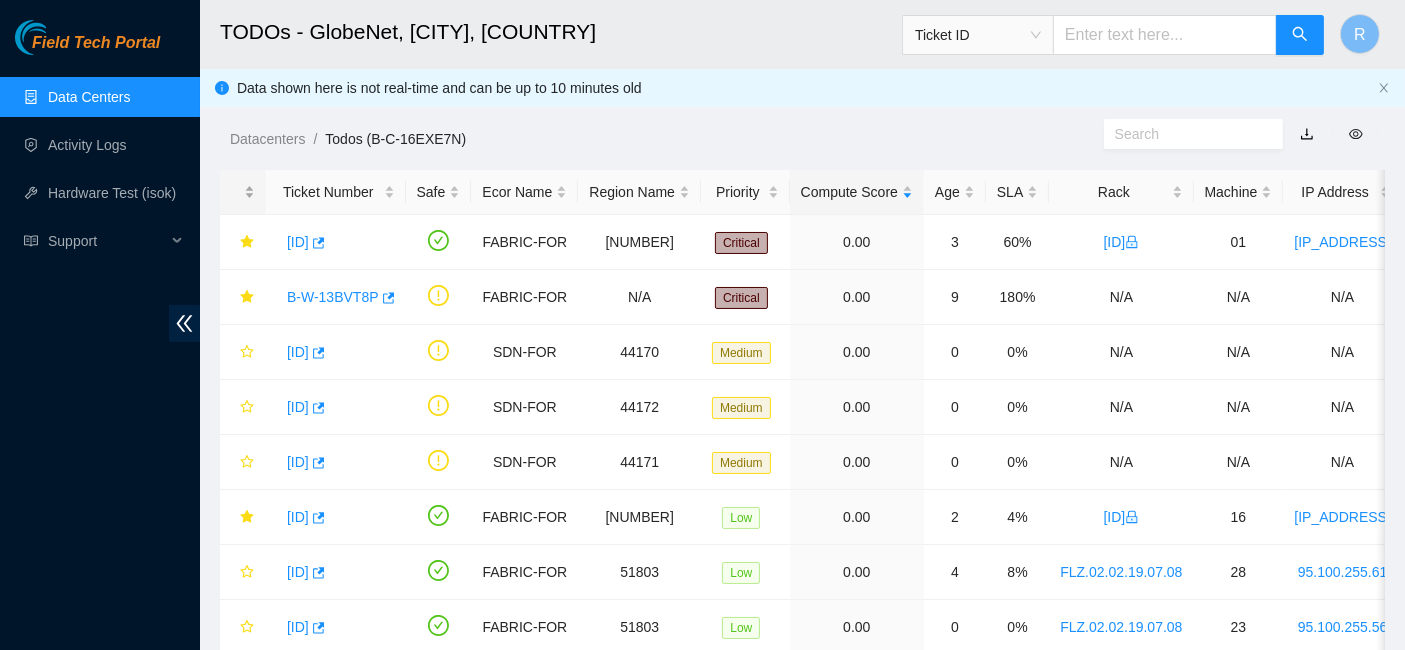 click at bounding box center [243, 192] 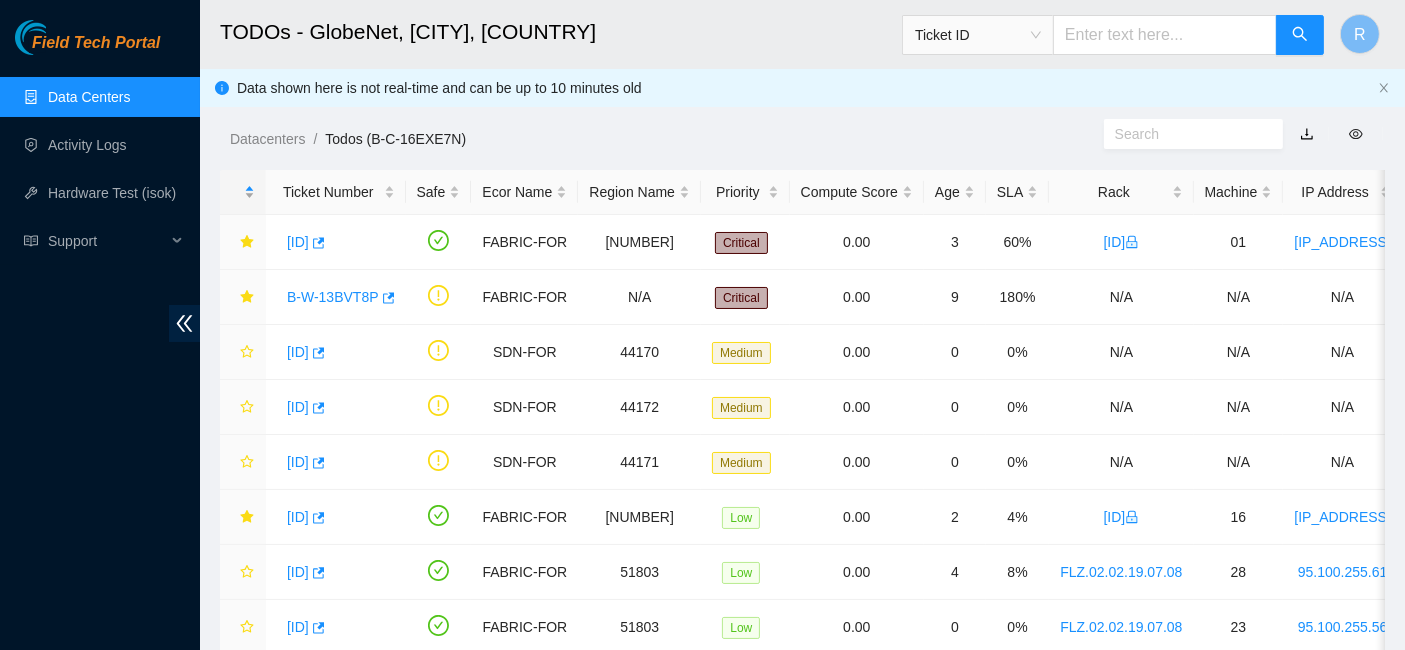 click at bounding box center [243, 192] 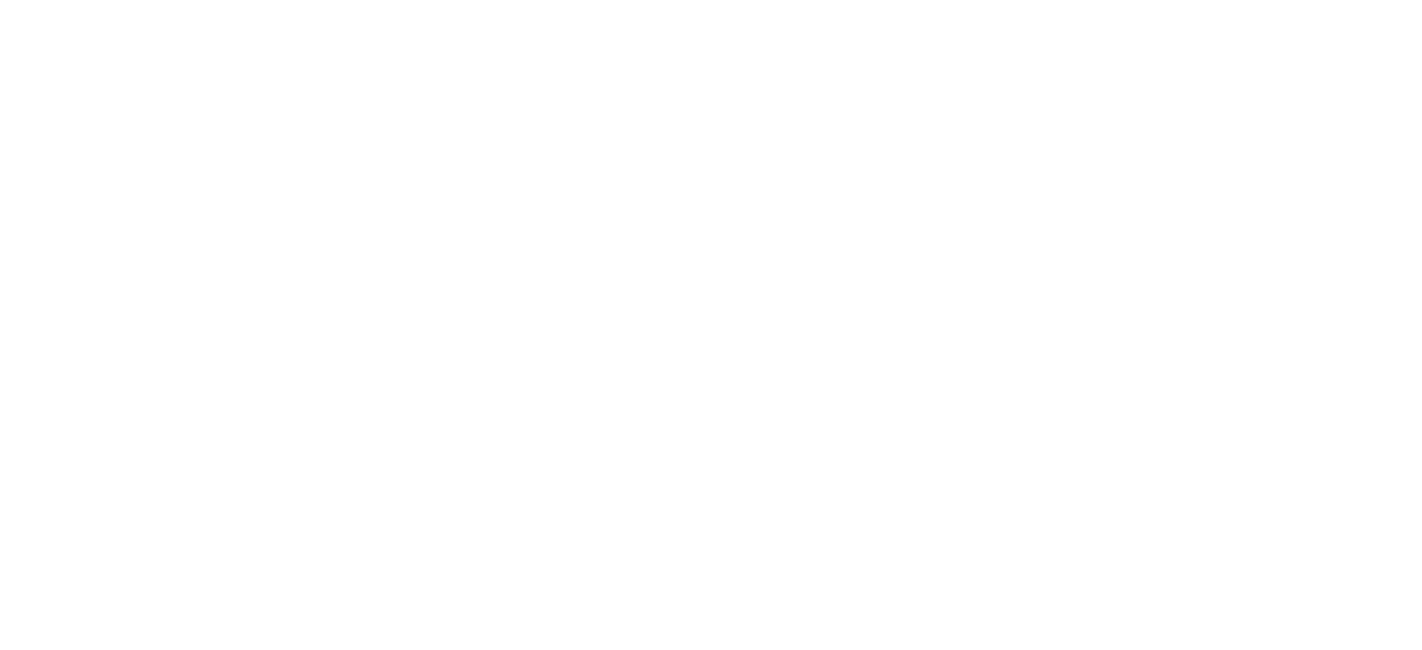 scroll, scrollTop: 0, scrollLeft: 0, axis: both 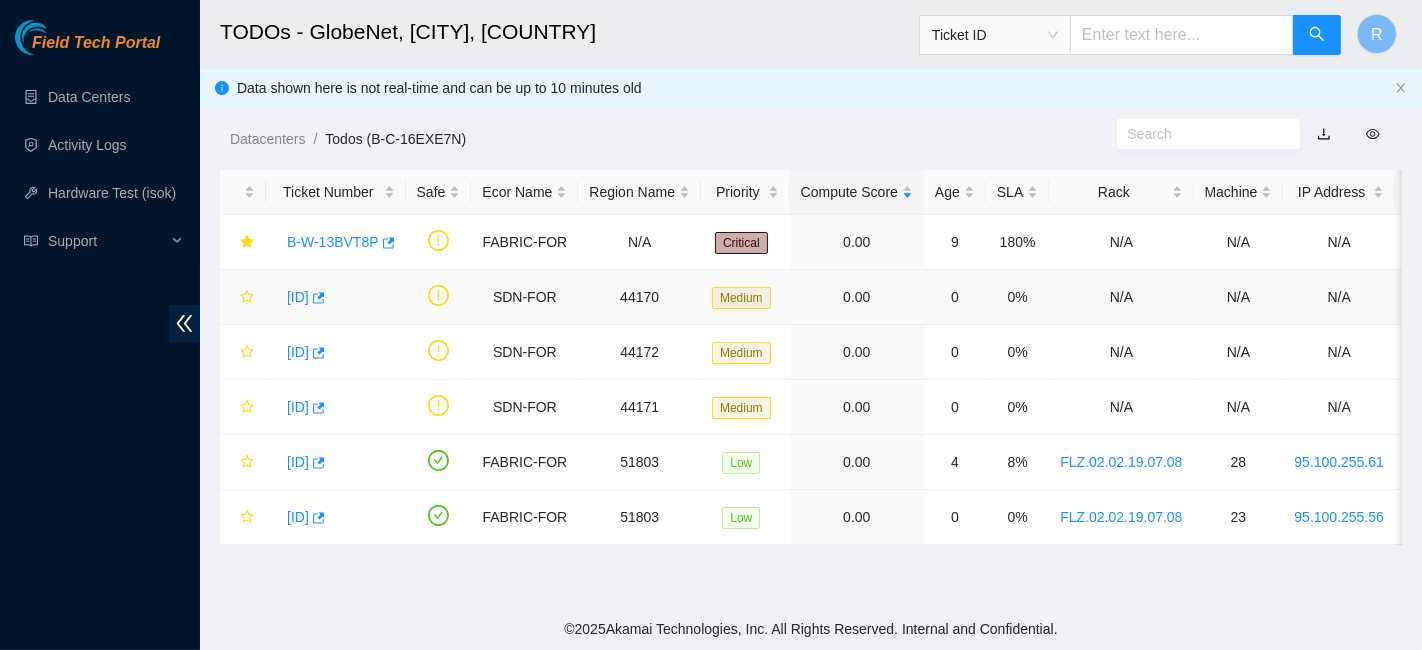 click on "[ID]" at bounding box center [298, 297] 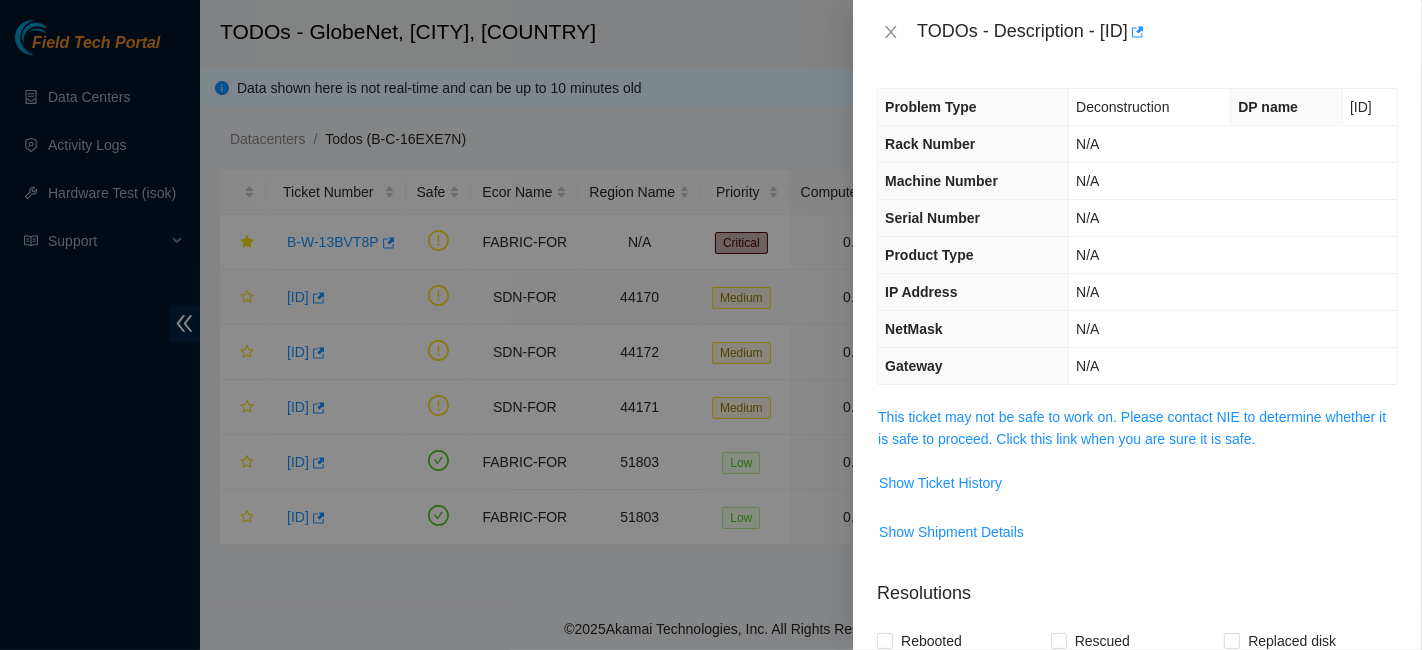 click at bounding box center [711, 325] 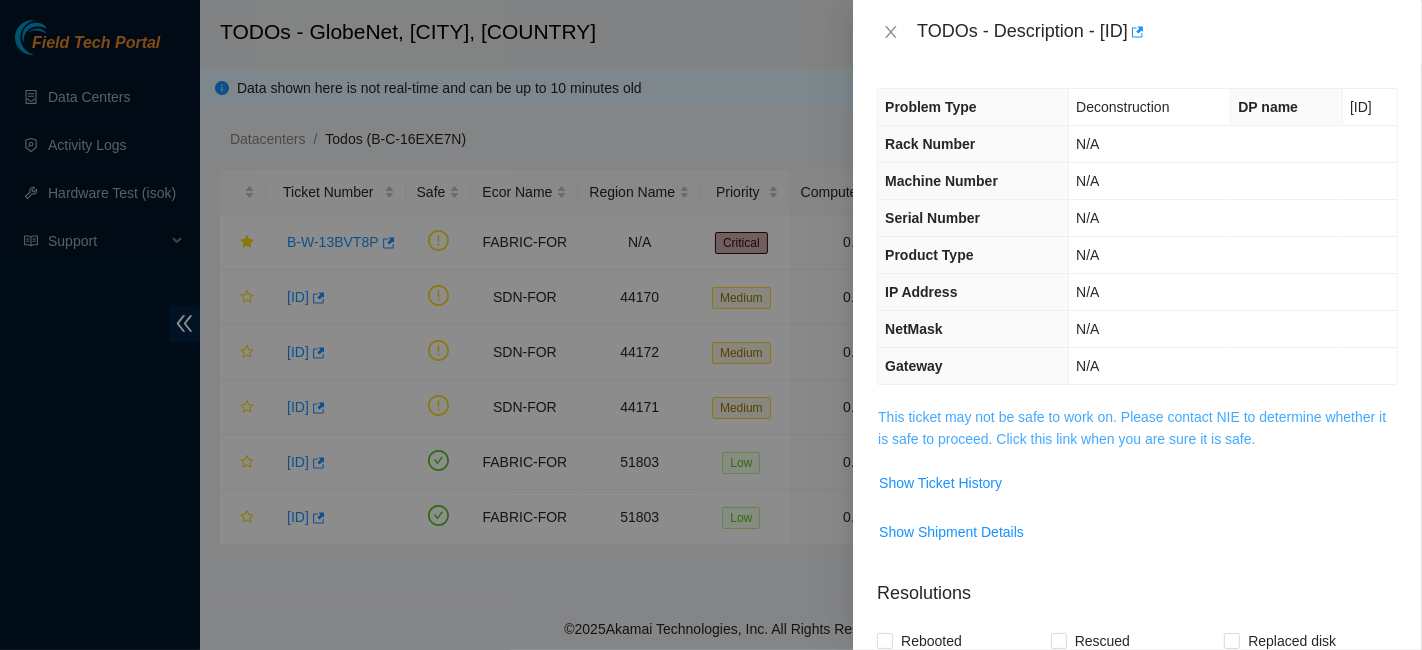 click on "This ticket may not be safe to work on. Please contact NIE to determine whether it is safe to proceed. Click this link when you are sure it is safe." at bounding box center (1132, 428) 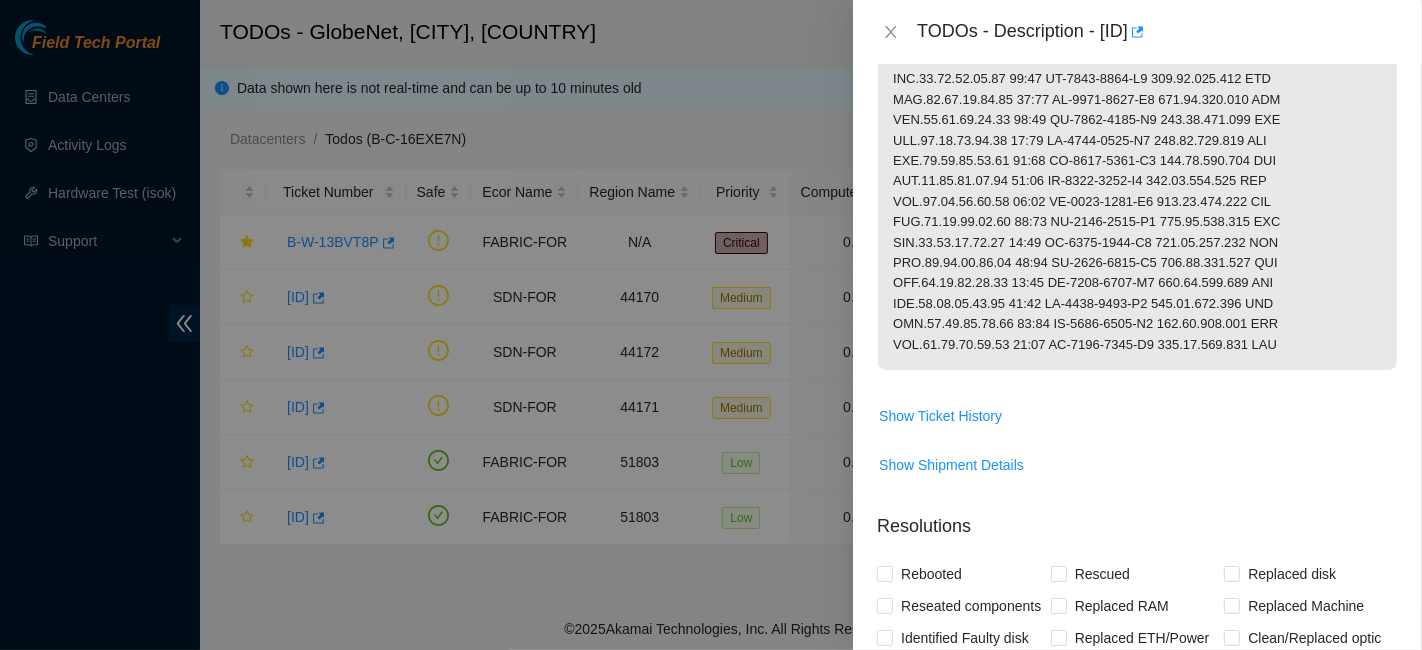 scroll, scrollTop: 1333, scrollLeft: 0, axis: vertical 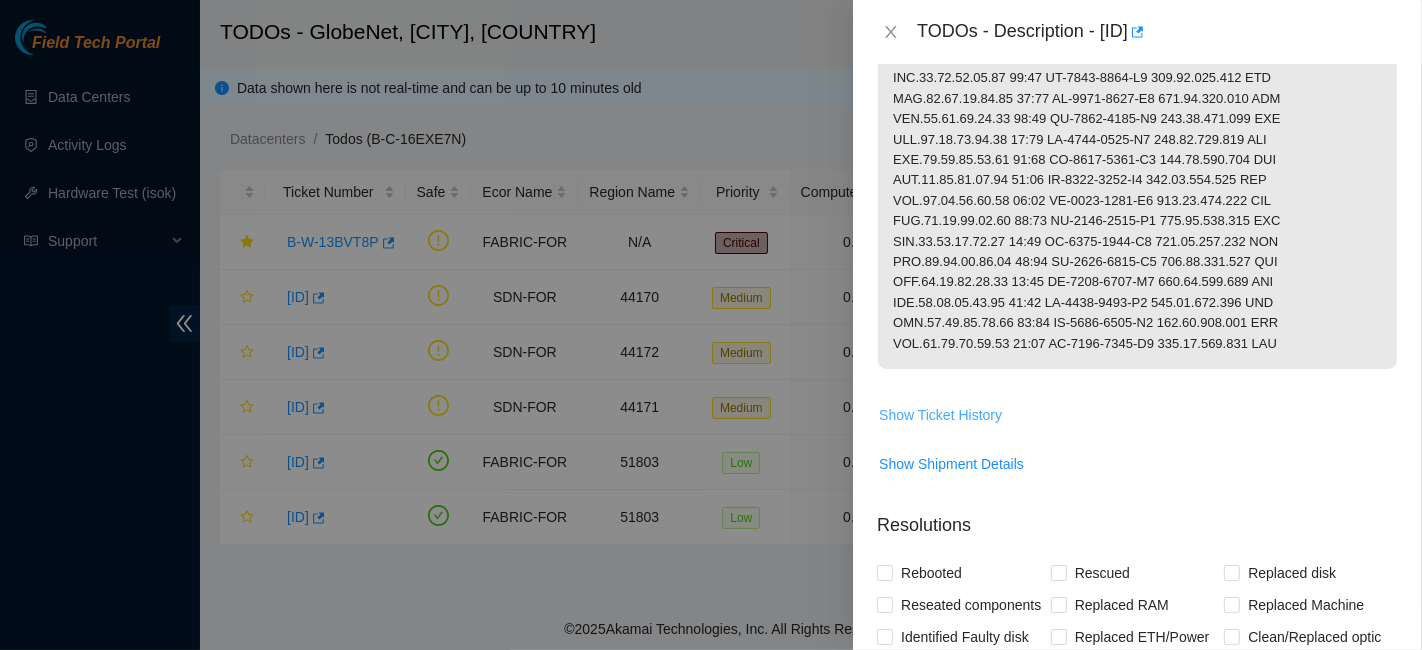 click on "Show Ticket History" at bounding box center (940, 415) 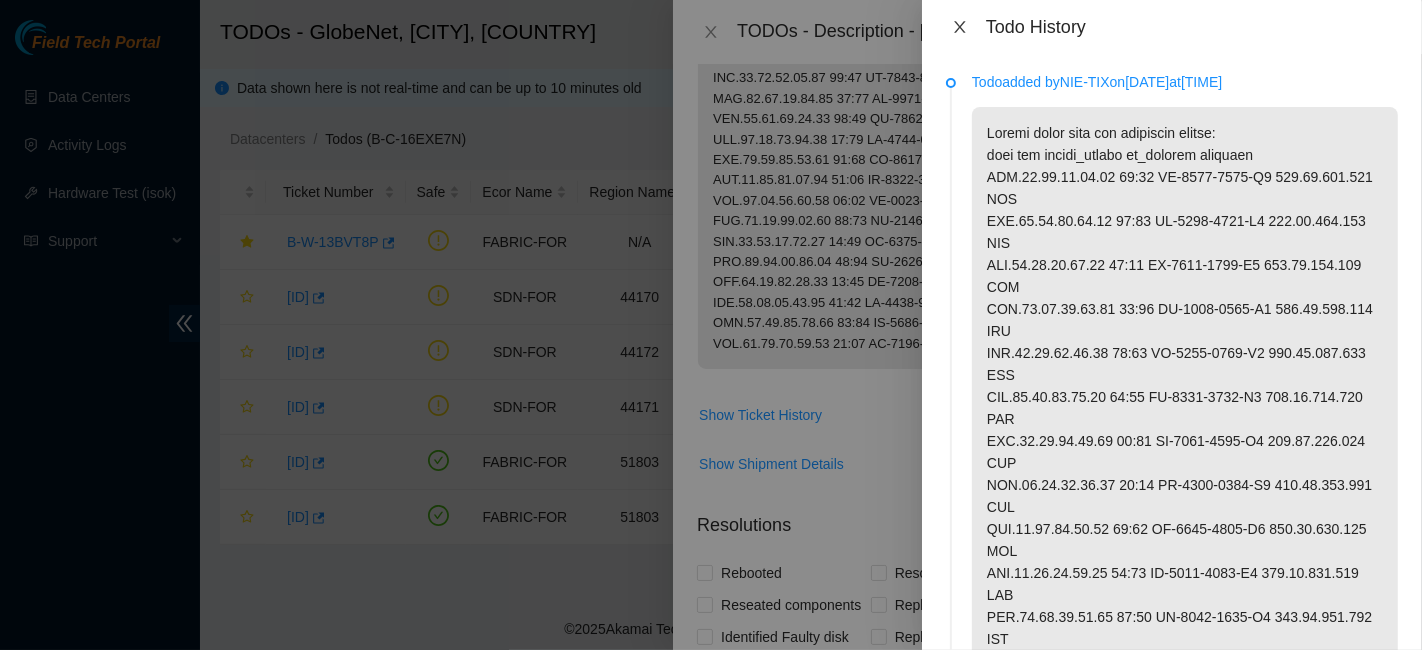 click 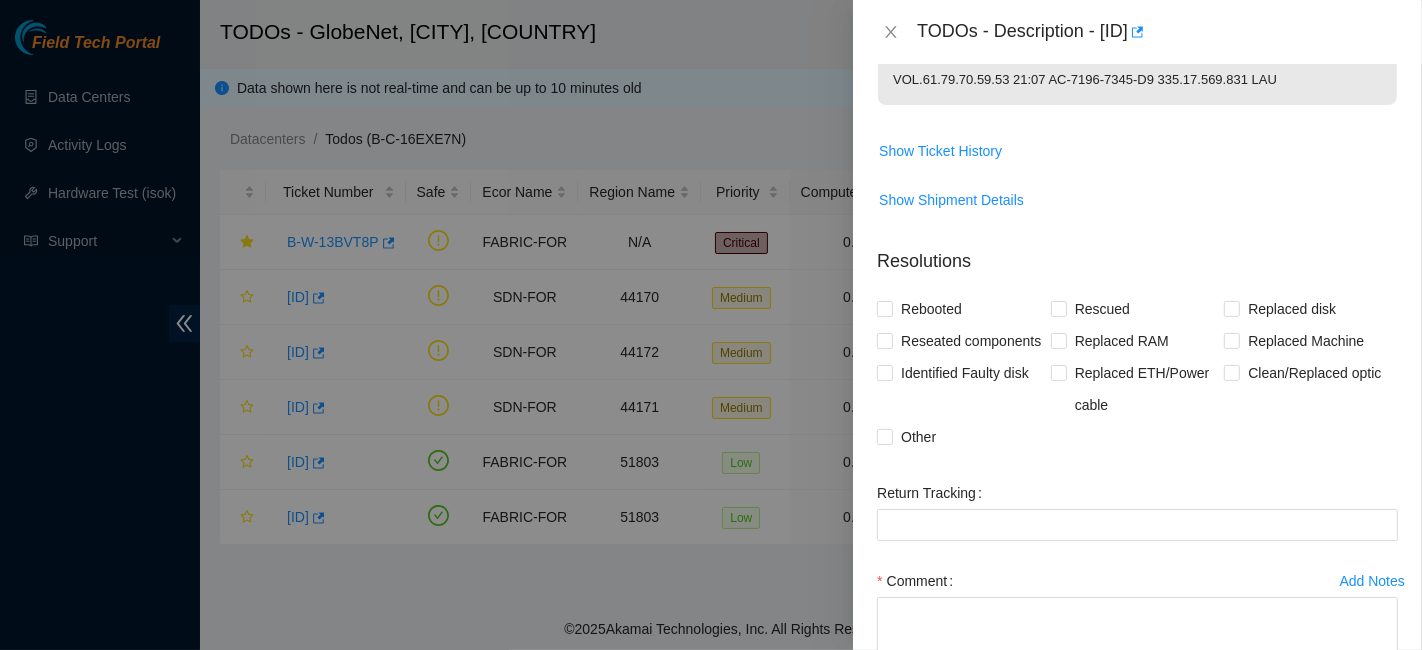 scroll, scrollTop: 1597, scrollLeft: 0, axis: vertical 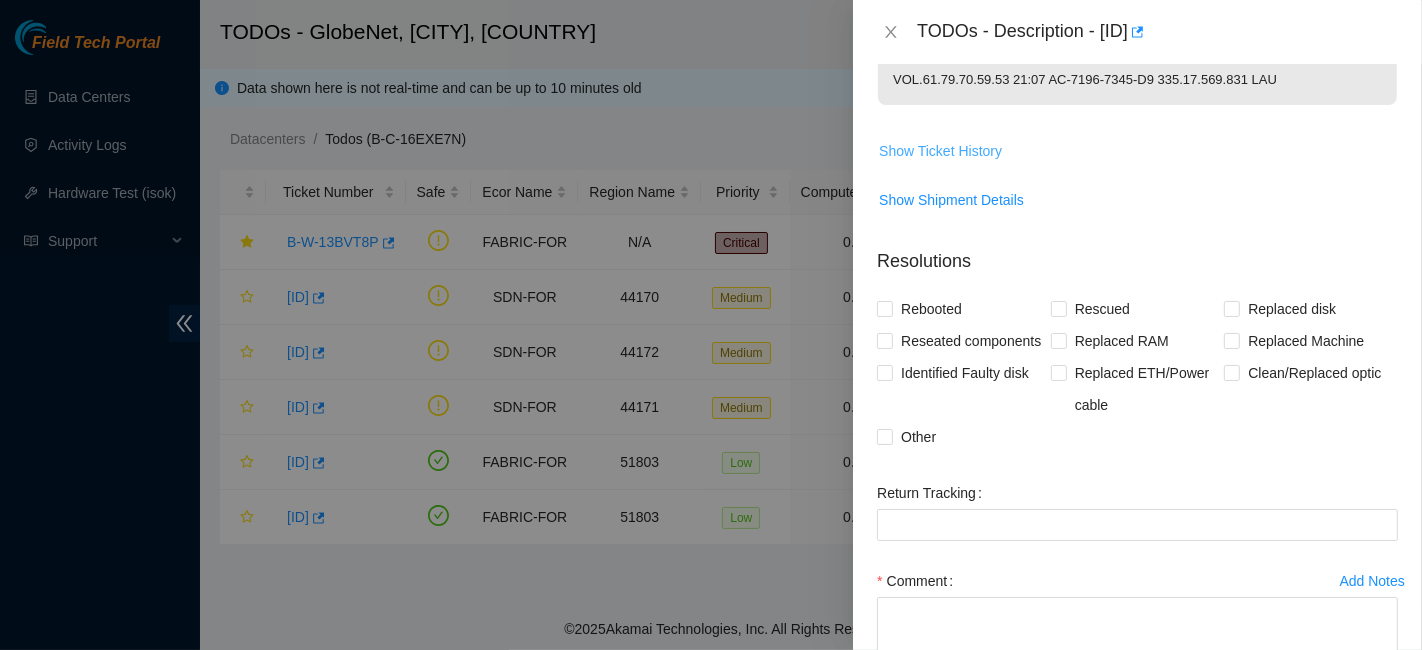 click on "Show Ticket History" at bounding box center (940, 151) 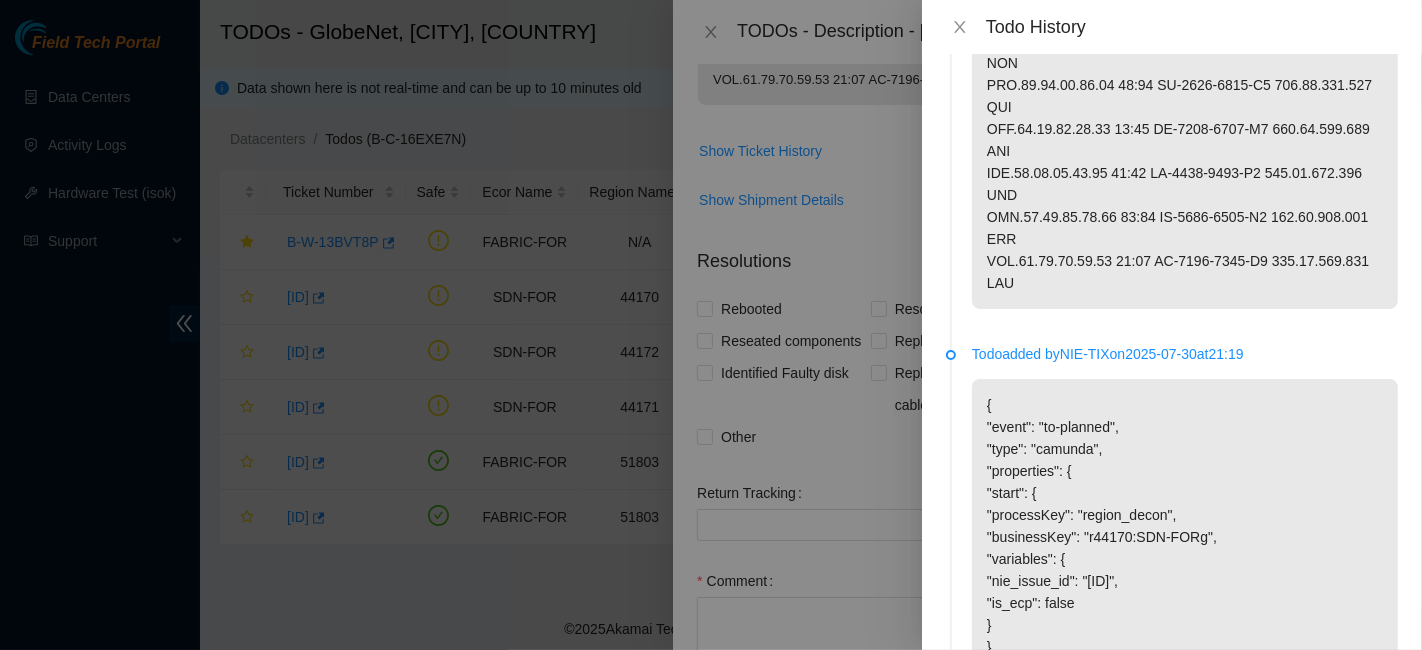 scroll, scrollTop: 2559, scrollLeft: 0, axis: vertical 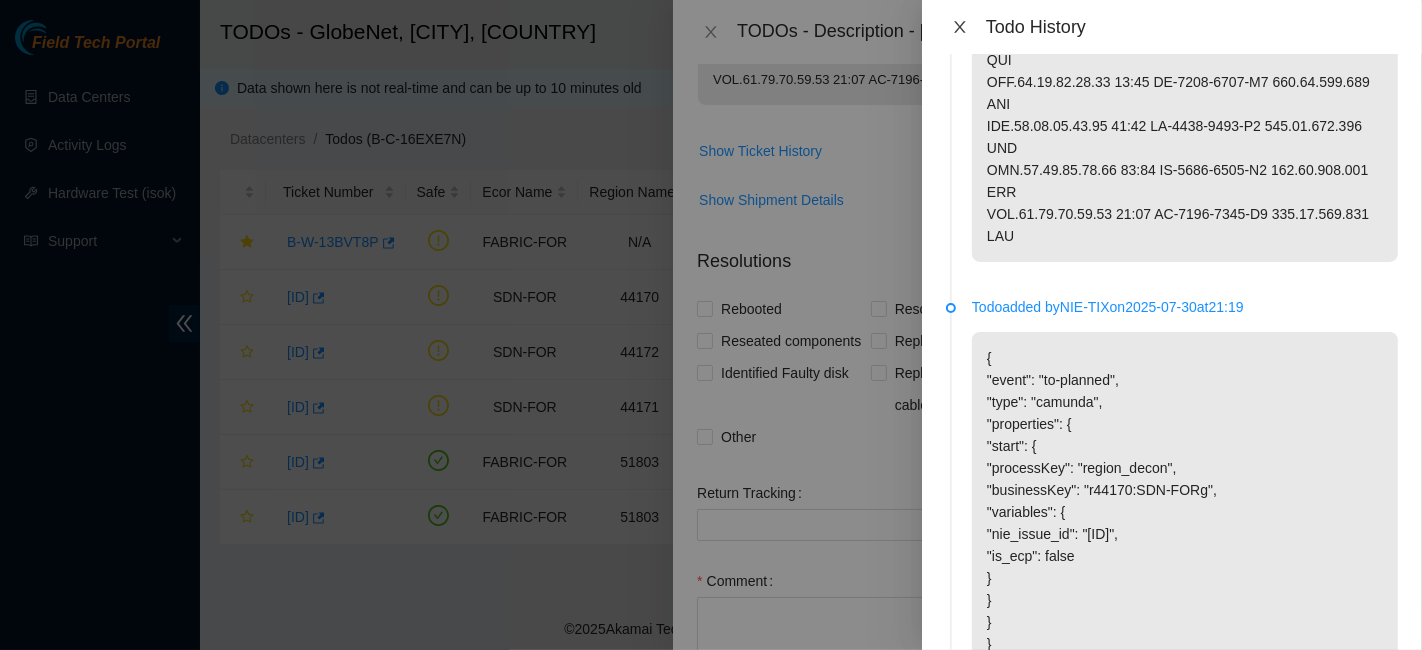 click 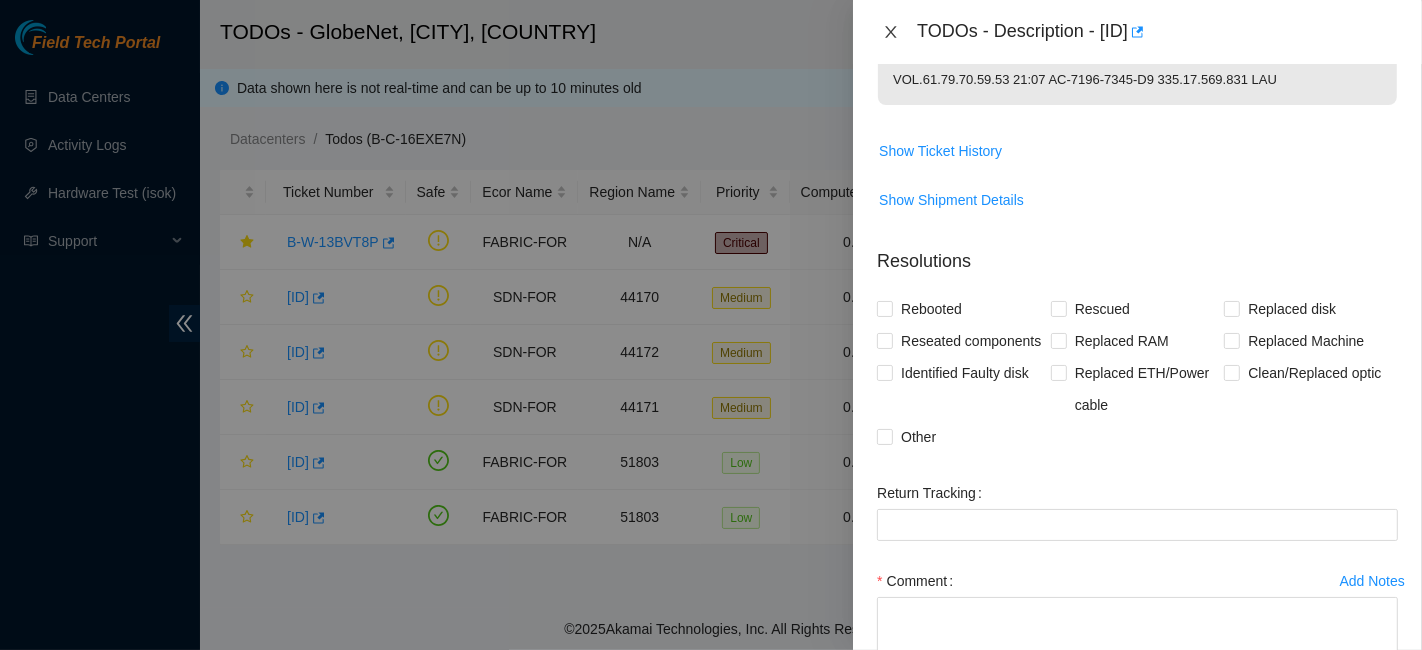 click 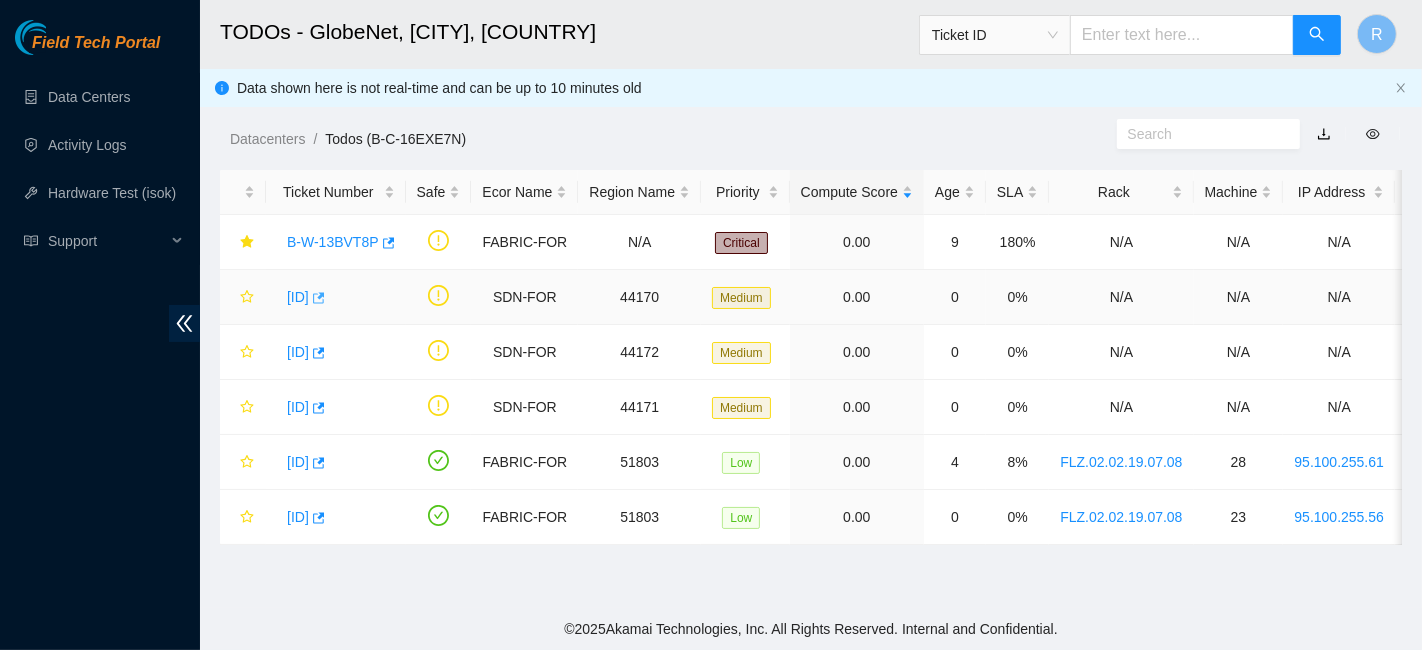 scroll, scrollTop: 528, scrollLeft: 0, axis: vertical 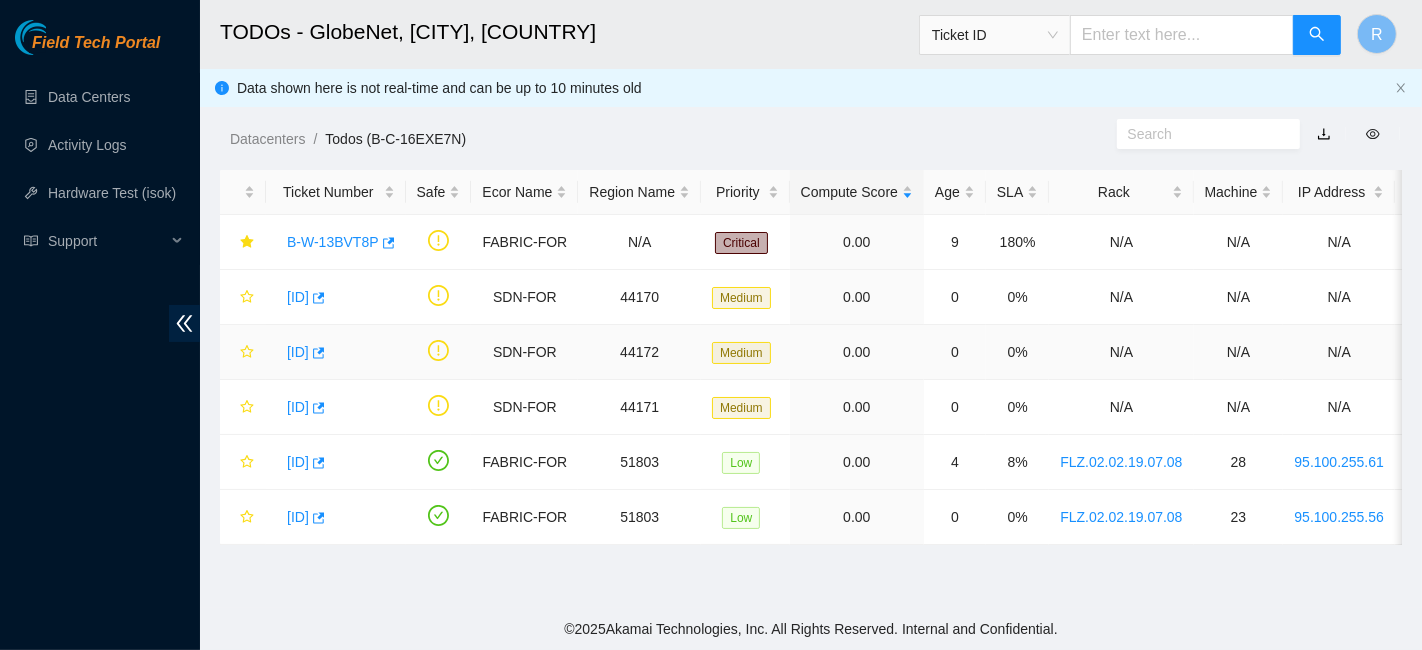 click on "[ID]" at bounding box center [298, 352] 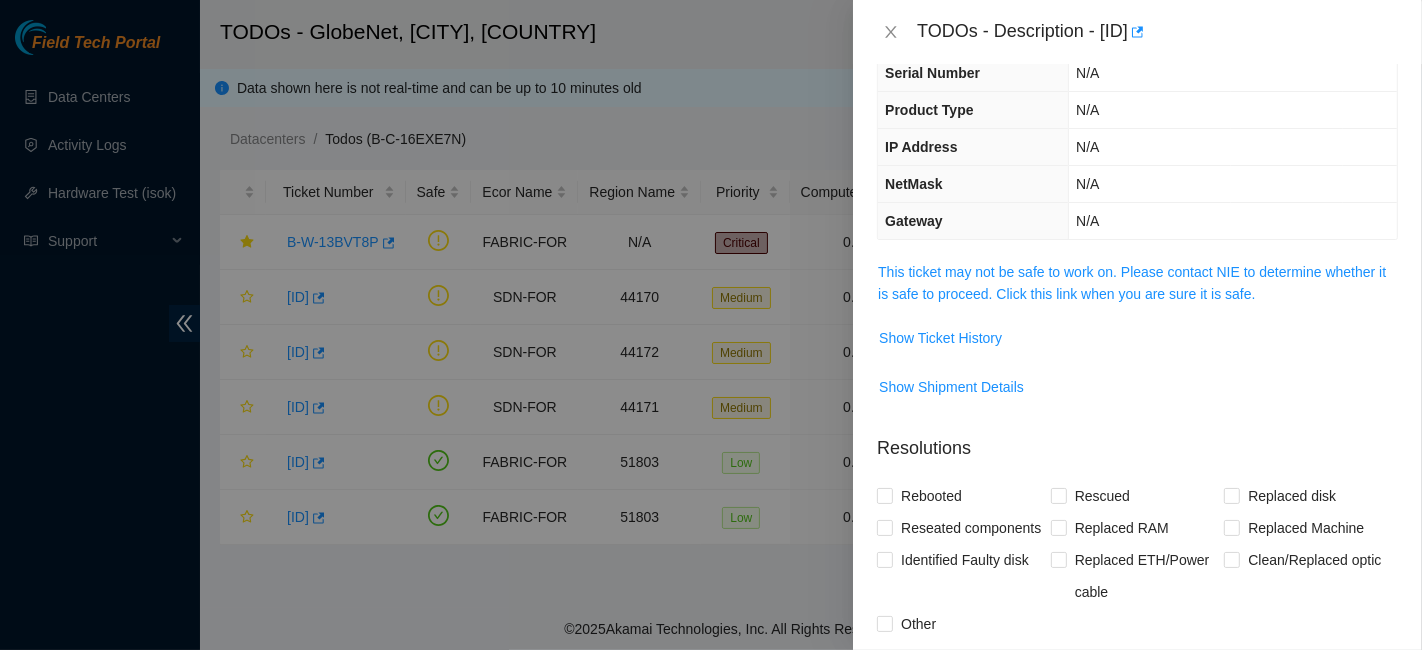 scroll, scrollTop: 142, scrollLeft: 0, axis: vertical 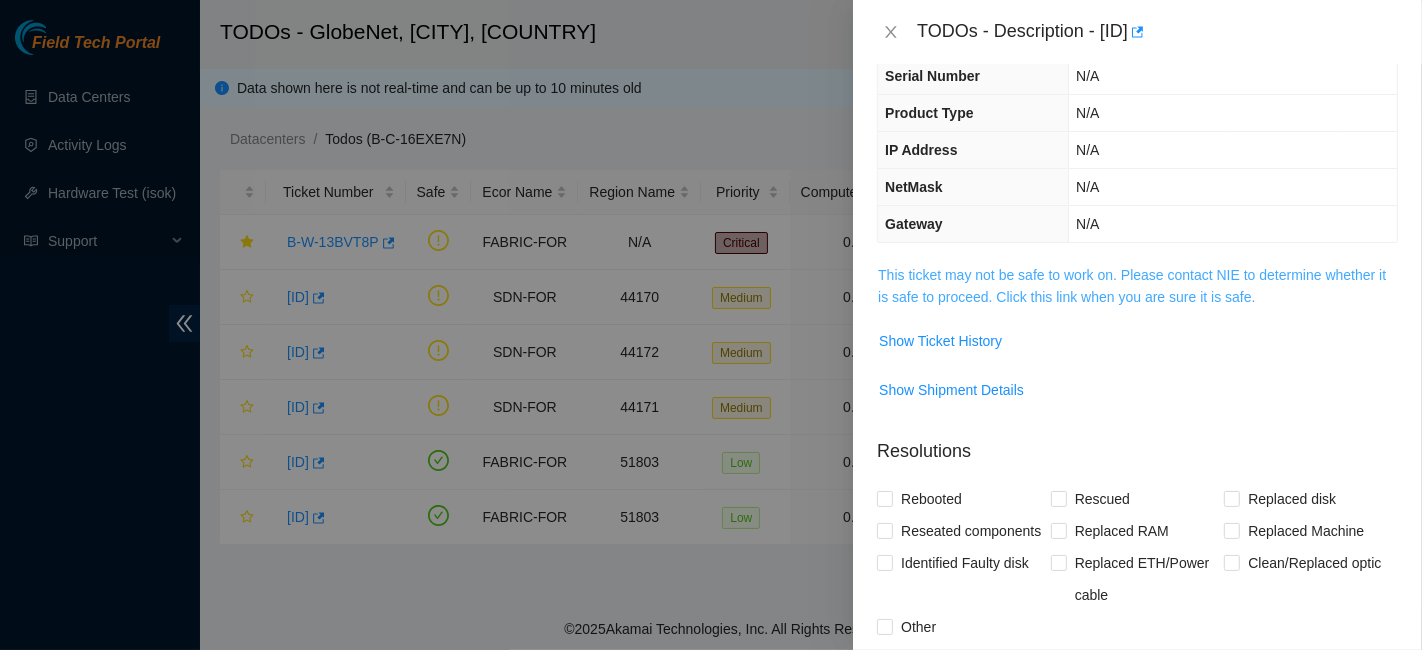 click on "This ticket may not be safe to work on. Please contact NIE to determine whether it is safe to proceed. Click this link when you are sure it is safe." at bounding box center [1132, 286] 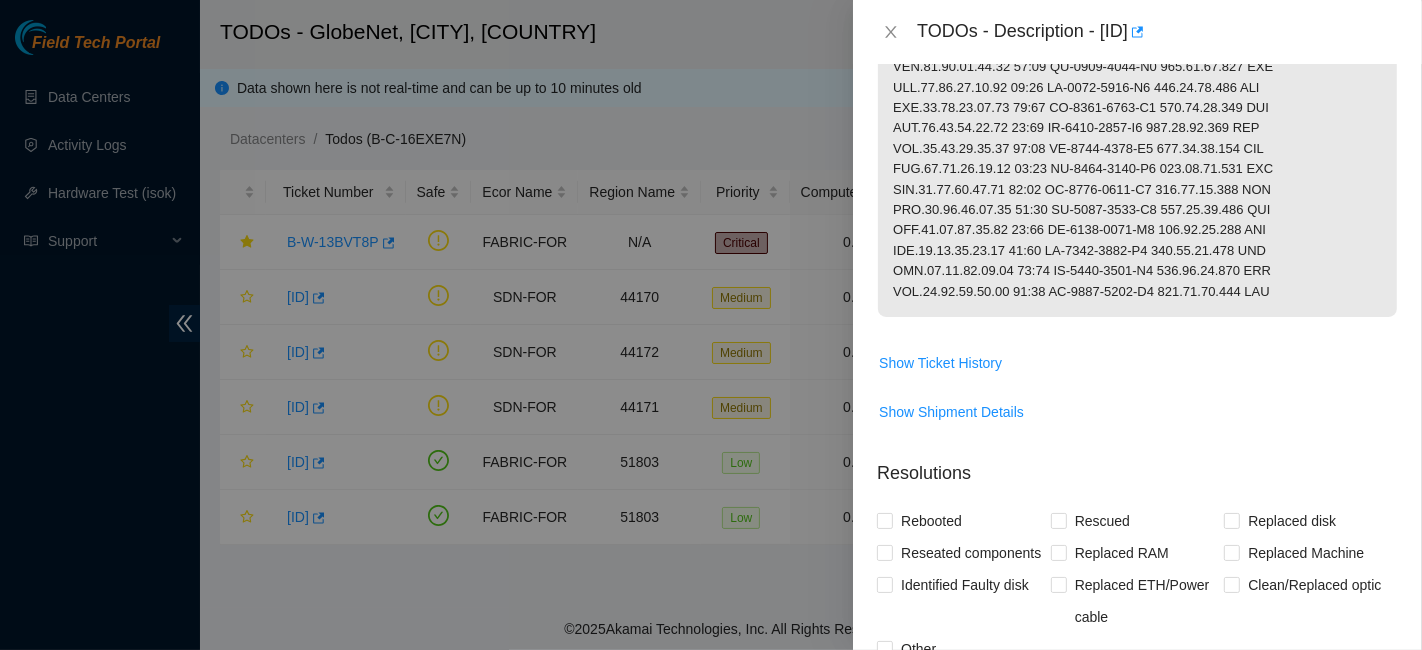 scroll, scrollTop: 1414, scrollLeft: 0, axis: vertical 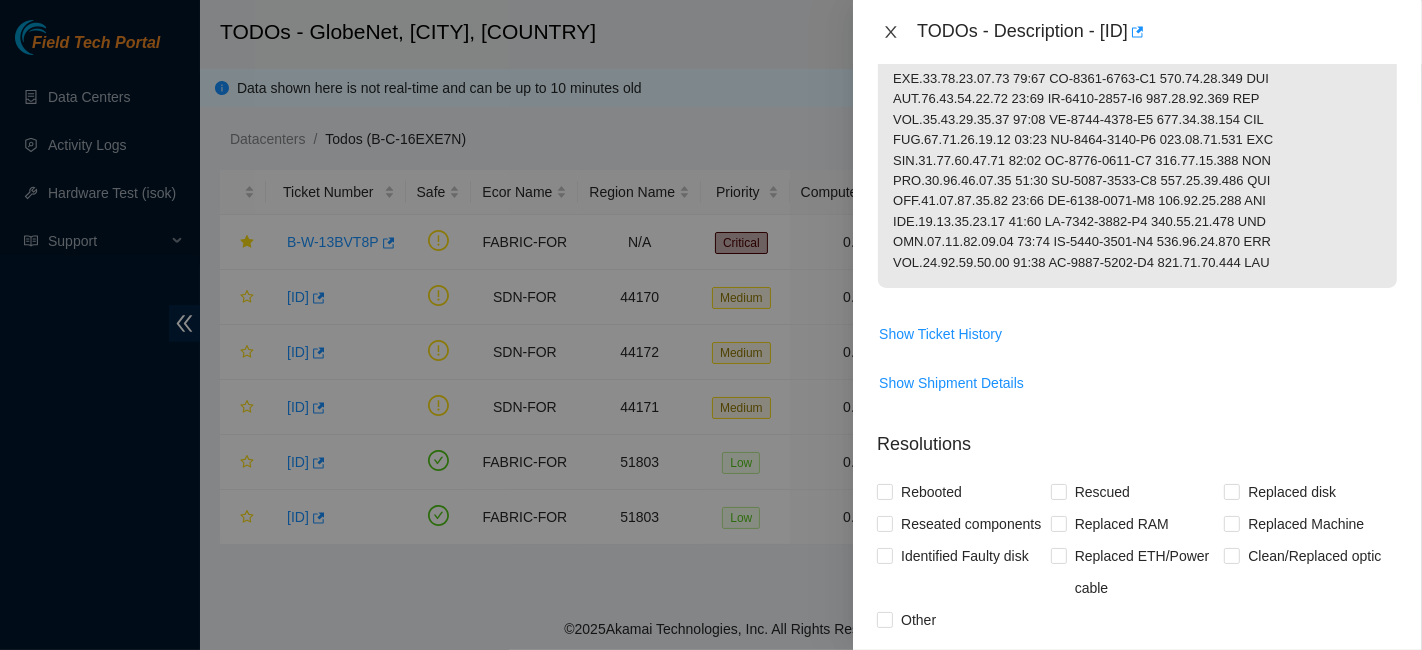 click 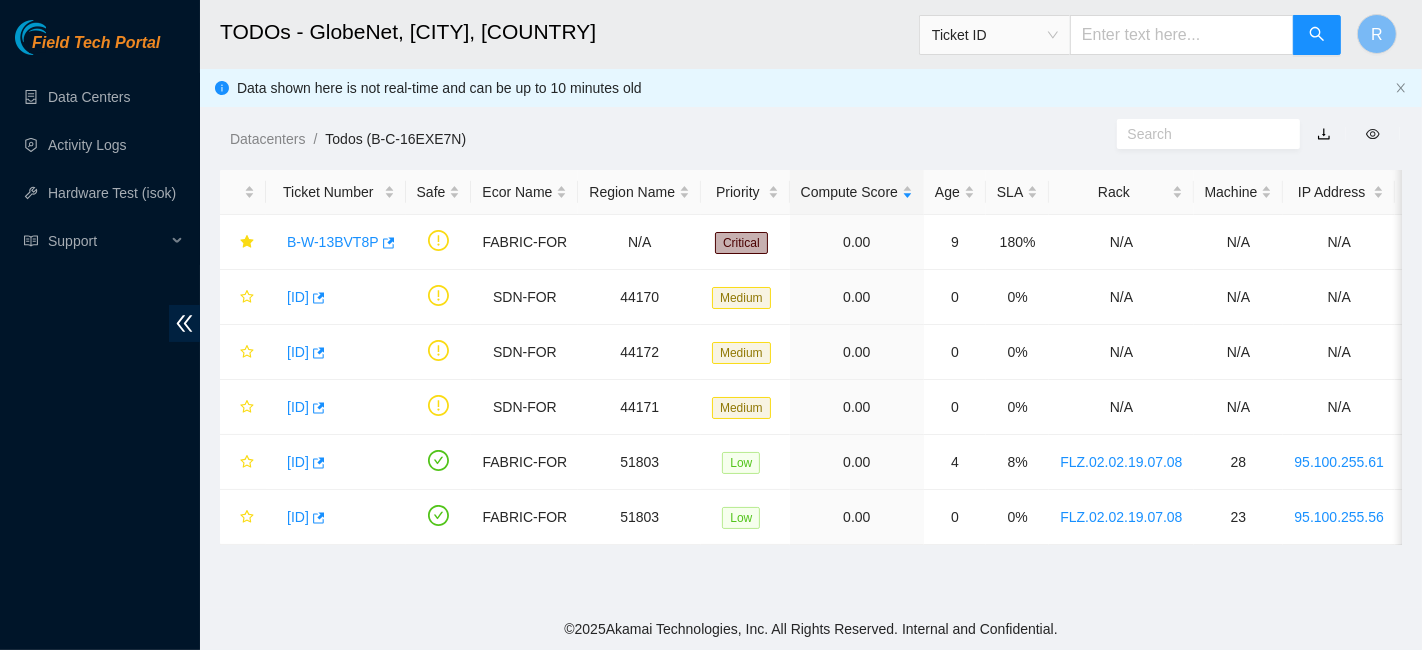 scroll, scrollTop: 528, scrollLeft: 0, axis: vertical 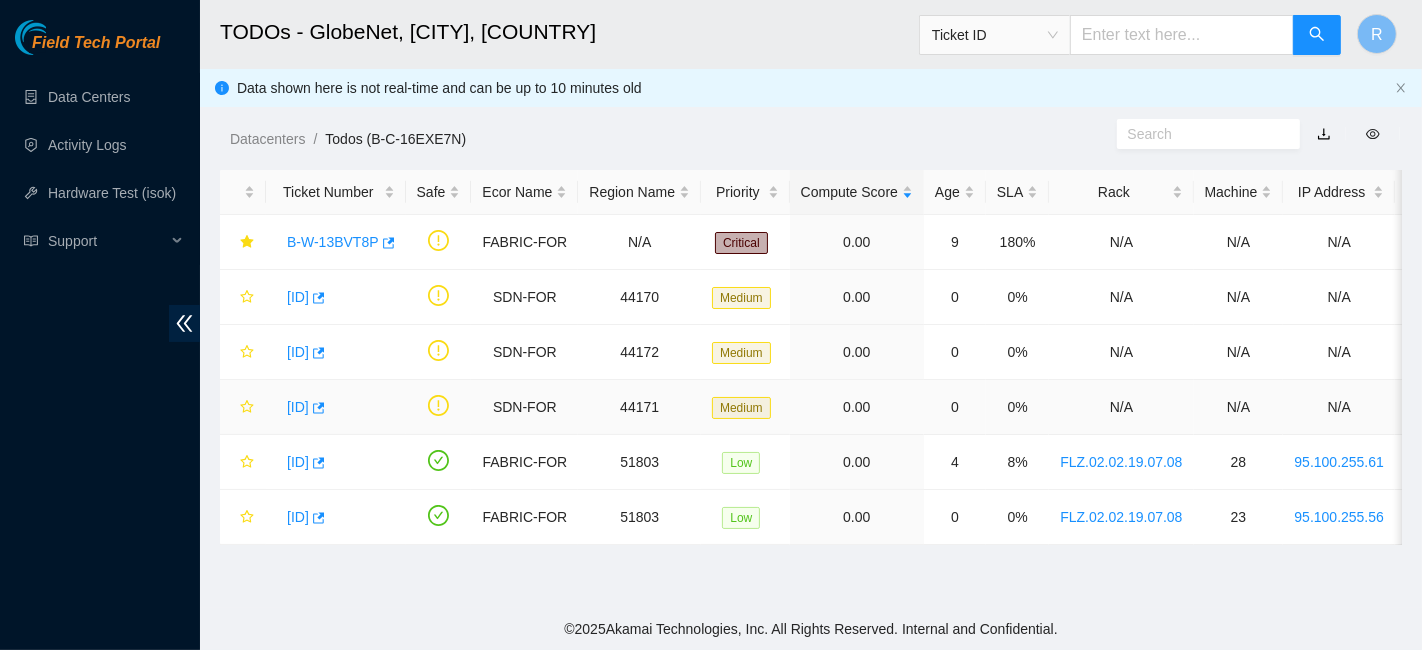 click on "[ID]" at bounding box center [298, 407] 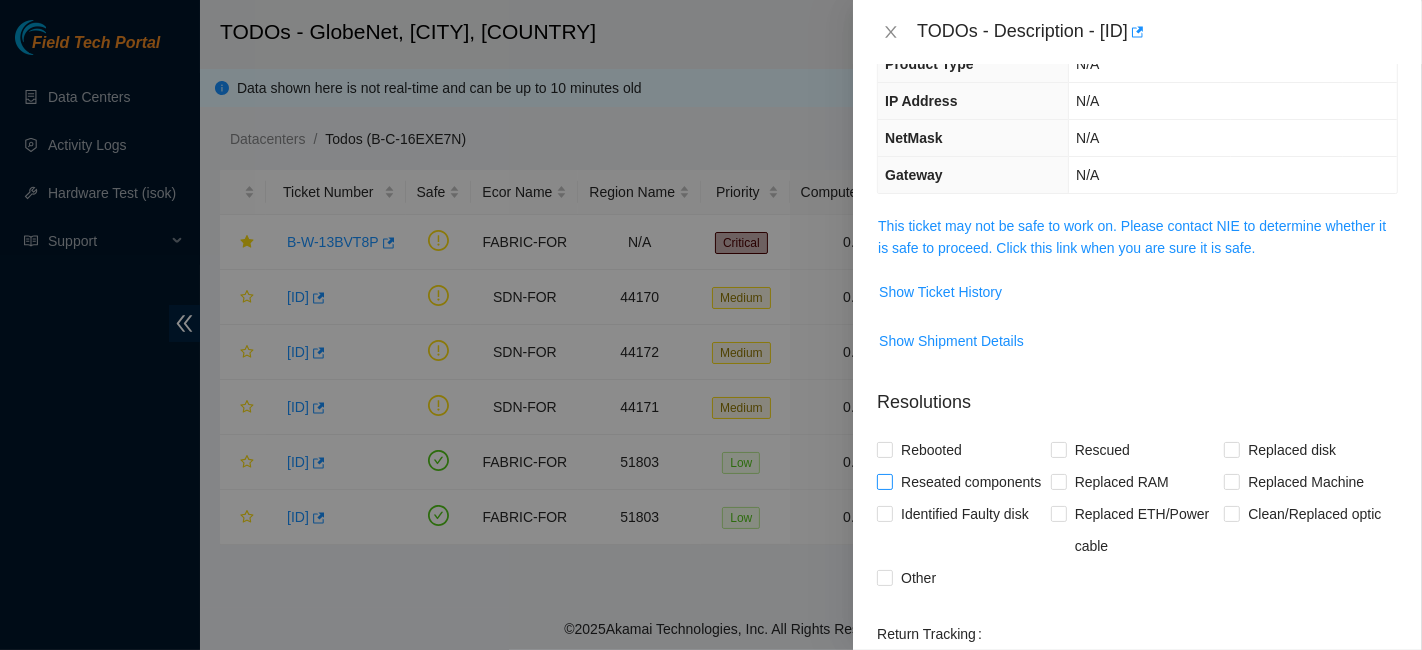 scroll, scrollTop: 188, scrollLeft: 0, axis: vertical 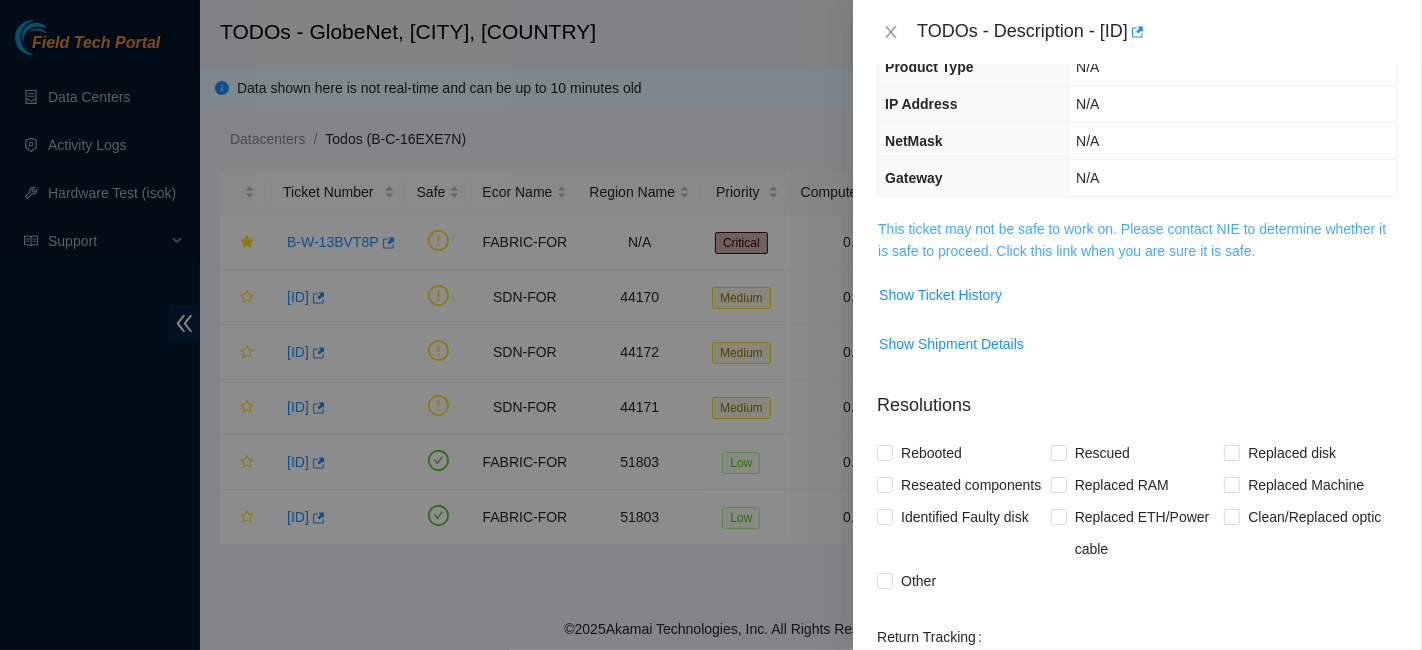 click on "This ticket may not be safe to work on. Please contact NIE to determine whether it is safe to proceed. Click this link when you are sure it is safe." at bounding box center [1132, 240] 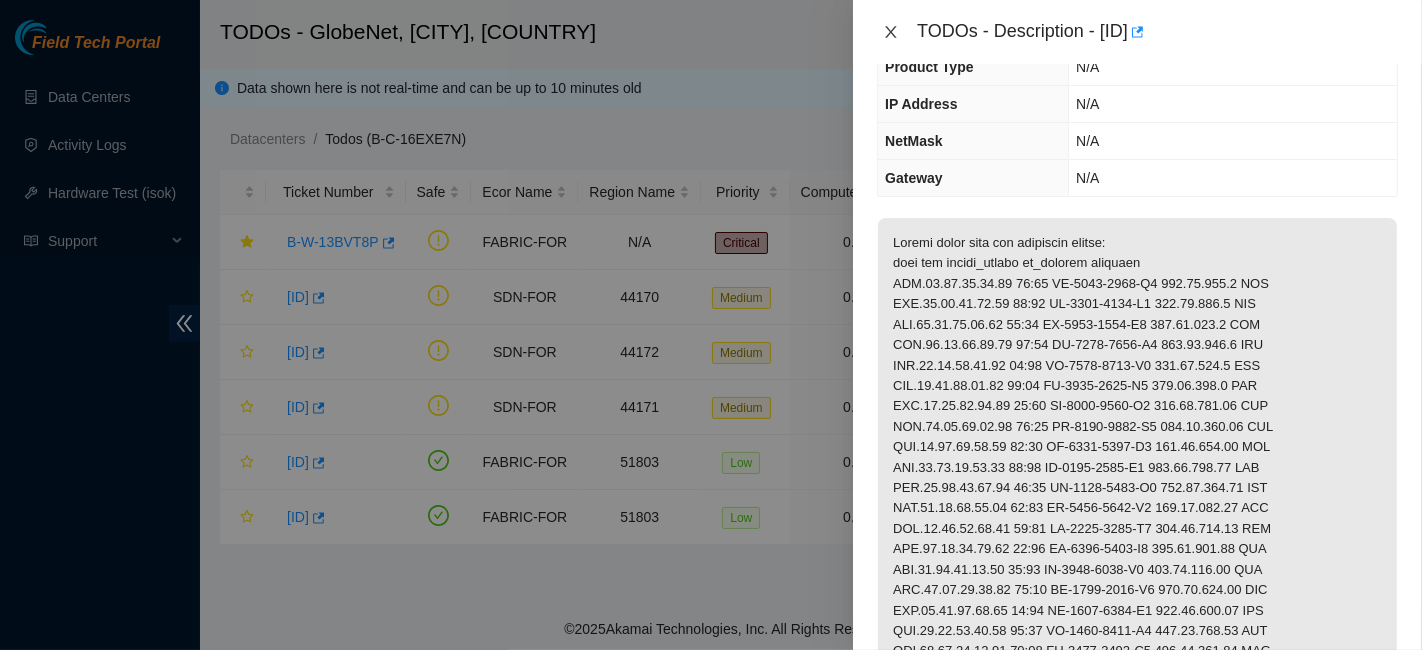 click 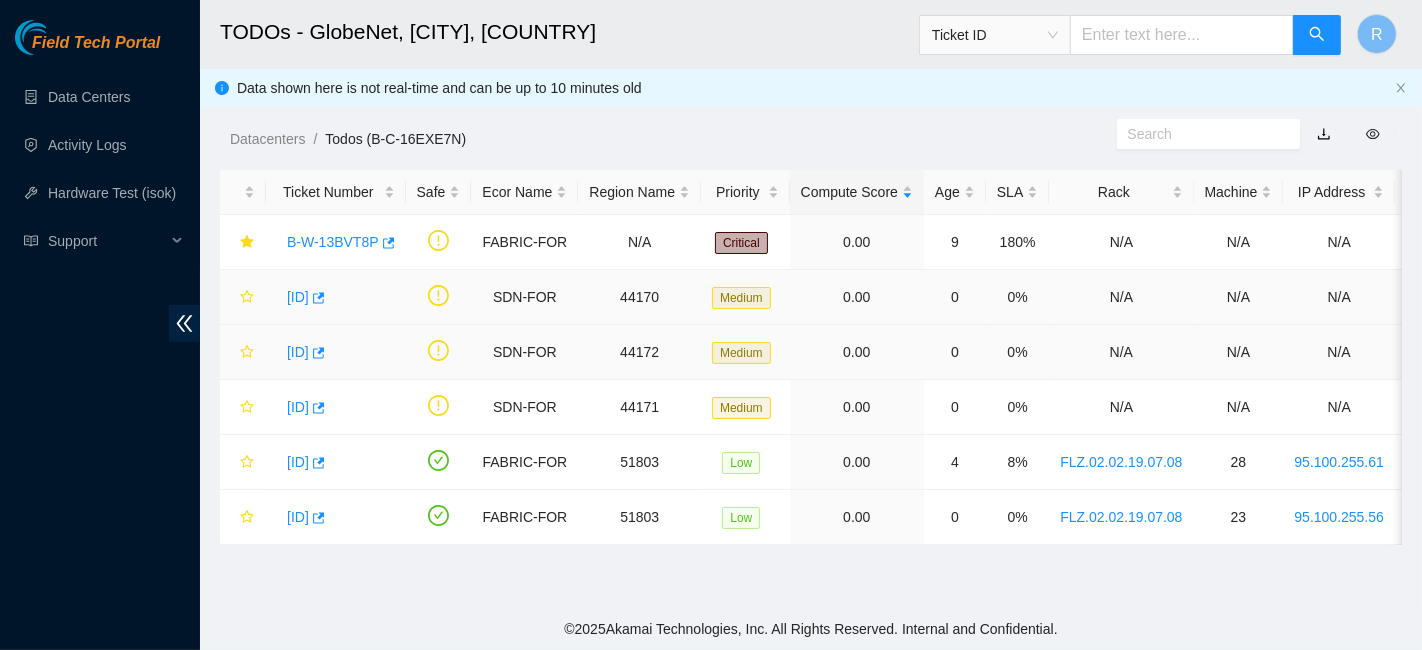 scroll, scrollTop: 254, scrollLeft: 0, axis: vertical 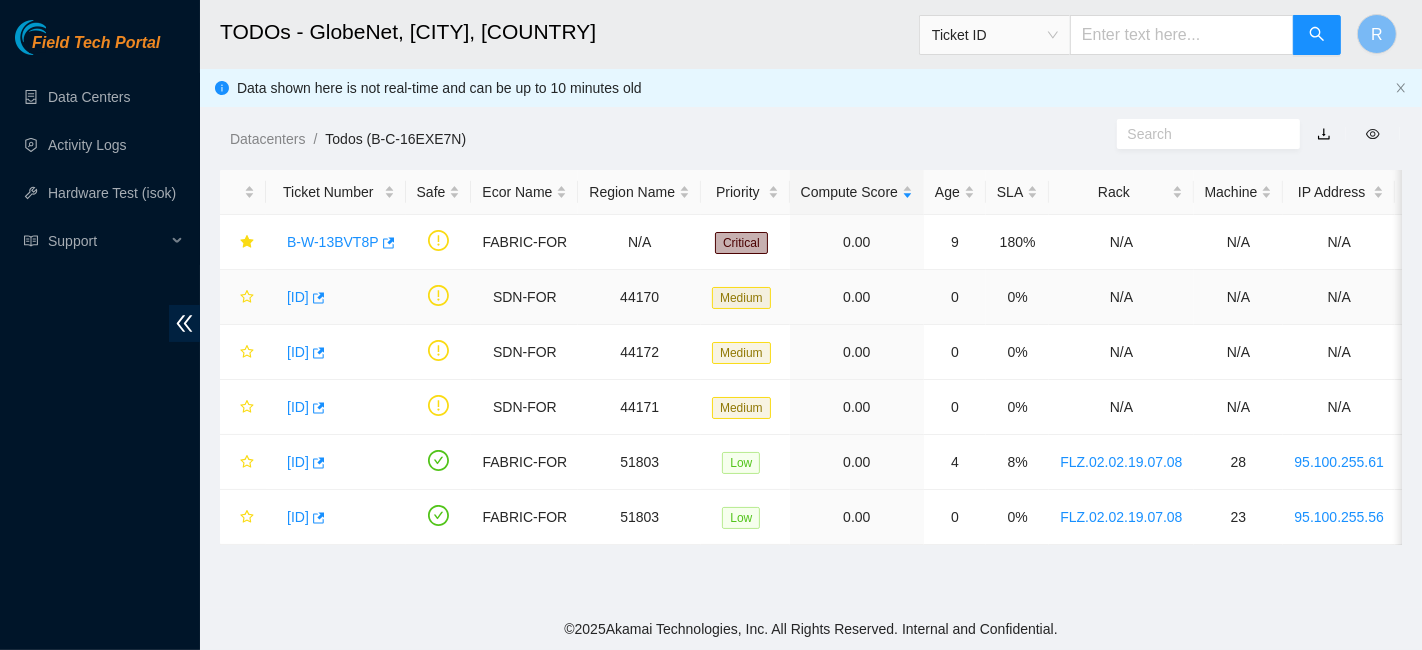 click on "[ID]" at bounding box center [336, 297] 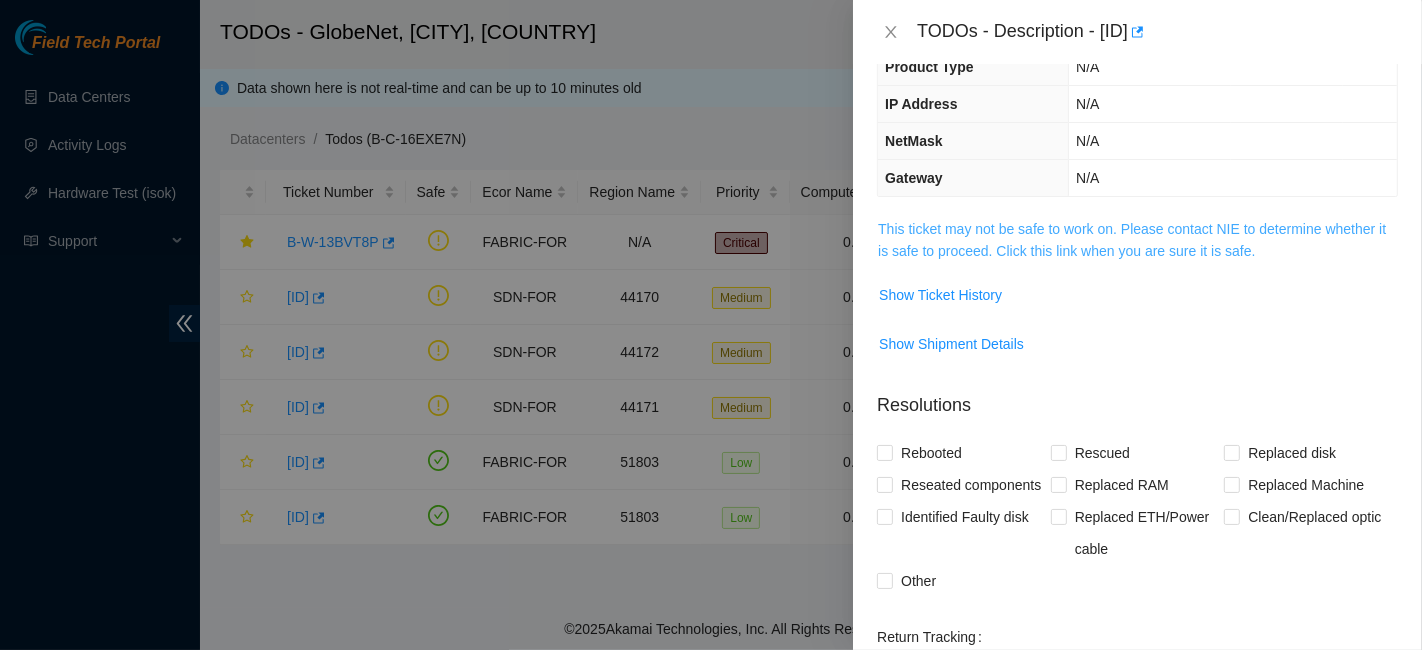 click on "This ticket may not be safe to work on. Please contact NIE to determine whether it is safe to proceed. Click this link when you are sure it is safe." at bounding box center [1132, 240] 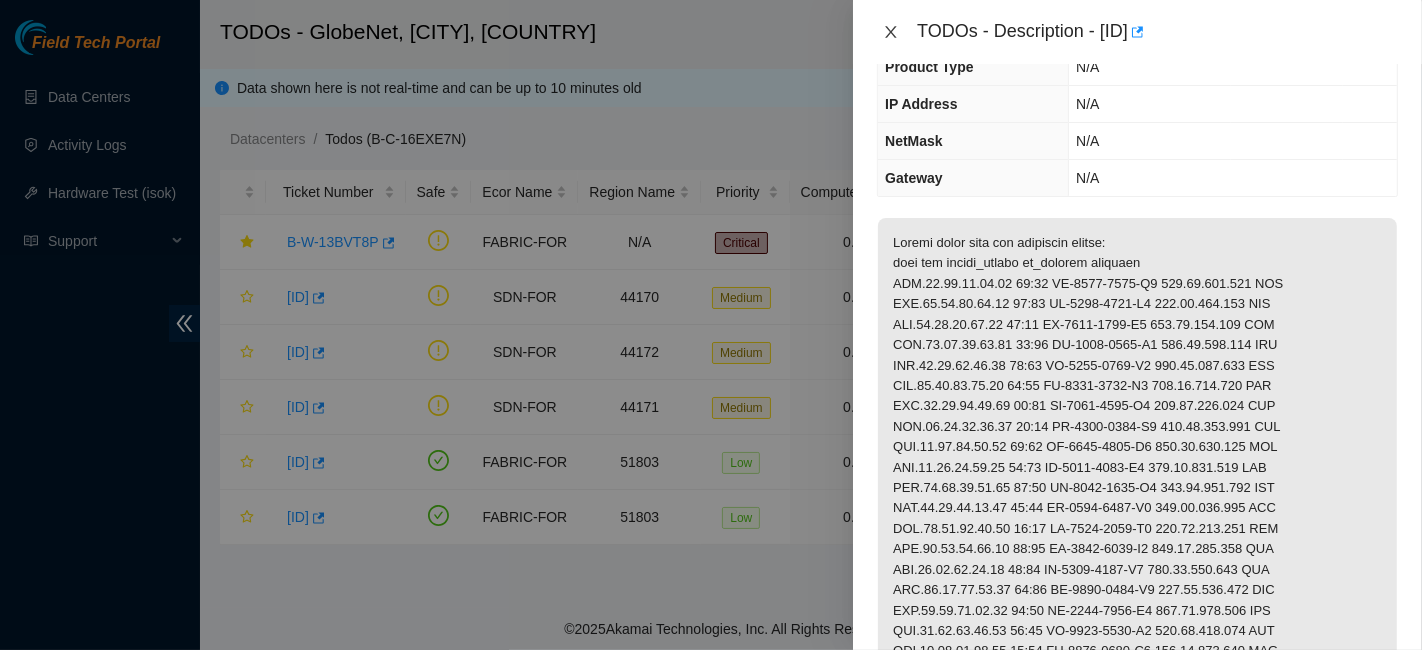 click 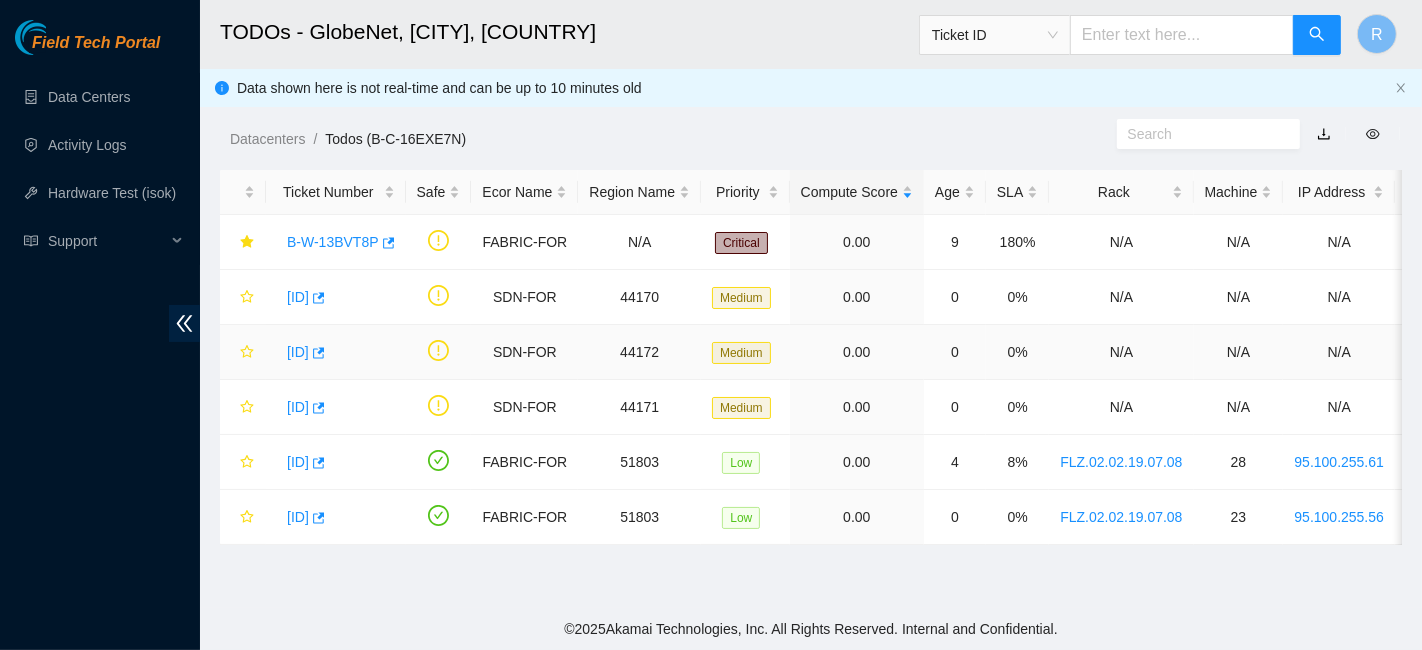 click on "[ID]" at bounding box center (298, 352) 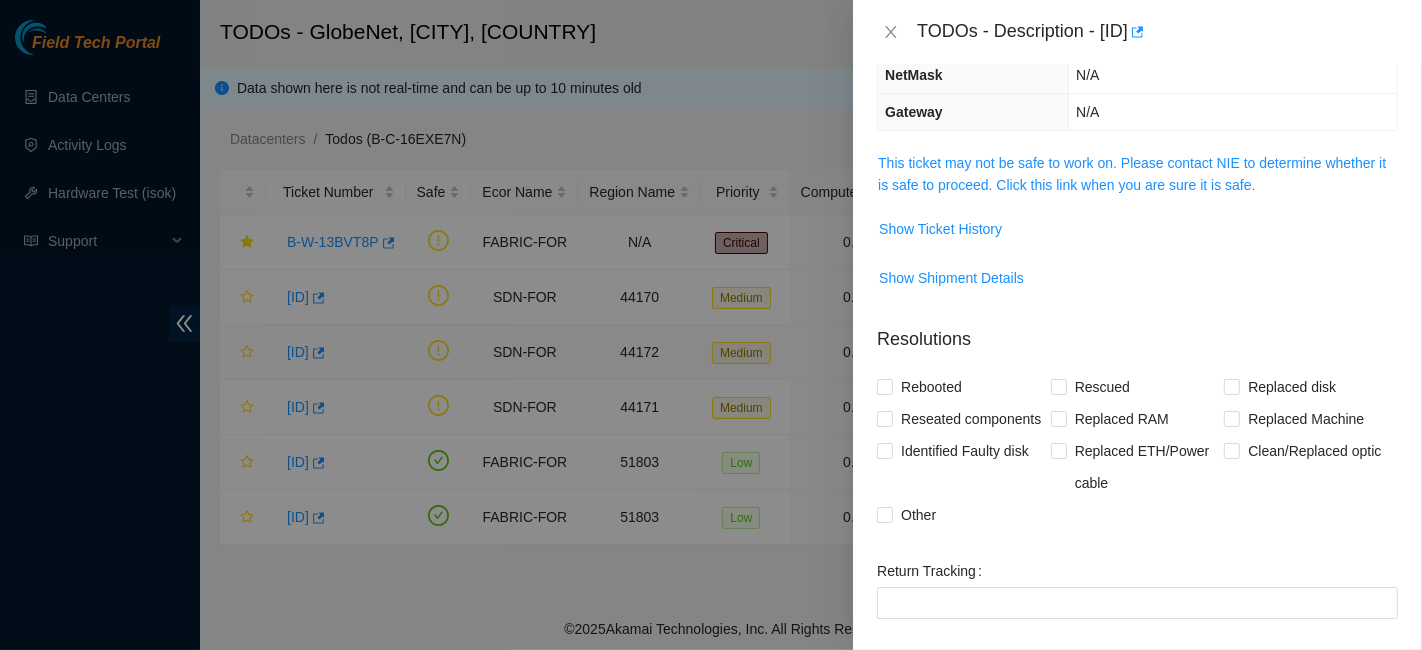 scroll, scrollTop: 188, scrollLeft: 0, axis: vertical 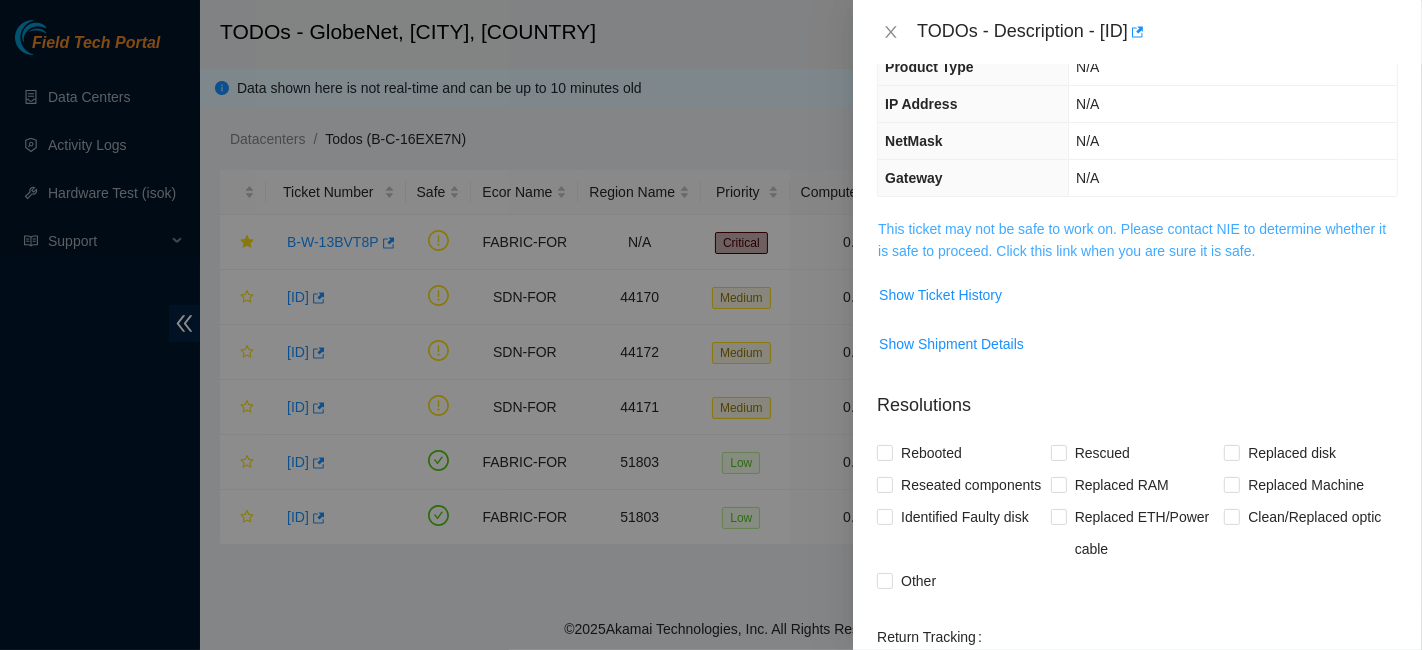 click on "This ticket may not be safe to work on. Please contact NIE to determine whether it is safe to proceed. Click this link when you are sure it is safe." at bounding box center [1132, 240] 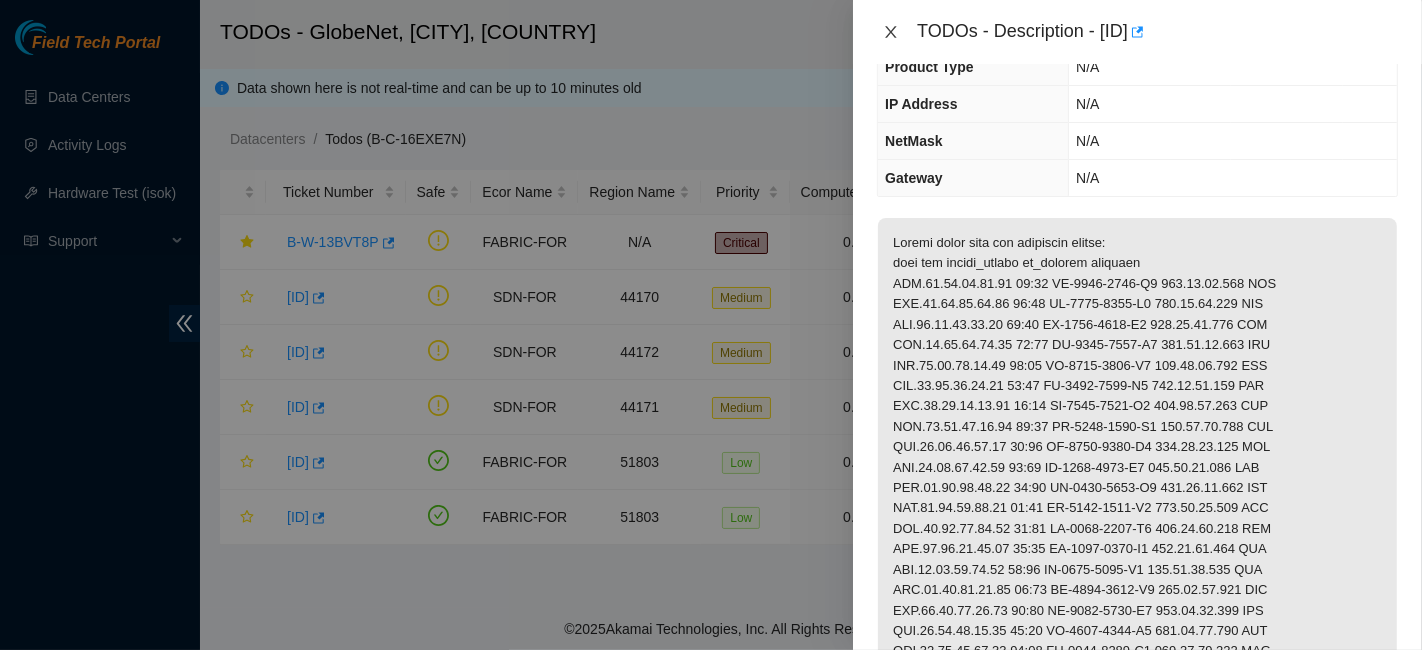 click 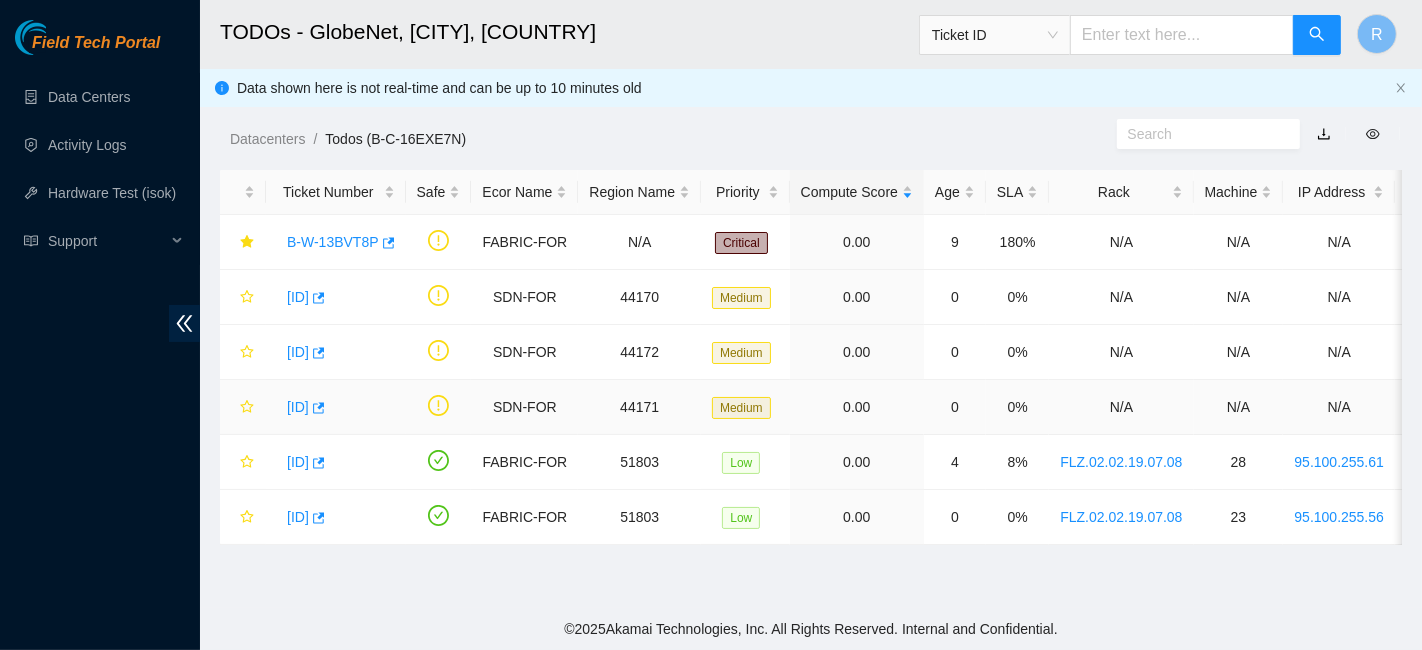 click on "[ID]" at bounding box center (298, 407) 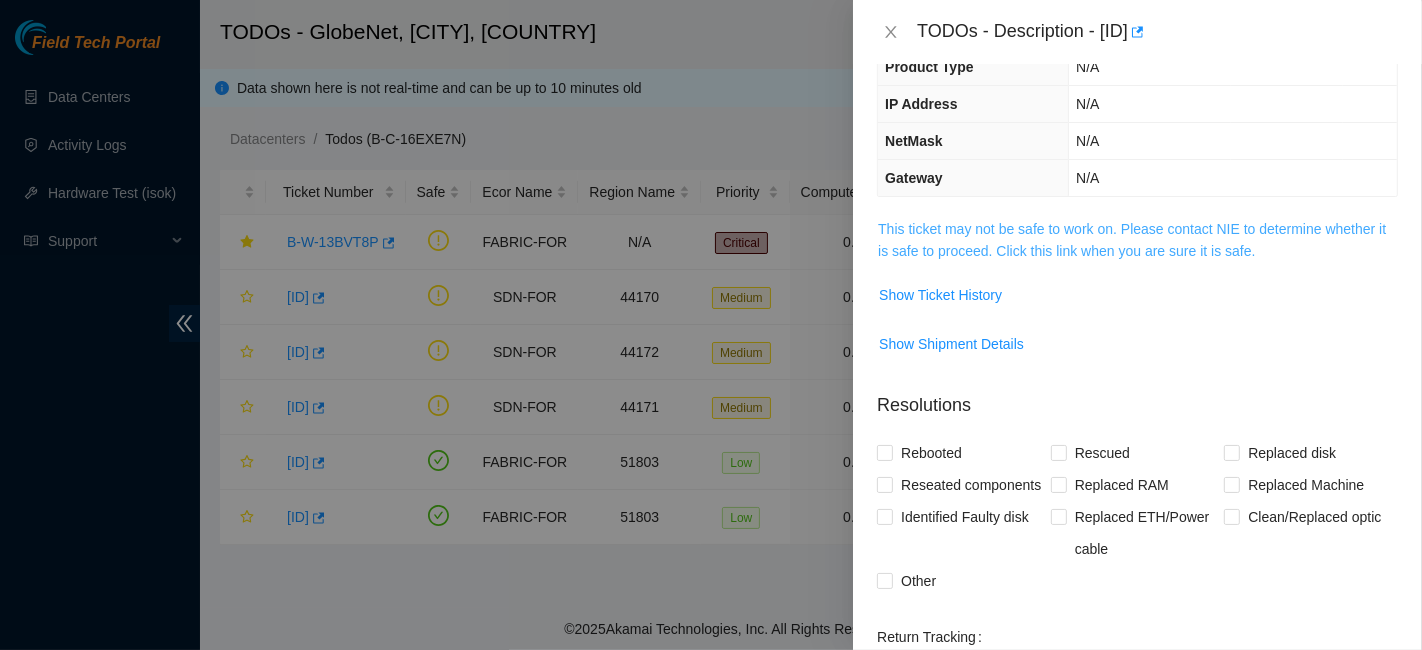 click on "This ticket may not be safe to work on. Please contact NIE to determine whether it is safe to proceed. Click this link when you are sure it is safe." at bounding box center (1132, 240) 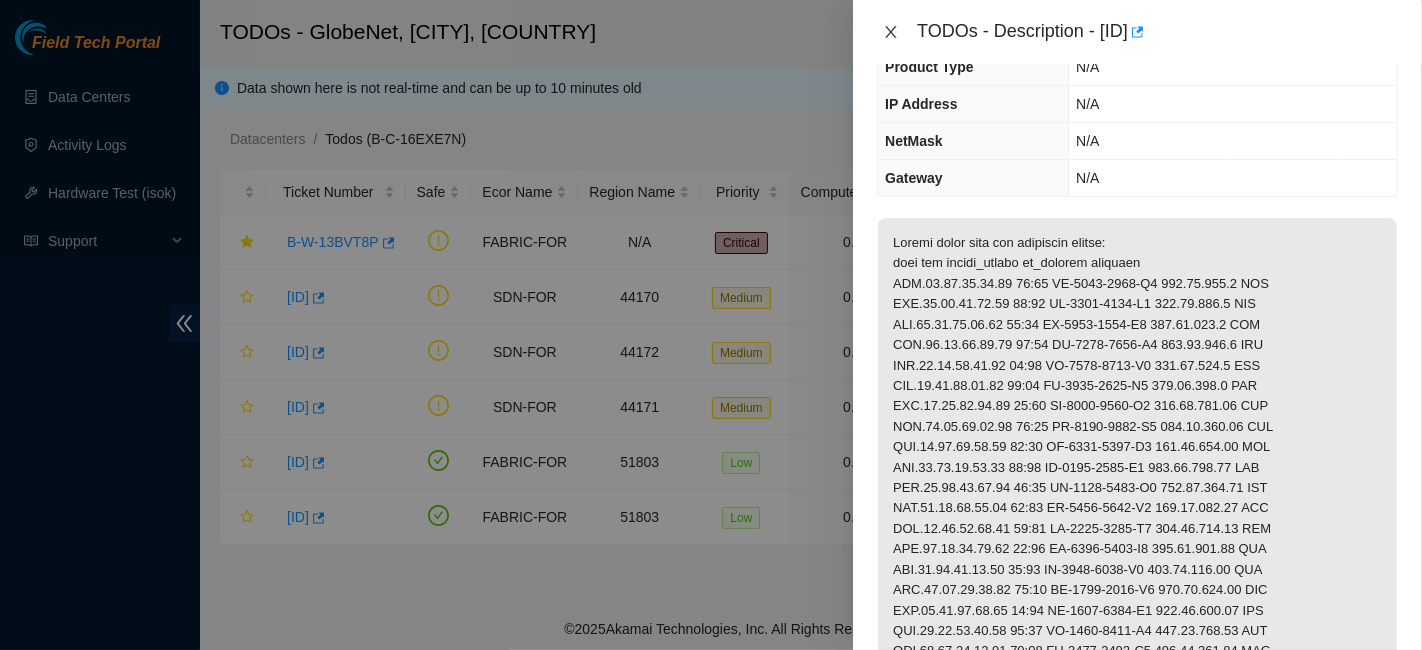 click 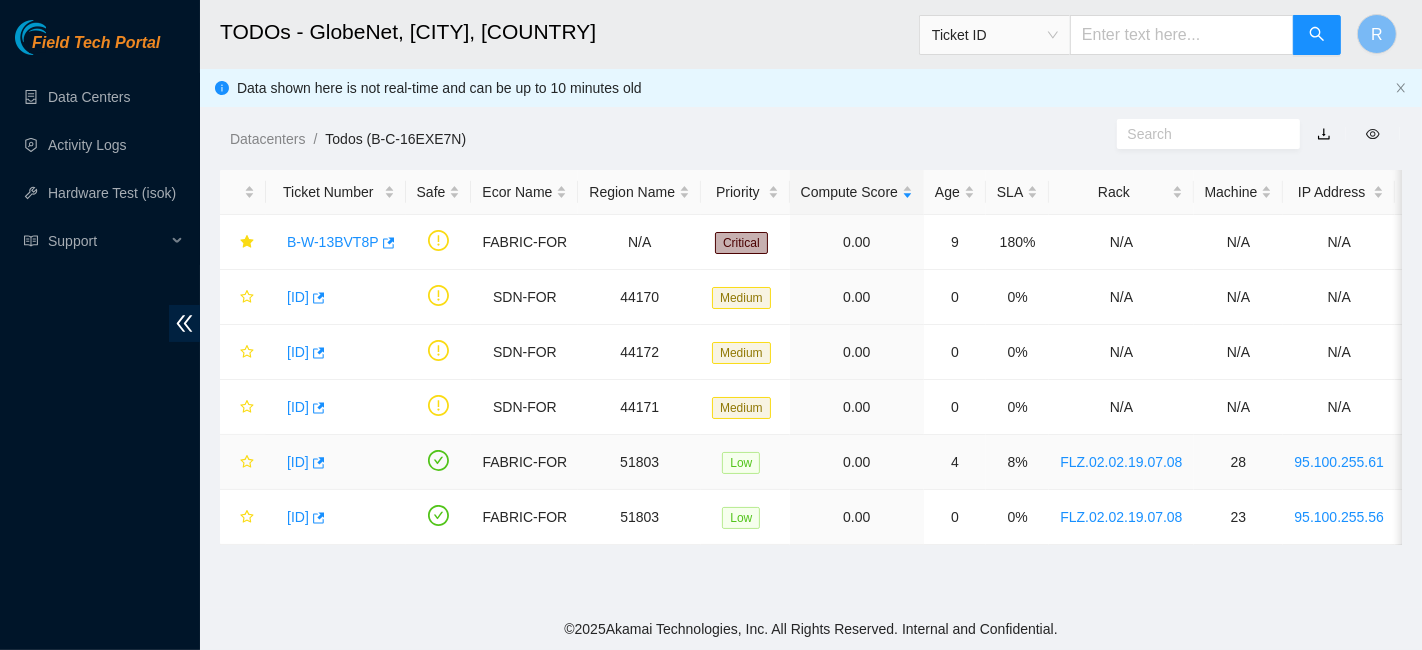 click on "[ID]" at bounding box center (298, 462) 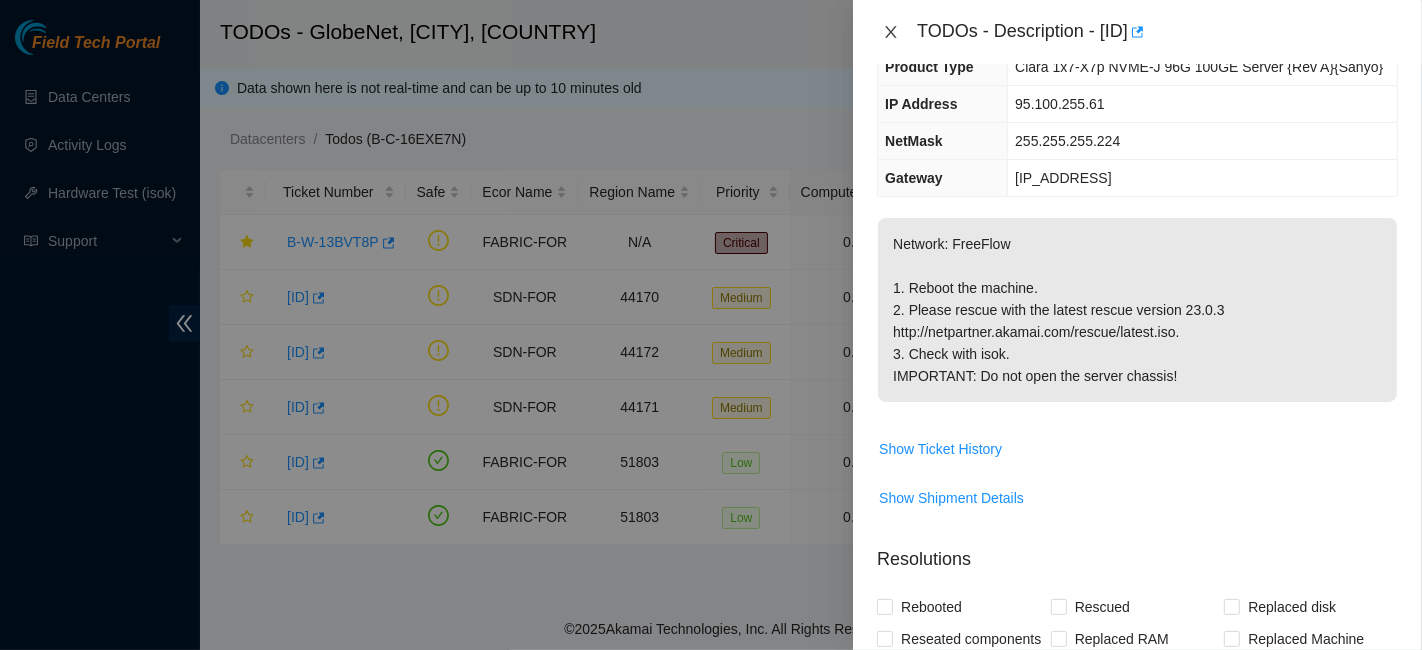 click 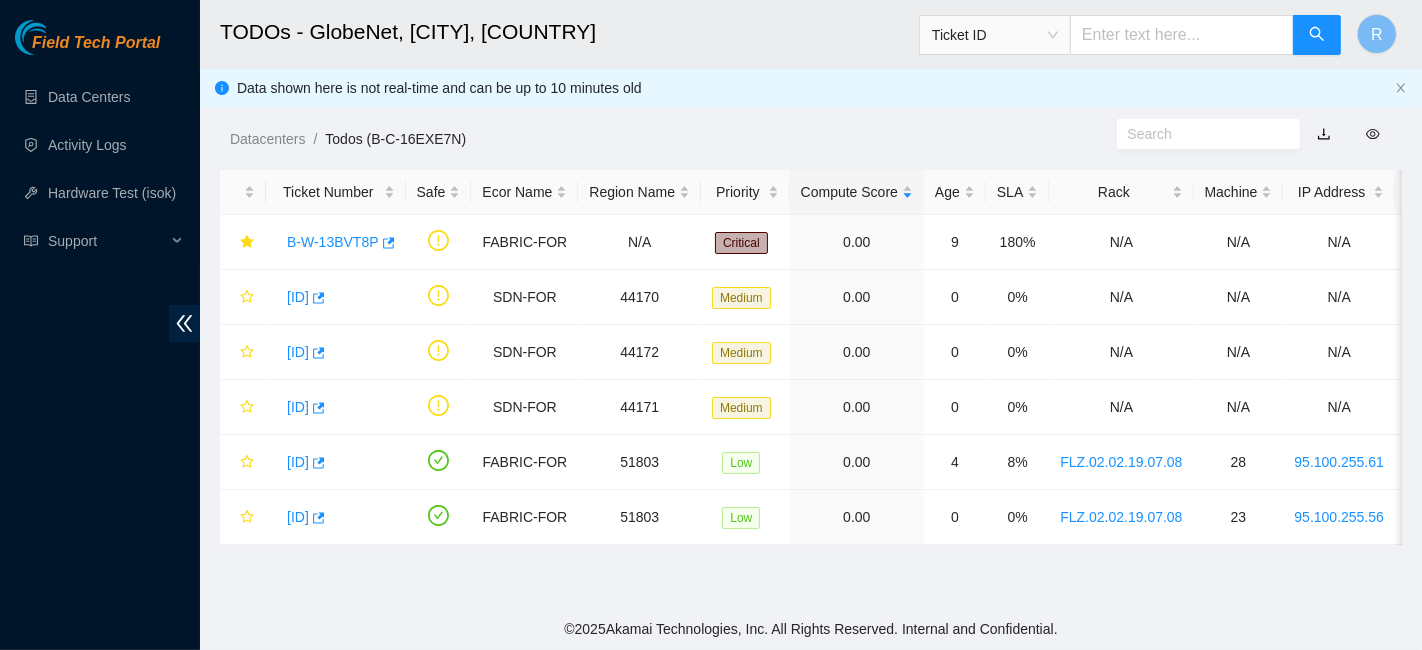 scroll, scrollTop: 254, scrollLeft: 0, axis: vertical 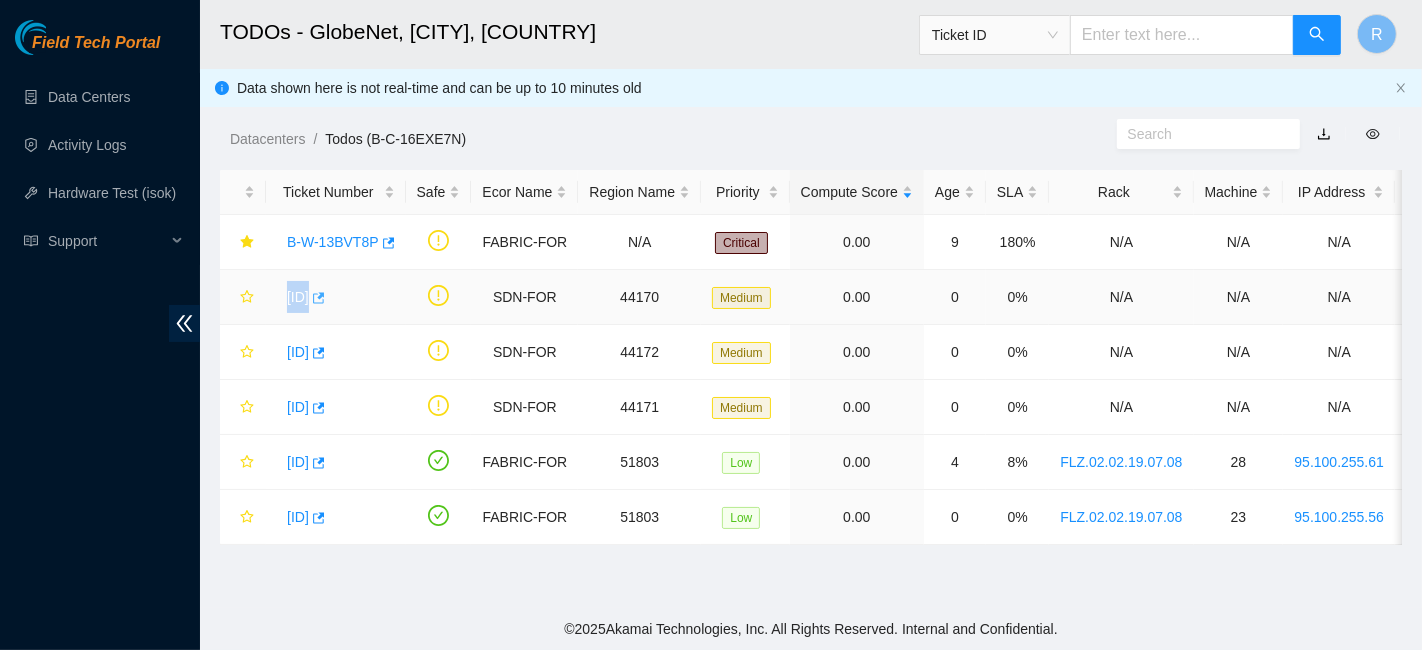 drag, startPoint x: 281, startPoint y: 301, endPoint x: 371, endPoint y: 299, distance: 90.02222 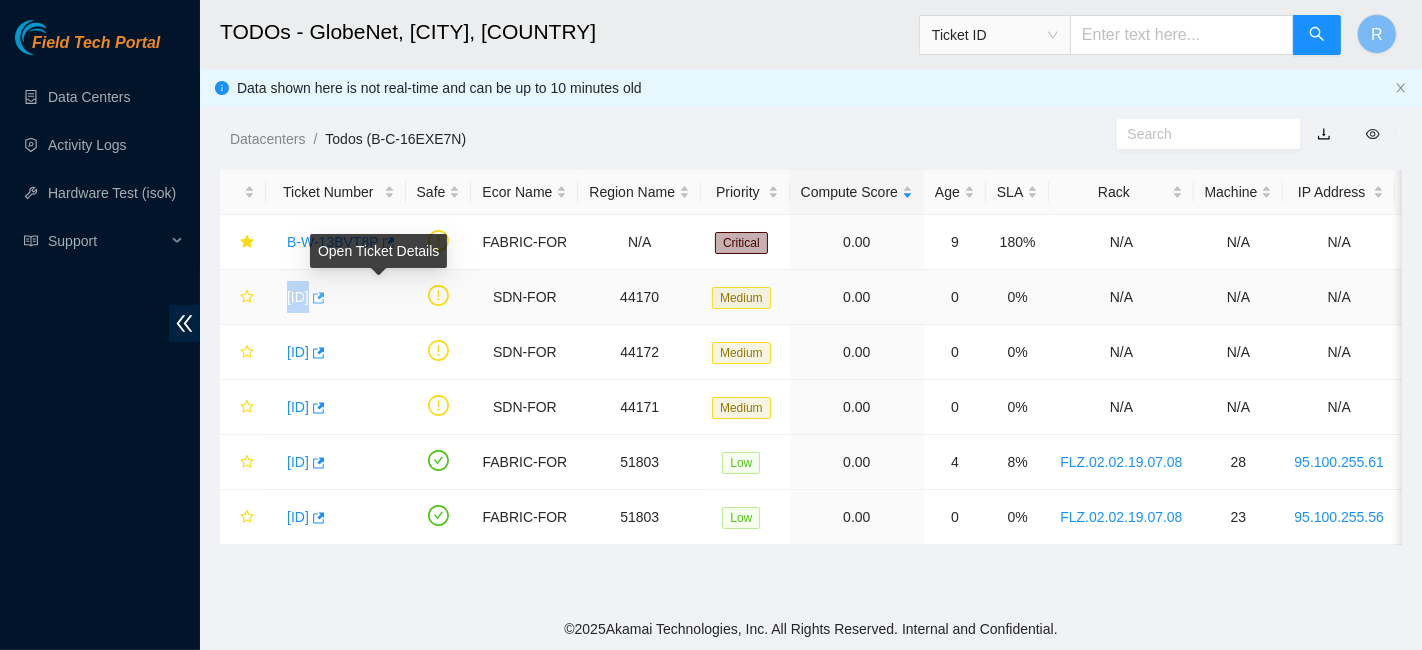 copy on "[ID]" 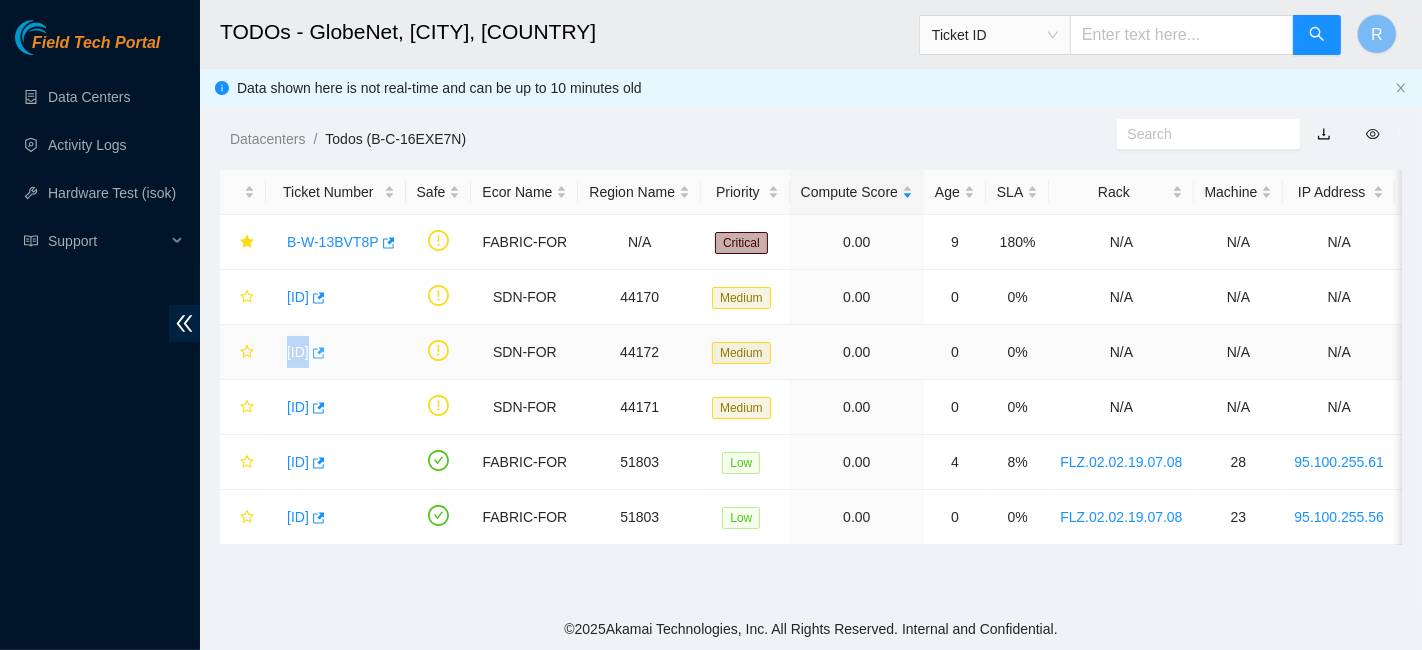 drag, startPoint x: 283, startPoint y: 350, endPoint x: 371, endPoint y: 355, distance: 88.14193 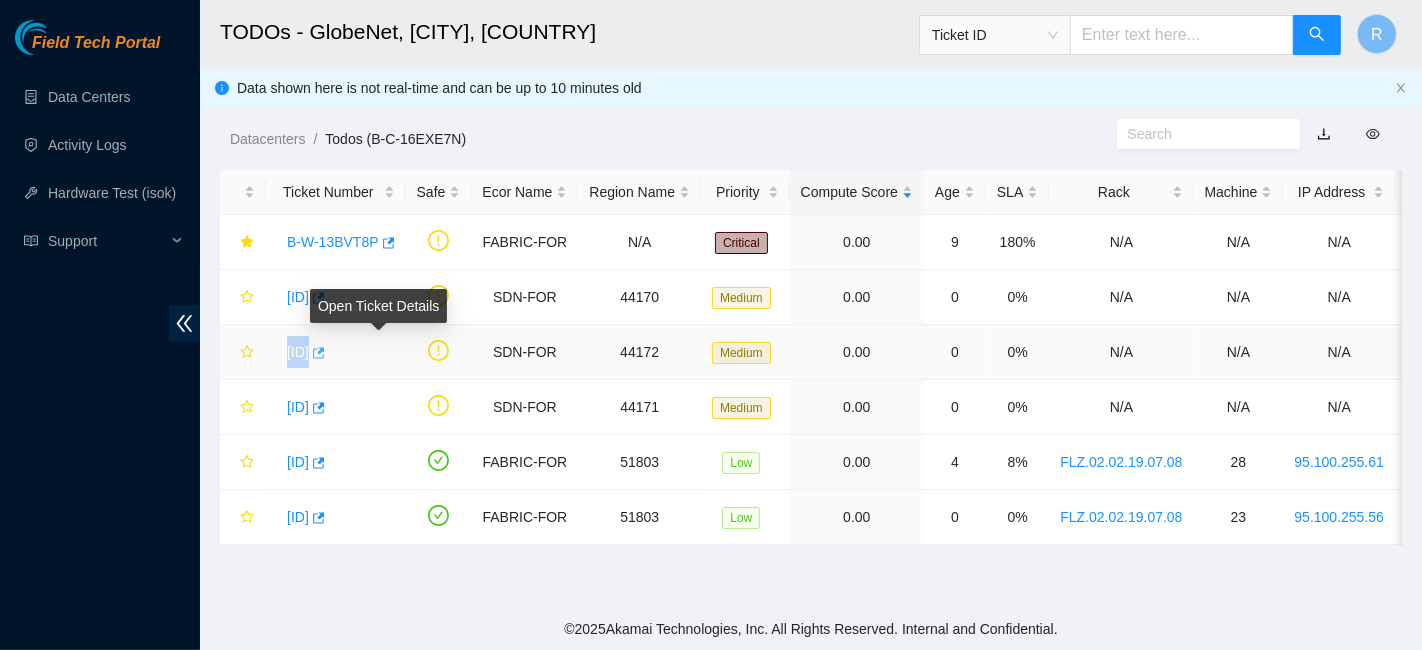 copy on "[ID]" 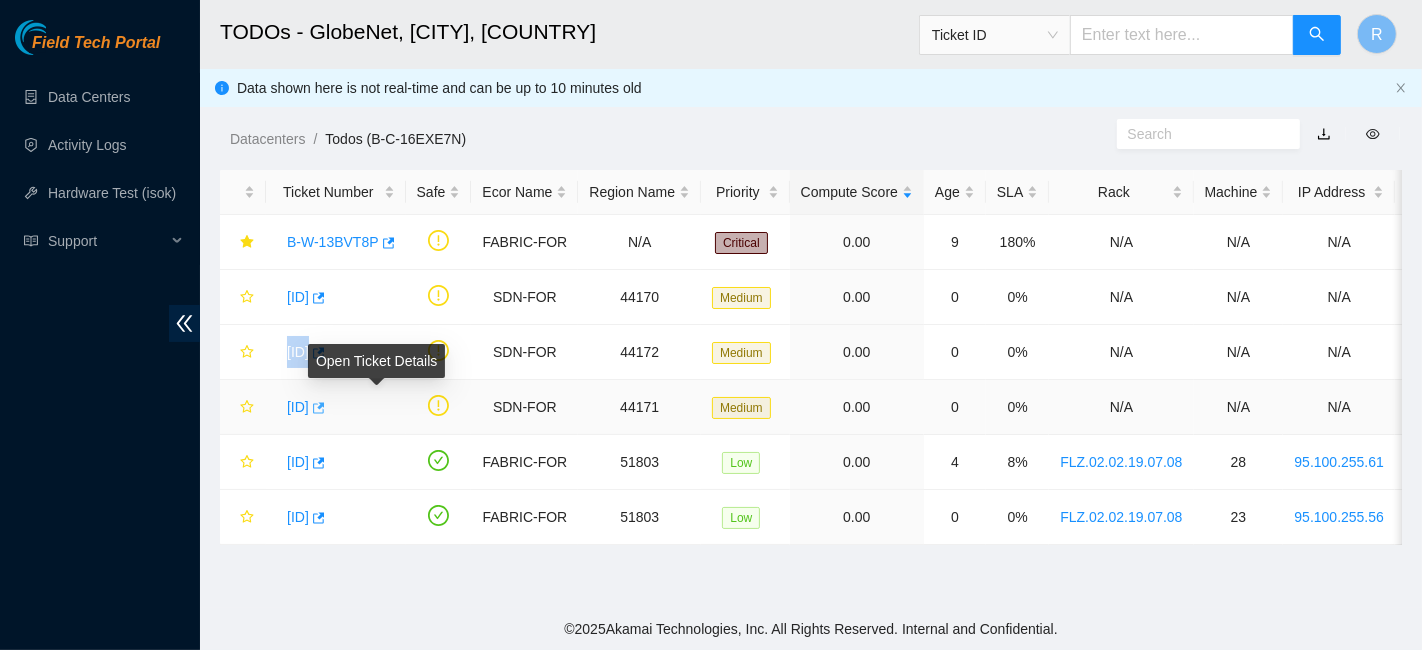 drag, startPoint x: 284, startPoint y: 398, endPoint x: 368, endPoint y: 409, distance: 84.71718 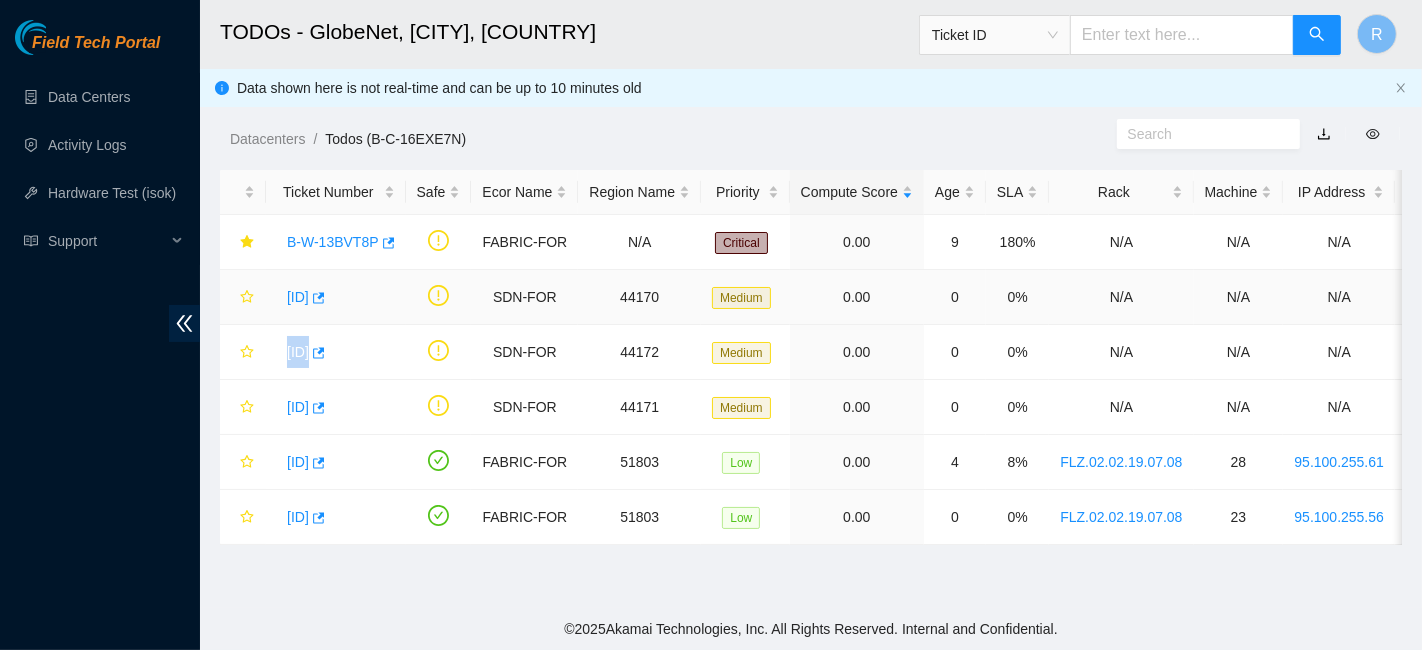 click on "[ID]" at bounding box center [298, 297] 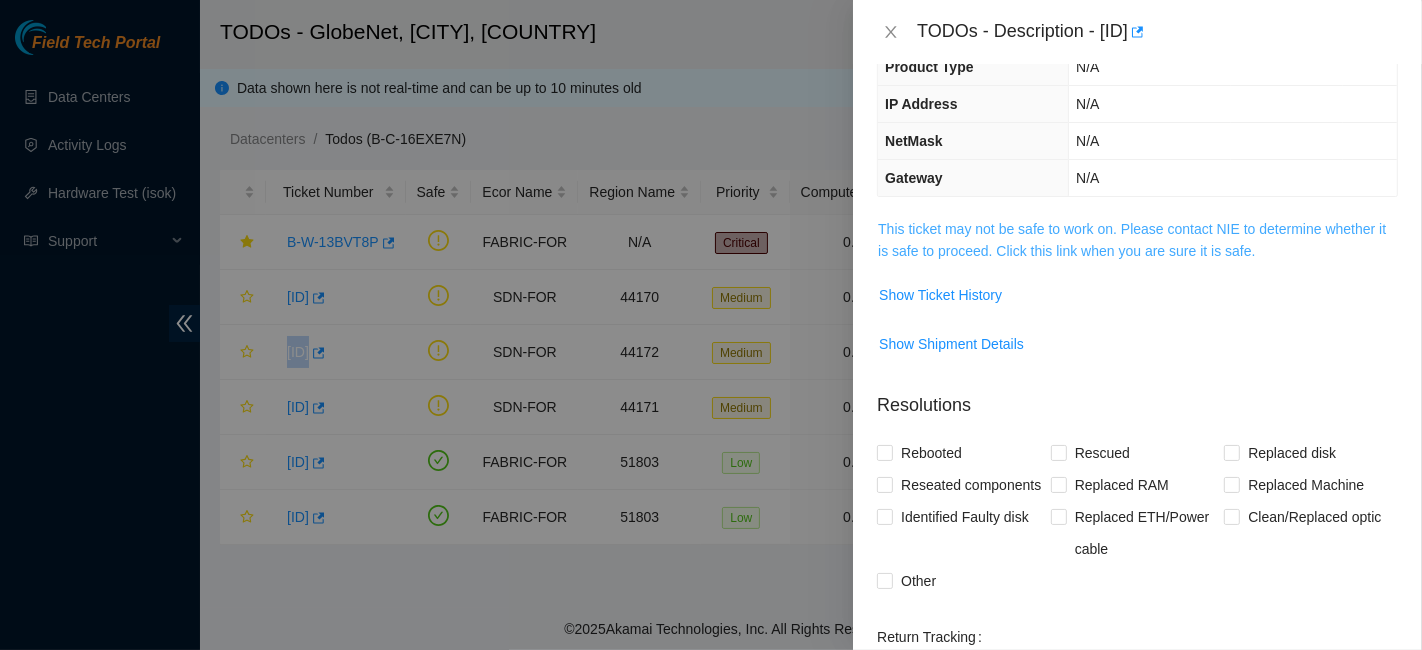 scroll, scrollTop: 0, scrollLeft: 0, axis: both 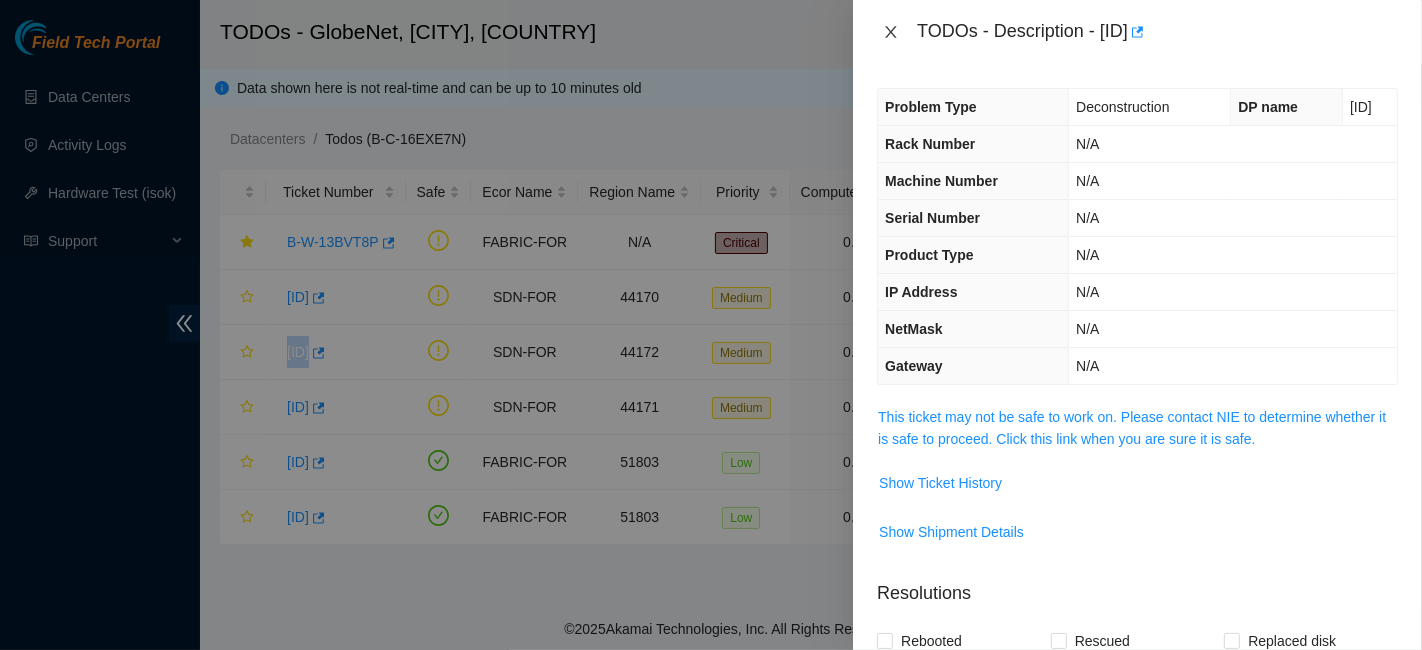 click 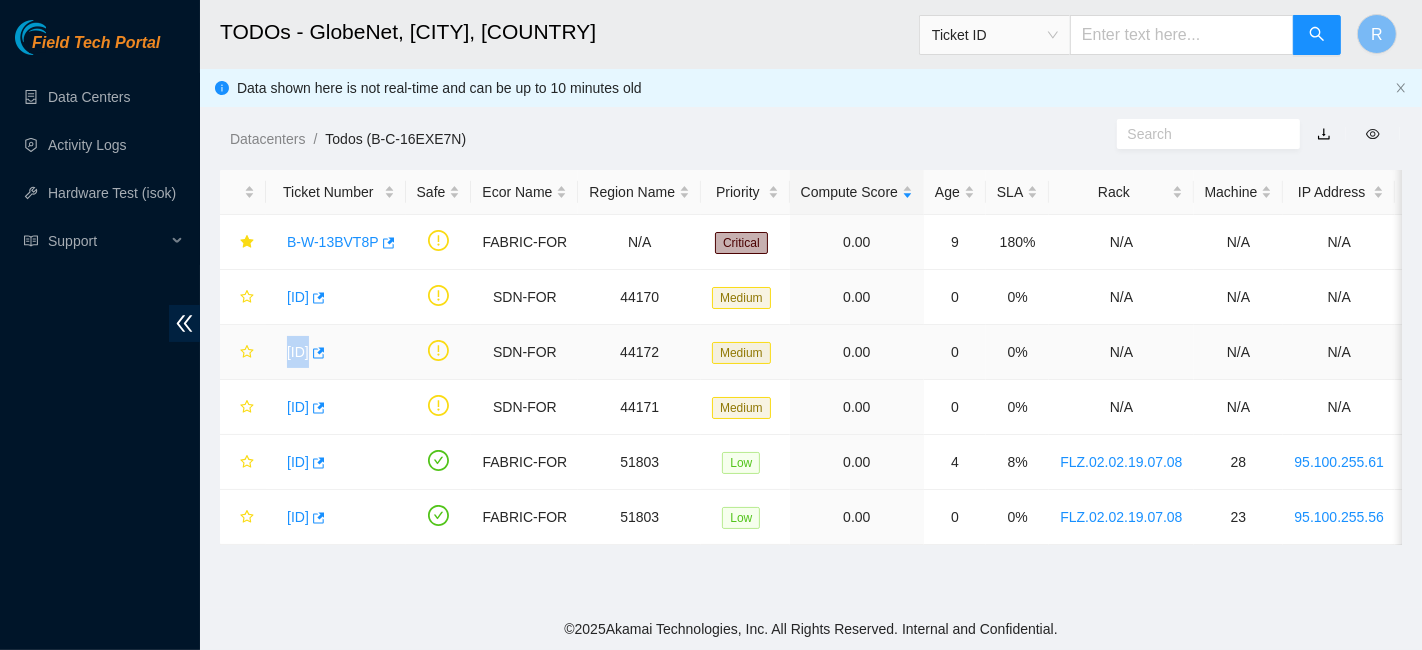 click on "[ID]" at bounding box center (298, 352) 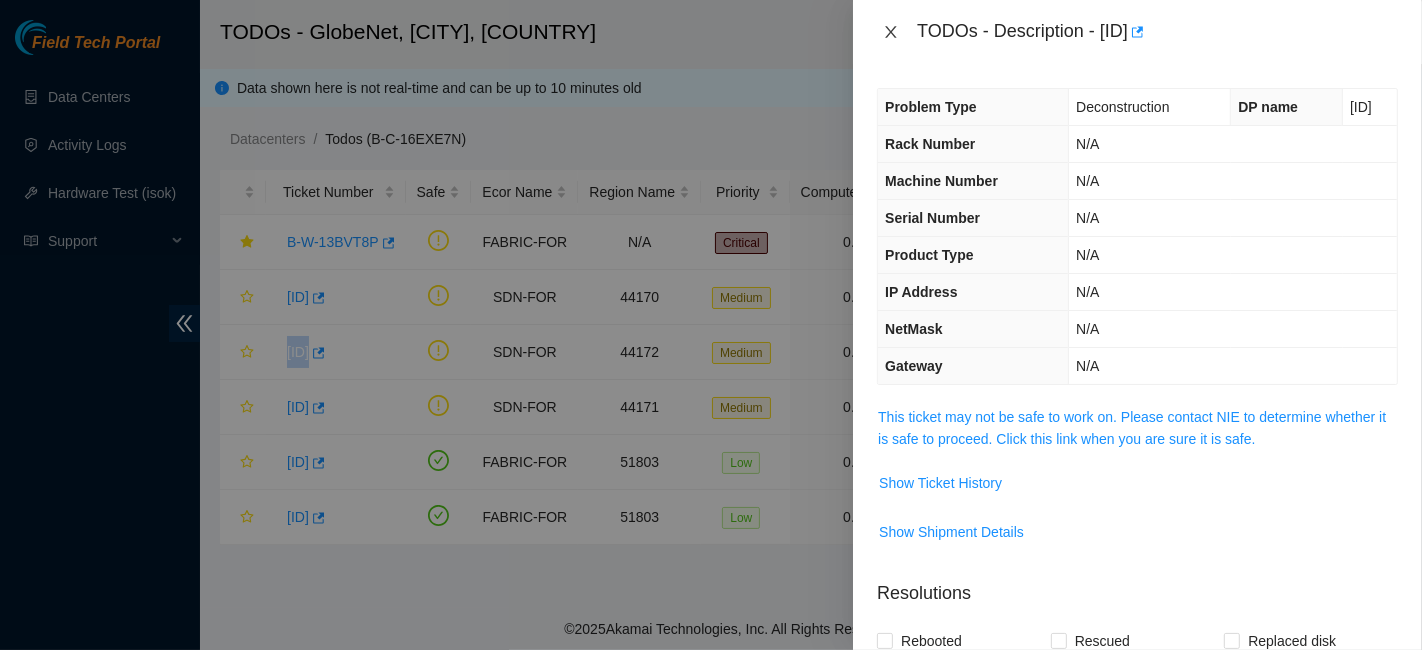 click at bounding box center [891, 32] 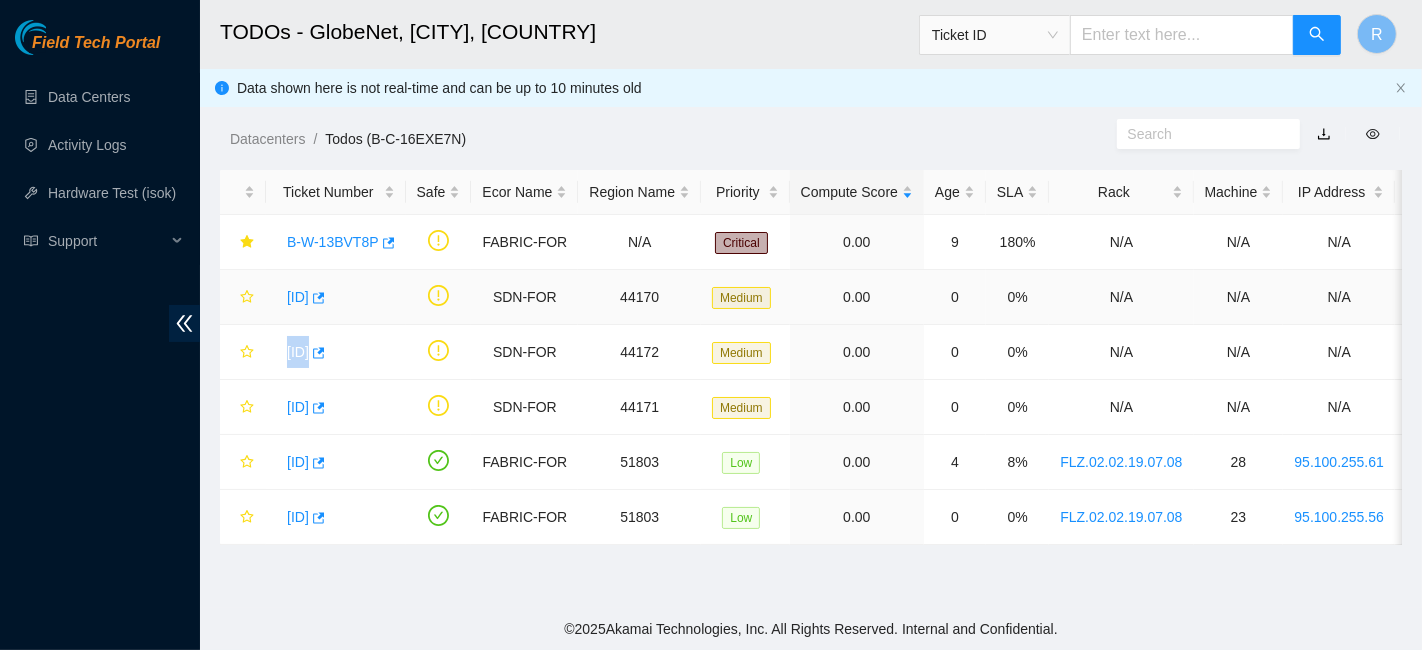 click on "[ID]" at bounding box center [298, 297] 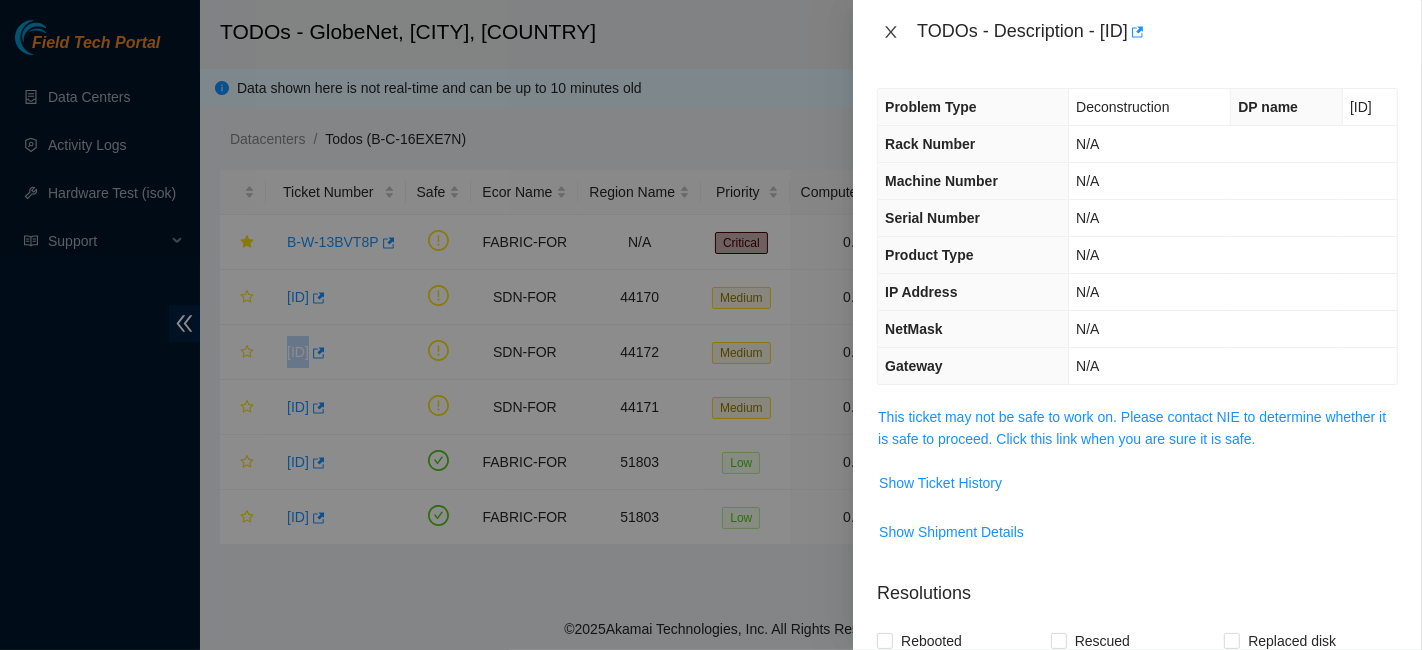 click 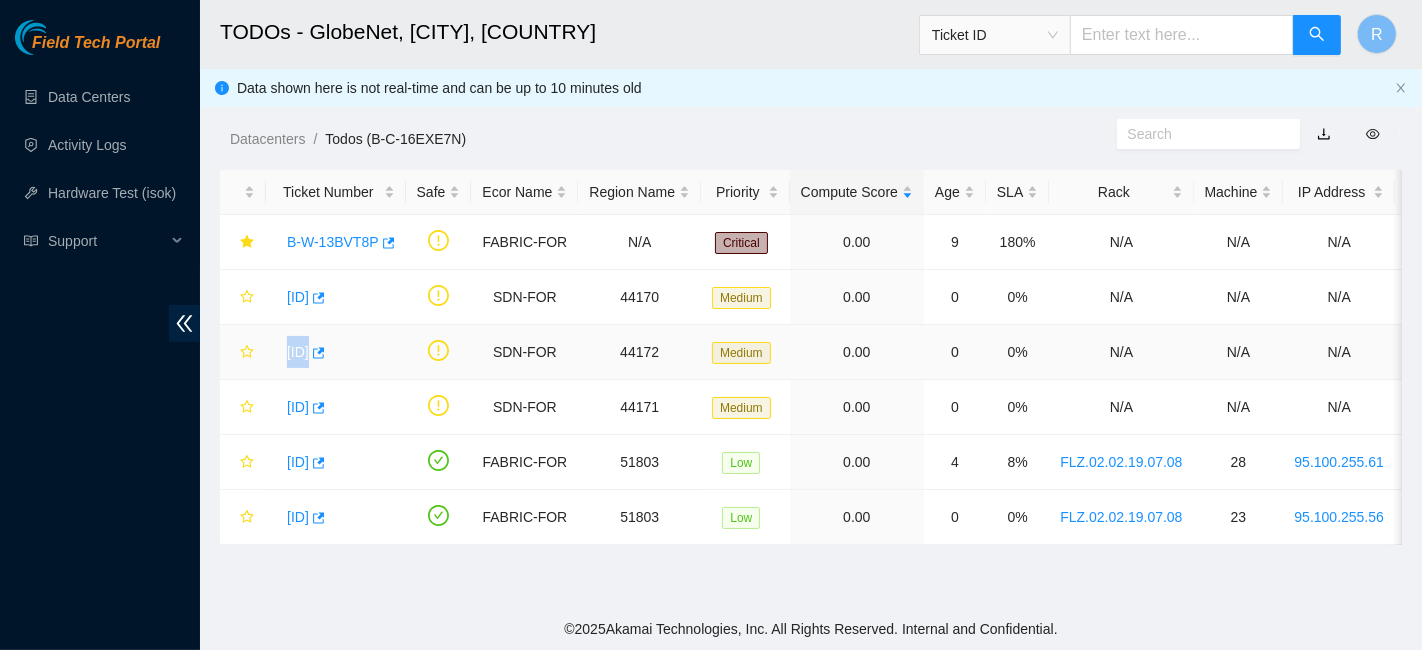 click on "[ID]" at bounding box center [298, 352] 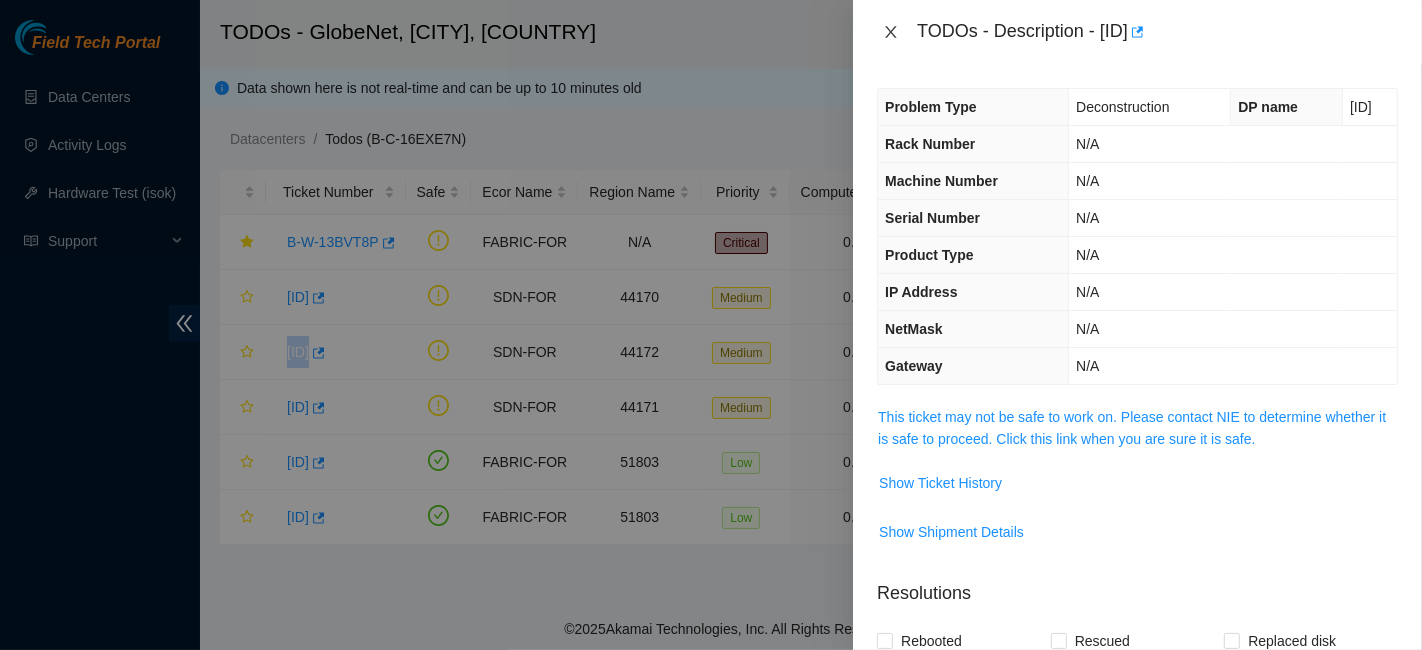 click 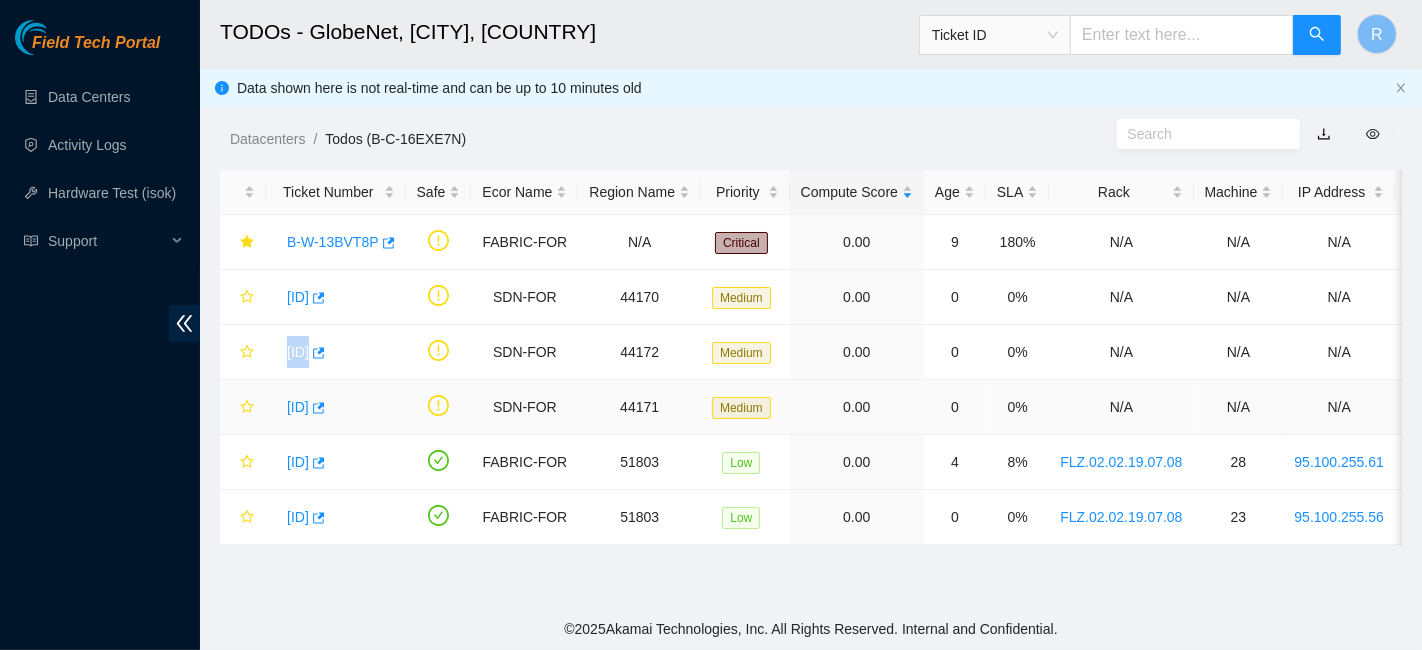 click on "[ID]" at bounding box center (298, 407) 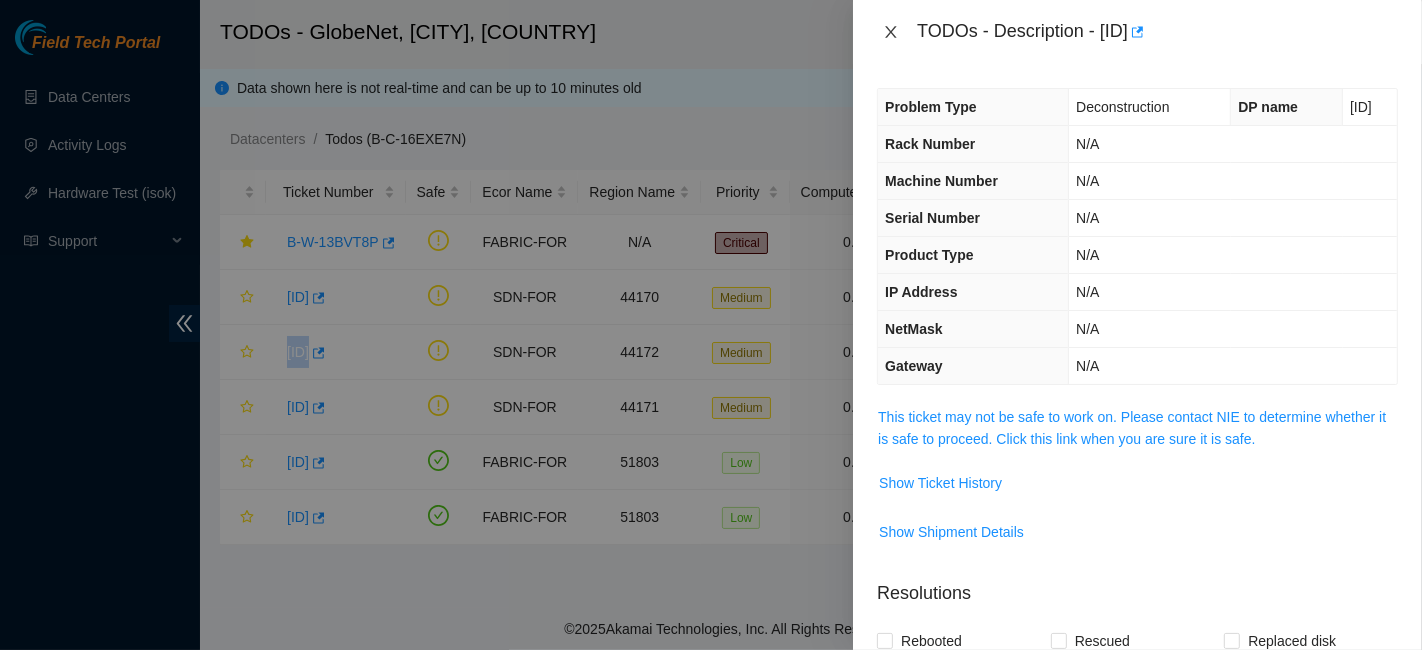 click 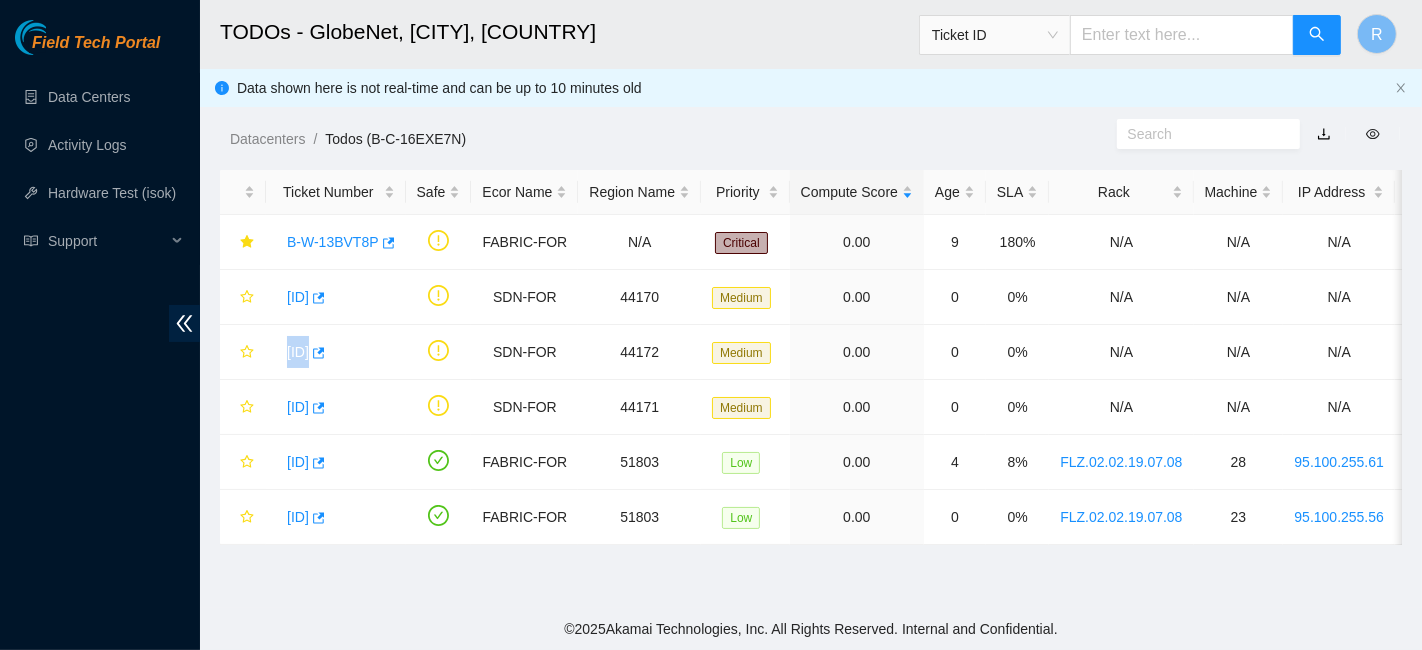 type 